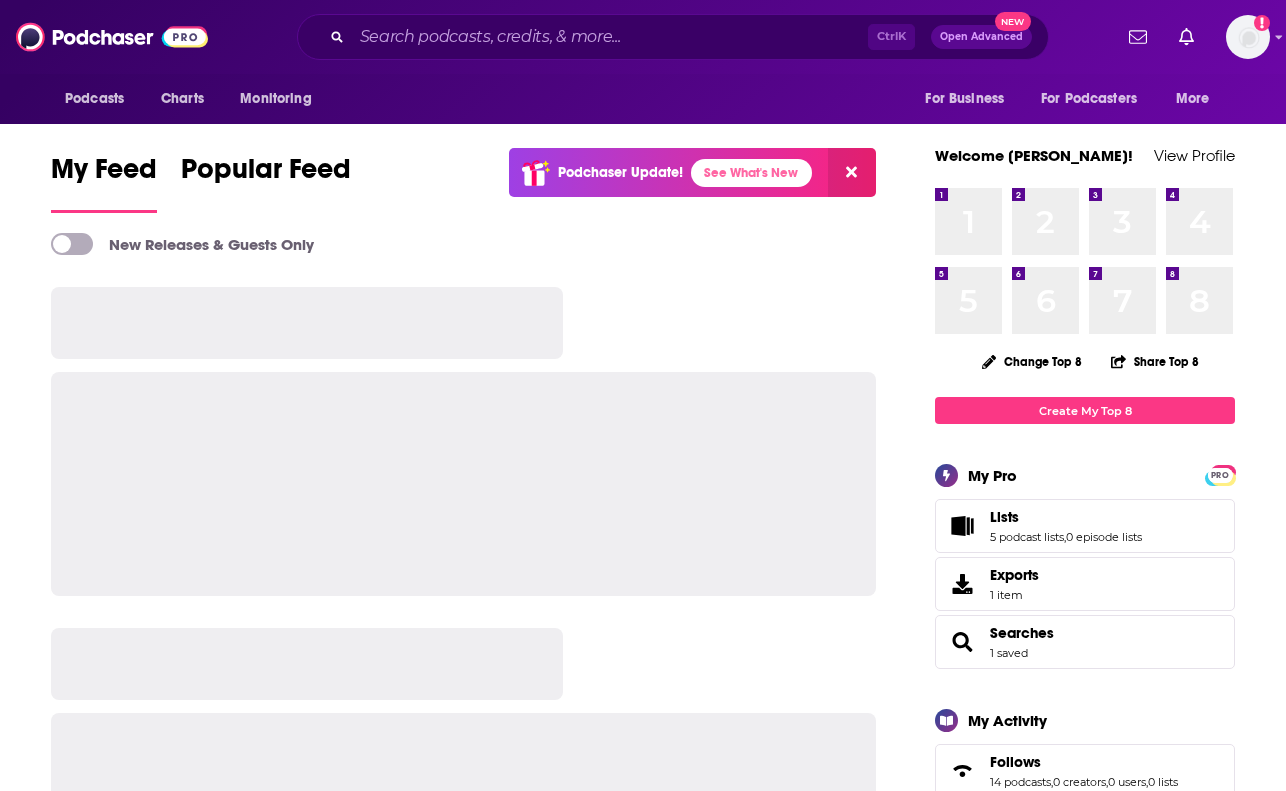 click at bounding box center [463, 441] 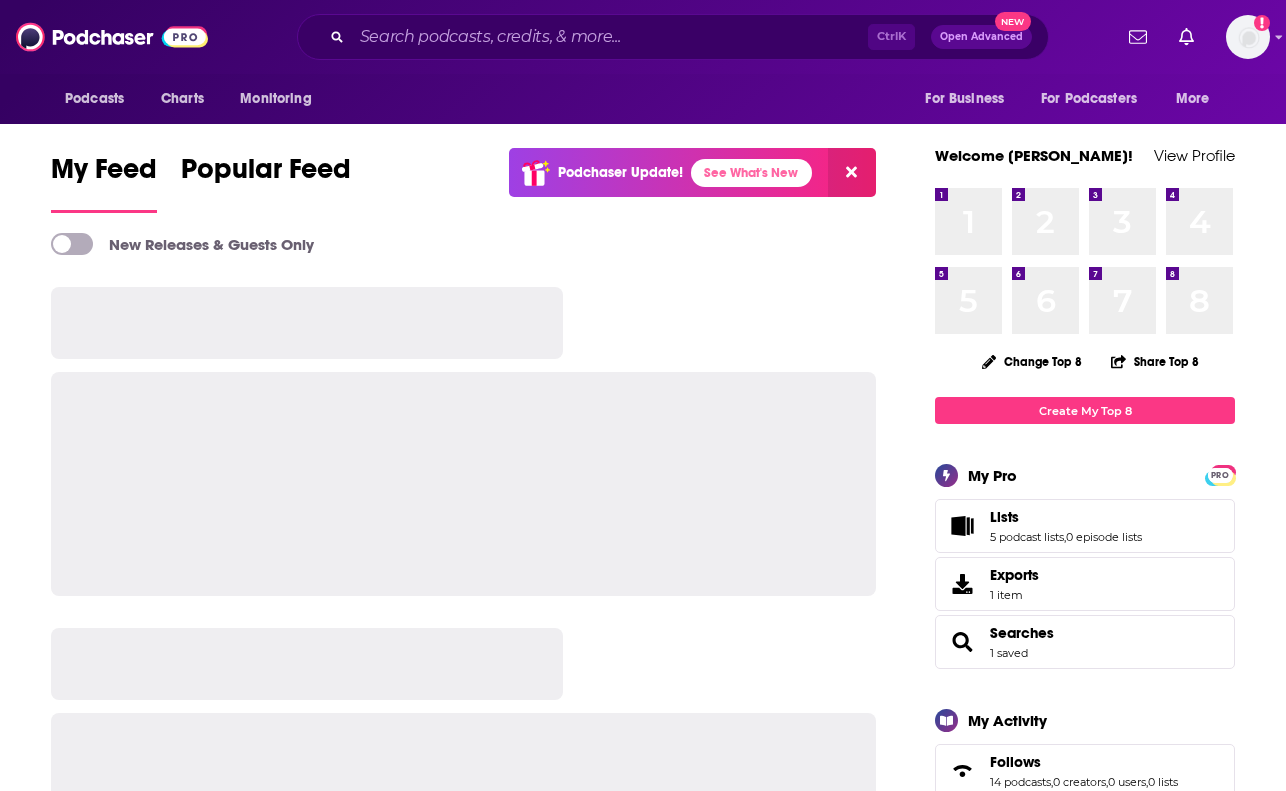 scroll, scrollTop: 0, scrollLeft: 0, axis: both 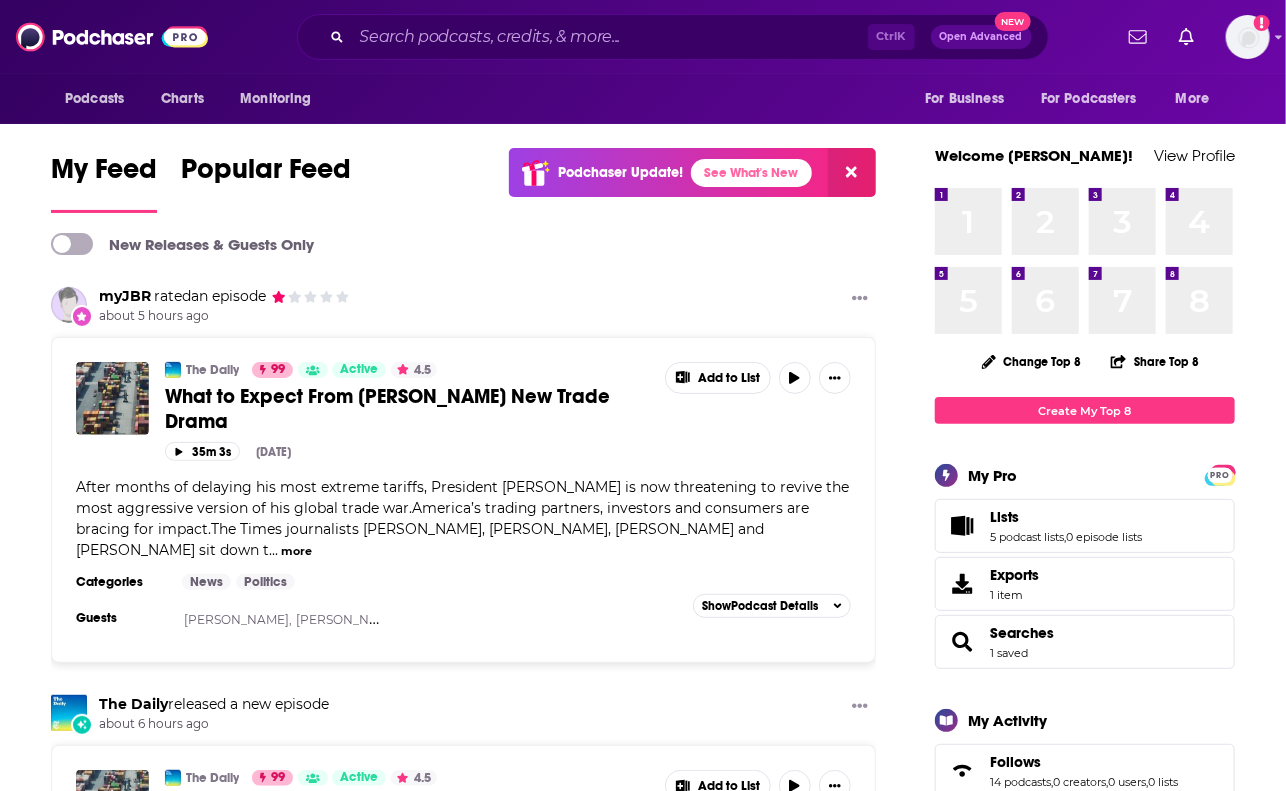 click on "New Releases & Guests Only myJBR rated  an episode about 5 hours ago The Daily 99 Active 4.5 What to Expect From [PERSON_NAME] New Trade Drama Add to List 35m 3s  [DATE] After months of delaying his most extreme tariffs, President [PERSON_NAME] is now threatening to revive the most aggressive version of his global trade war.America’s trading partners, investors and consumers are bracing for impact.The Times journalists [PERSON_NAME], [PERSON_NAME], [PERSON_NAME] and [PERSON_NAME] sit down t ...   more Categories News Politics Guests [PERSON_NAME], [PERSON_NAME], [PERSON_NAME] Add to List Show  Podcast Details The Daily  released a new episode about 6 hours ago The Daily 99 Active 4.5 What to Expect From [PERSON_NAME] New Trade Drama Add to List 35m 3s  [DATE] ...   more Categories News Politics Guests [PERSON_NAME], [PERSON_NAME], [PERSON_NAME] Add to List Show  Podcast Details Stuff You Should Know  released a new episode about 7 hours ago Stuff You Should Know 99 Active 4.5 Add to List 42m 43s  Society" at bounding box center [463, 2151] 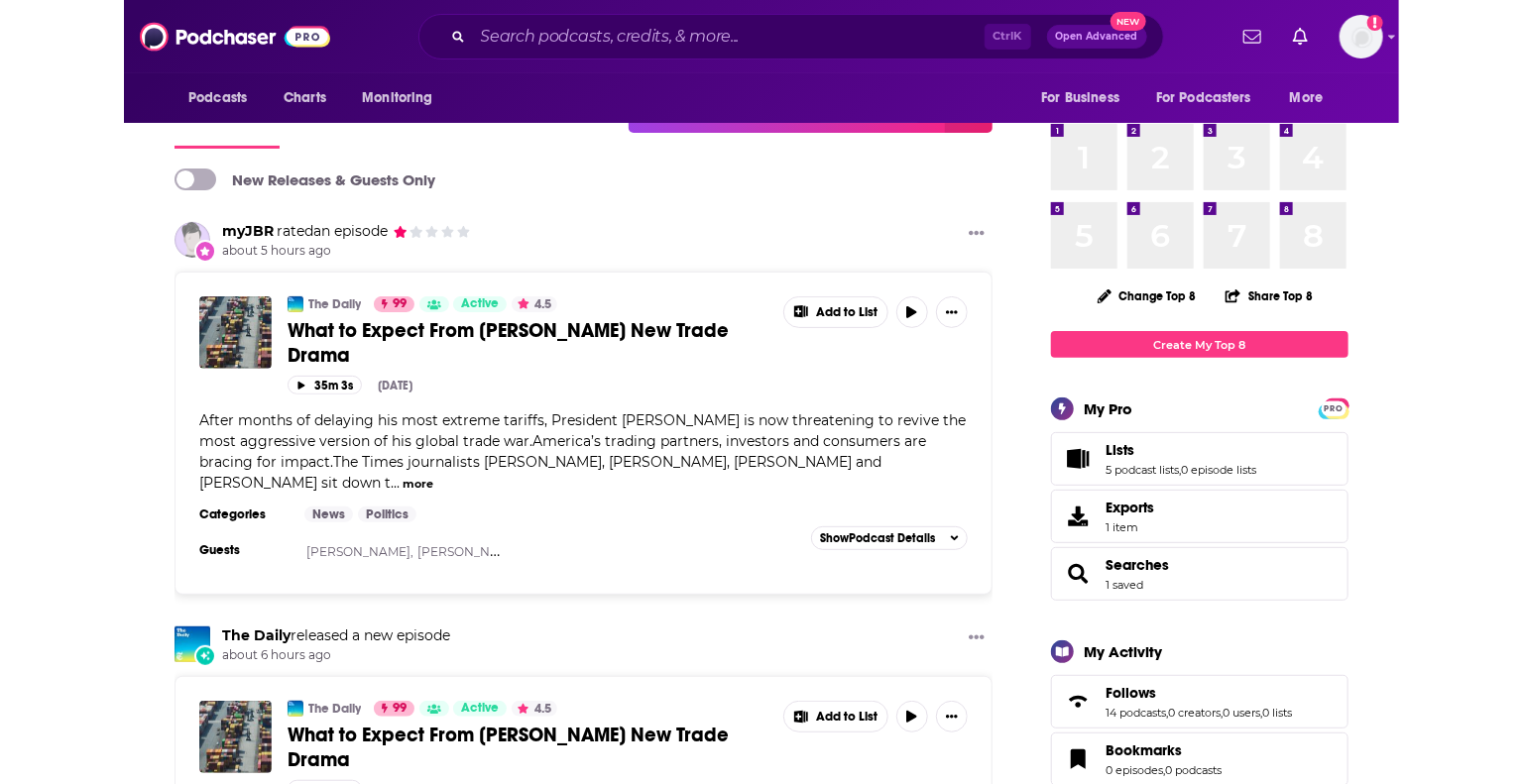 scroll, scrollTop: 0, scrollLeft: 0, axis: both 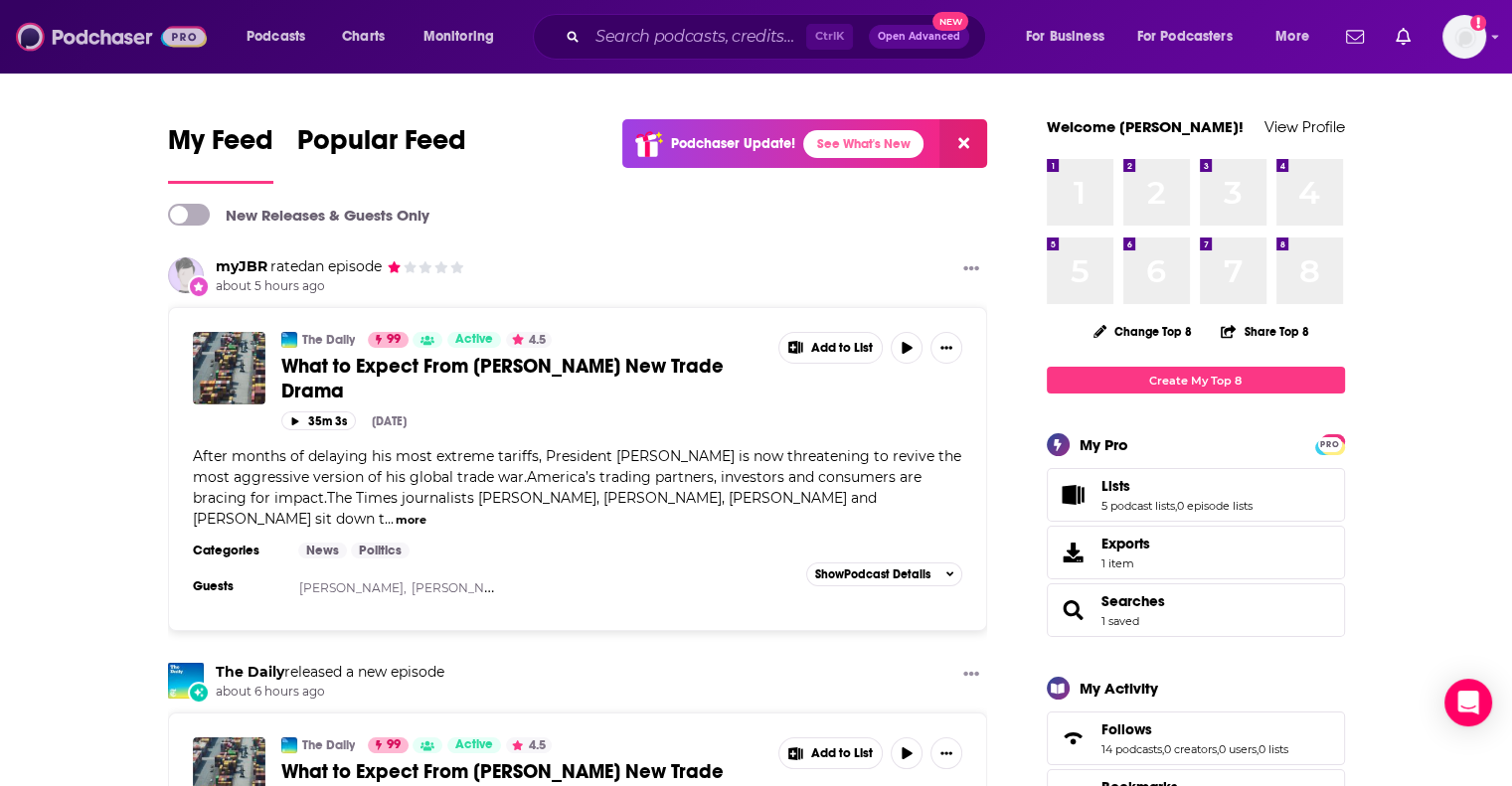 click at bounding box center (111, 37) 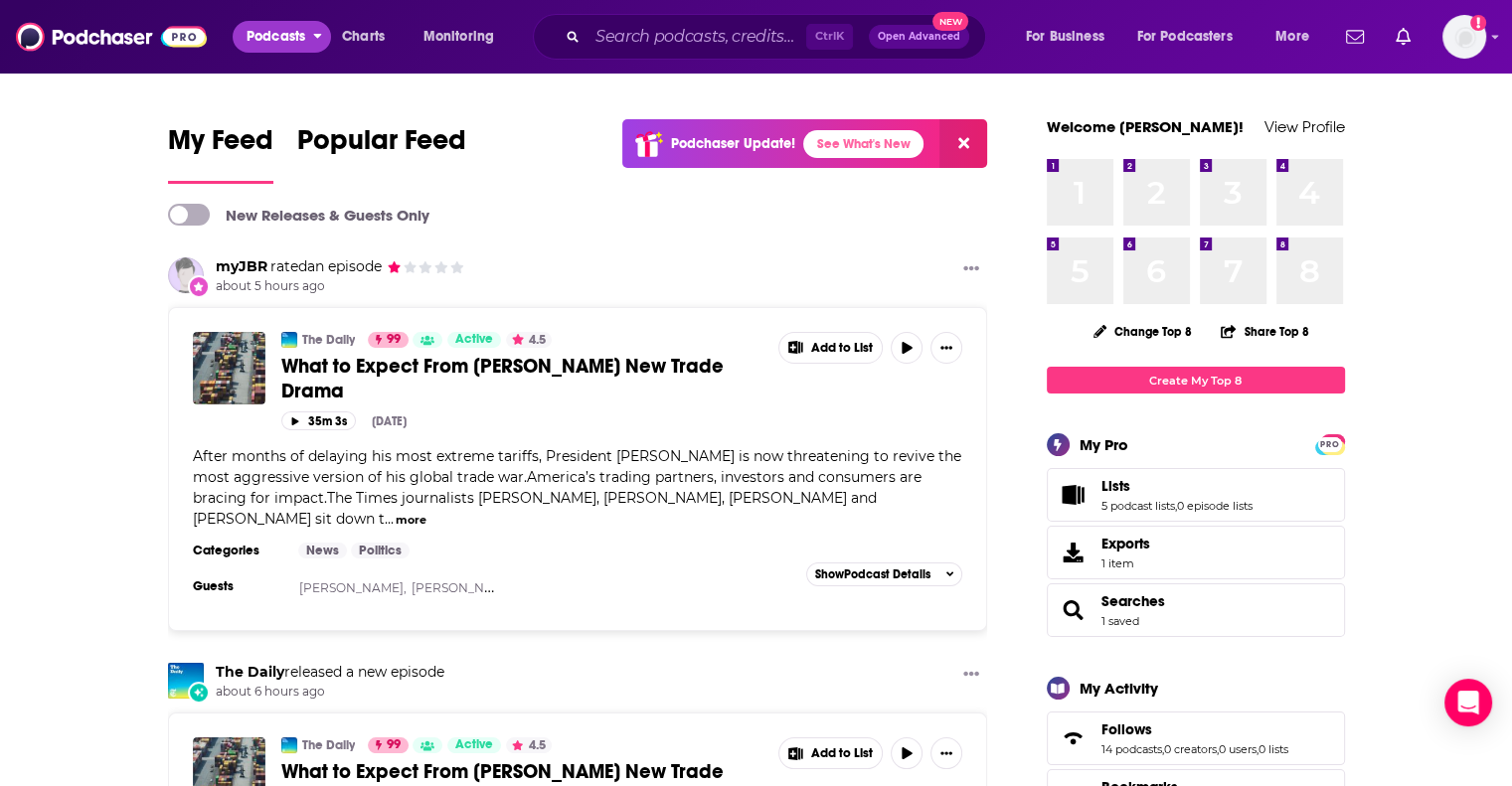 click on "Podcasts" at bounding box center (275, 37) 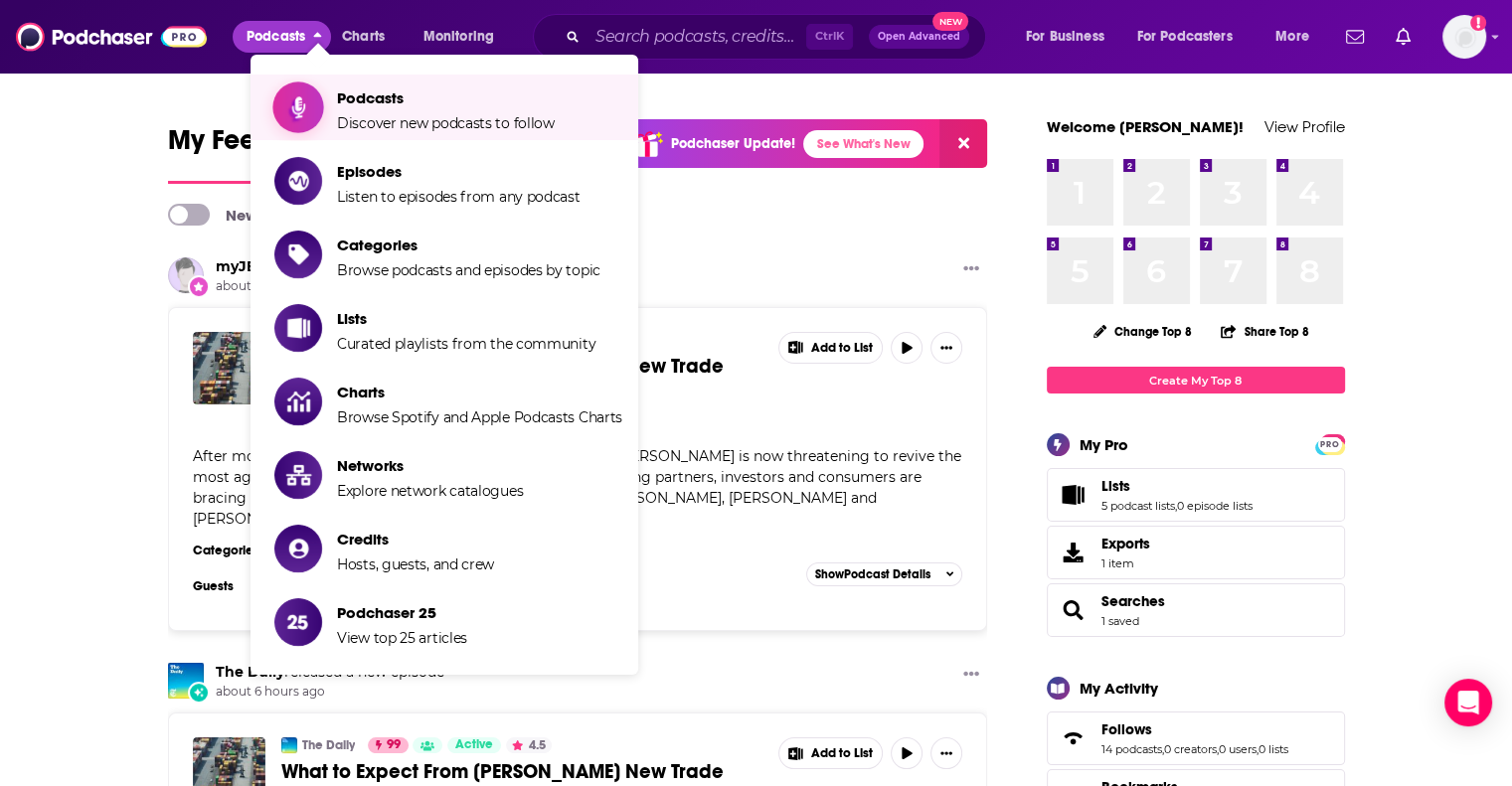 click on "Podcasts" at bounding box center [445, 97] 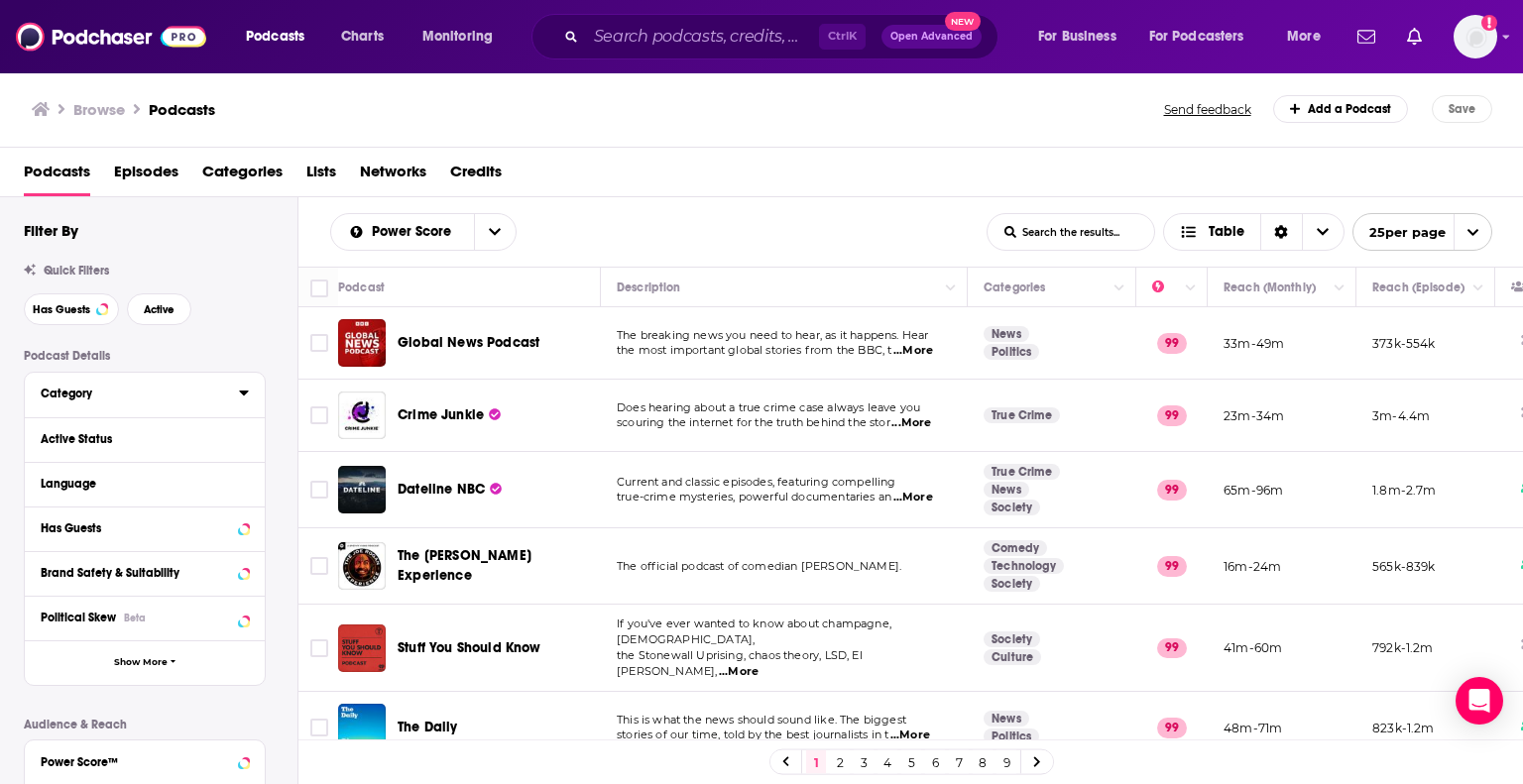 click on "Category" at bounding box center [140, 392] 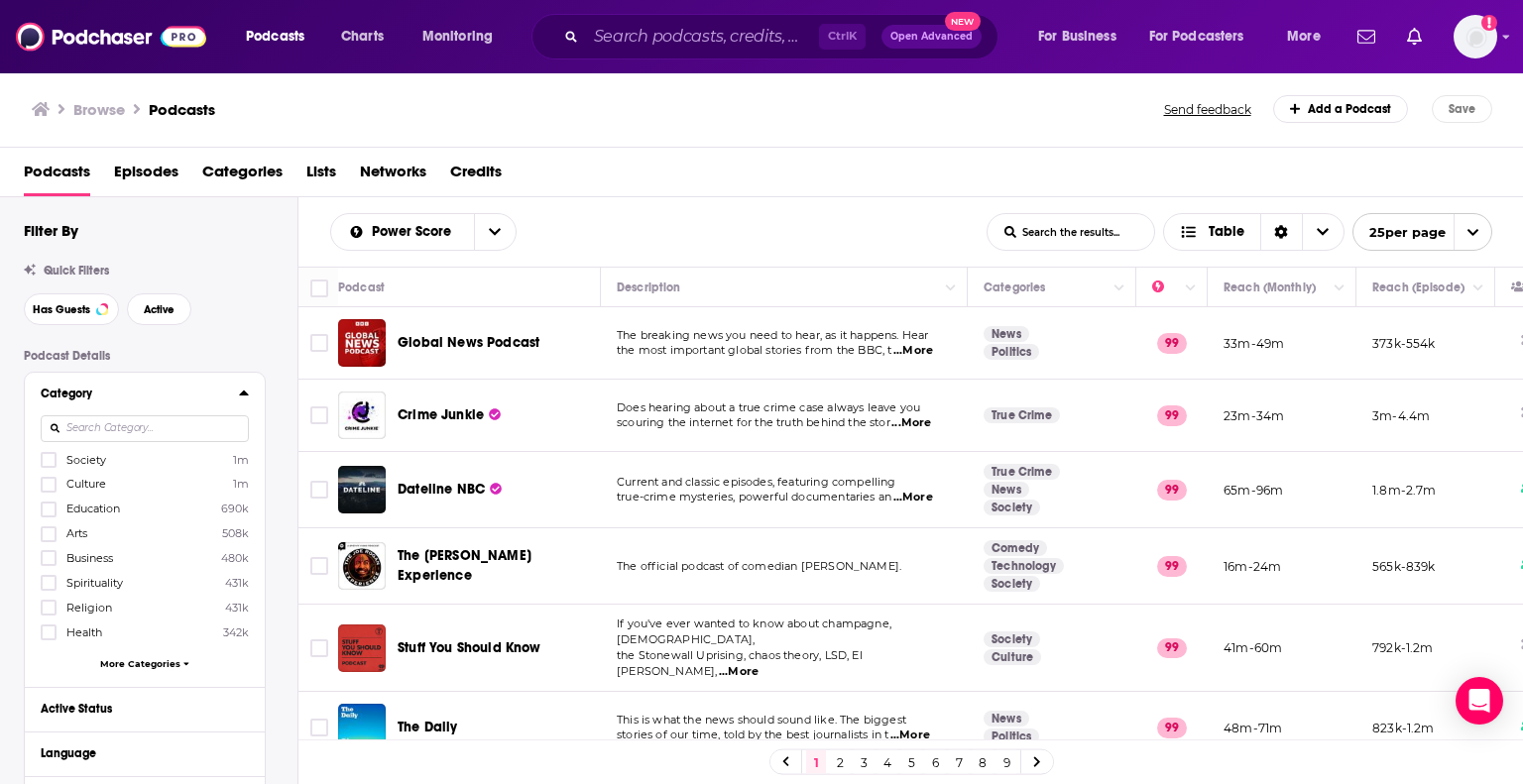 click at bounding box center [145, 428] 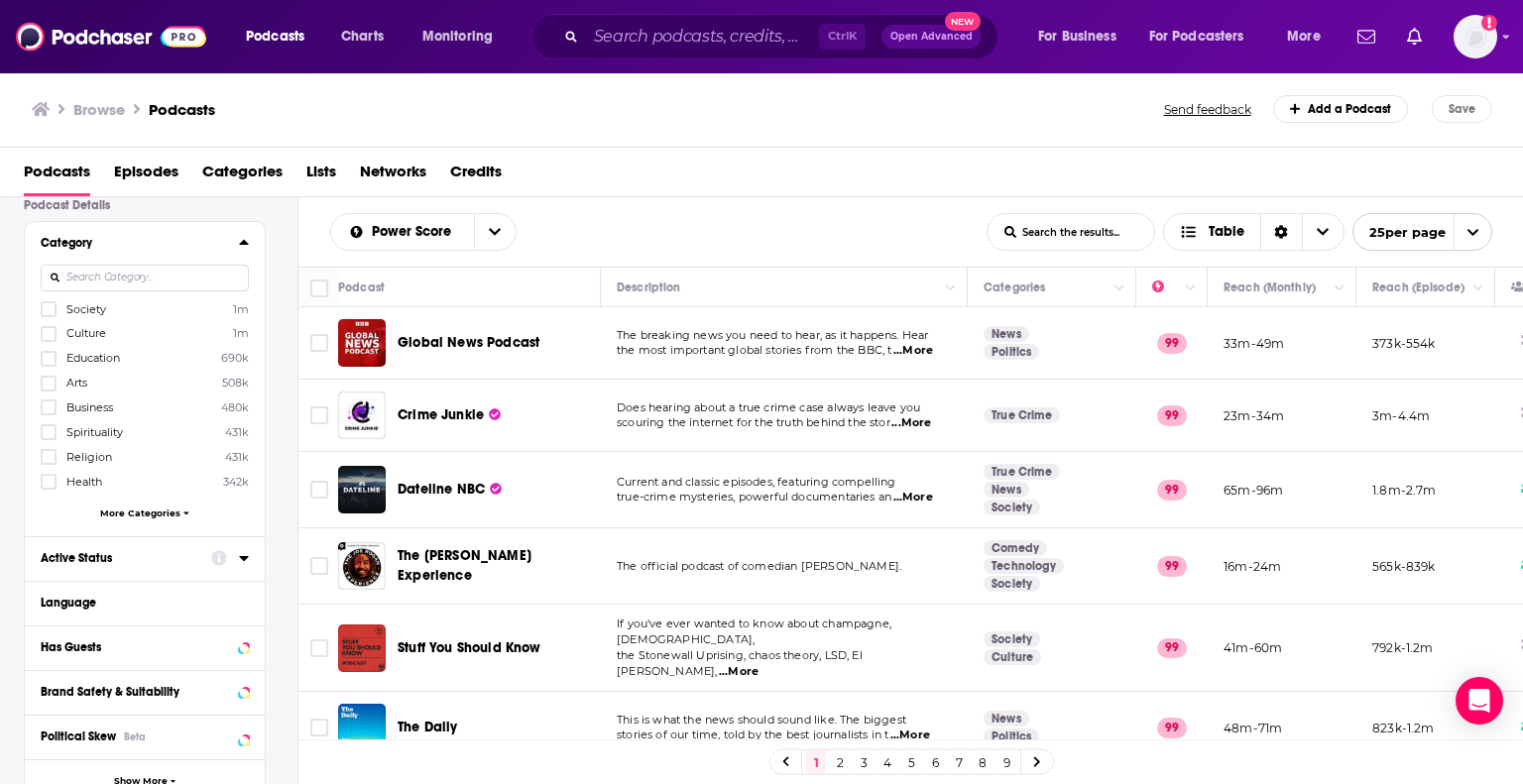 scroll, scrollTop: 198, scrollLeft: 0, axis: vertical 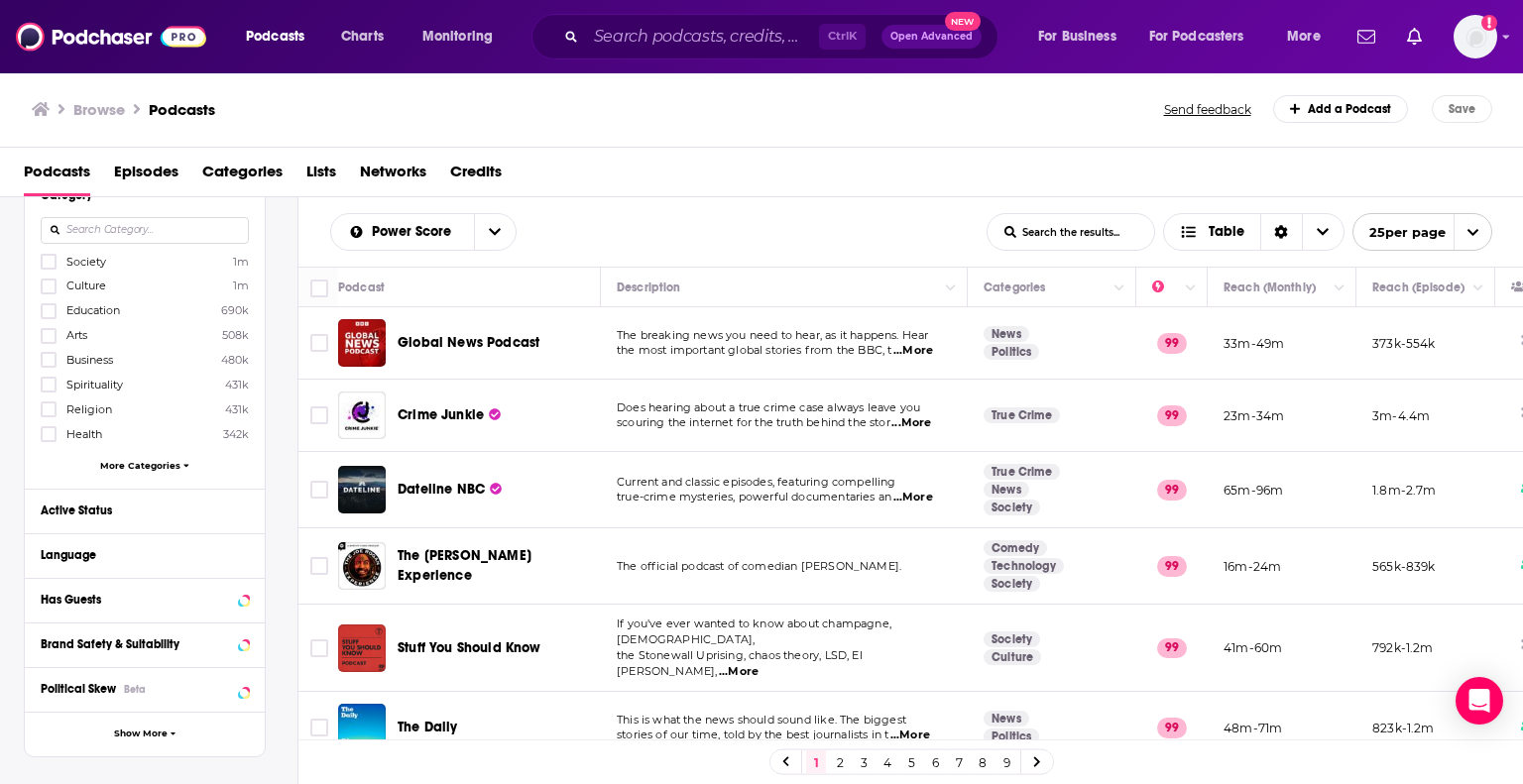 click on "Society 1m Culture 1m Education 690k Arts 508k Business 480k Spirituality 431k Religion 431k Health 342k More Categories" at bounding box center (145, 367) 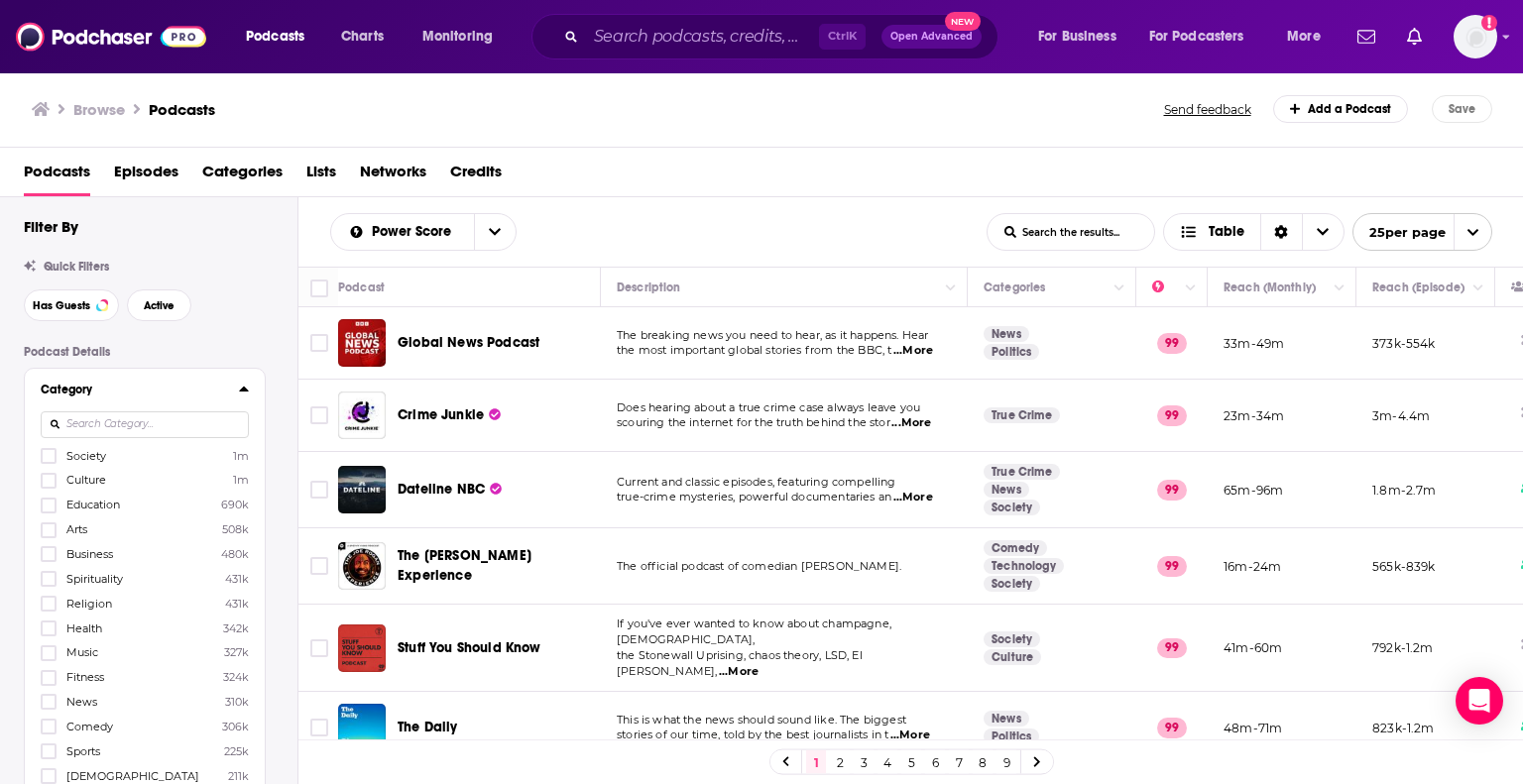 scroll, scrollTop: 0, scrollLeft: 0, axis: both 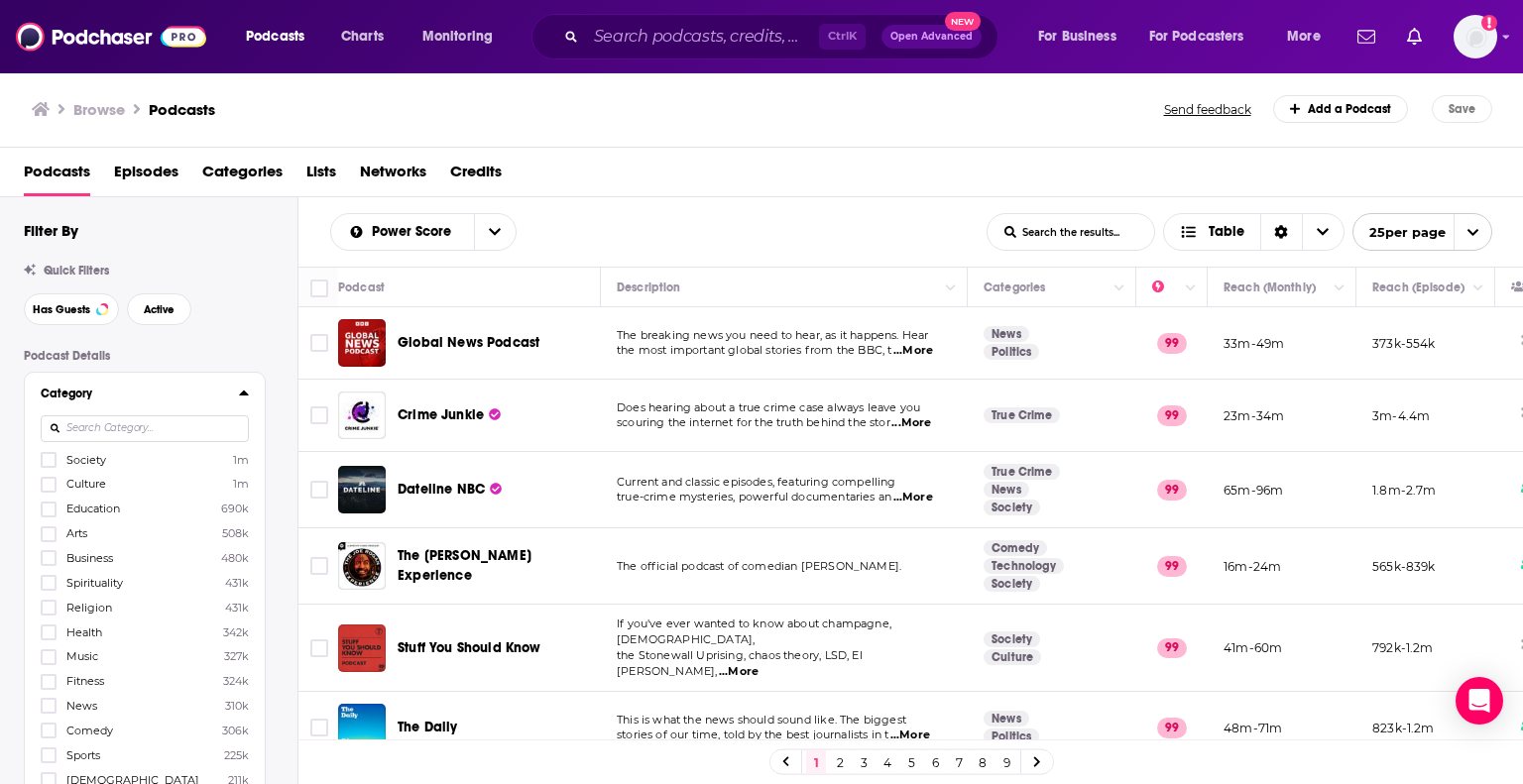 click at bounding box center [145, 428] 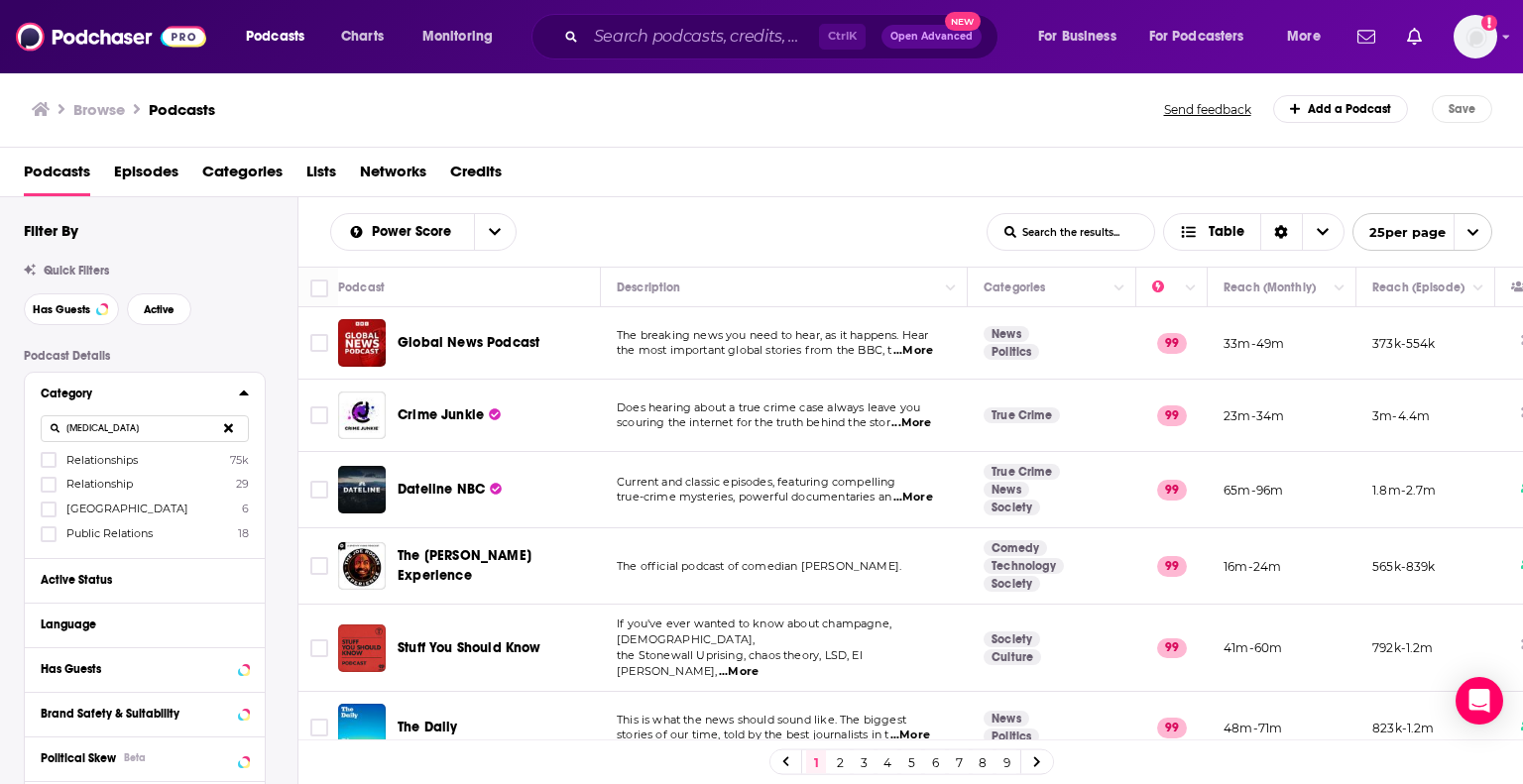 type on "[MEDICAL_DATA]" 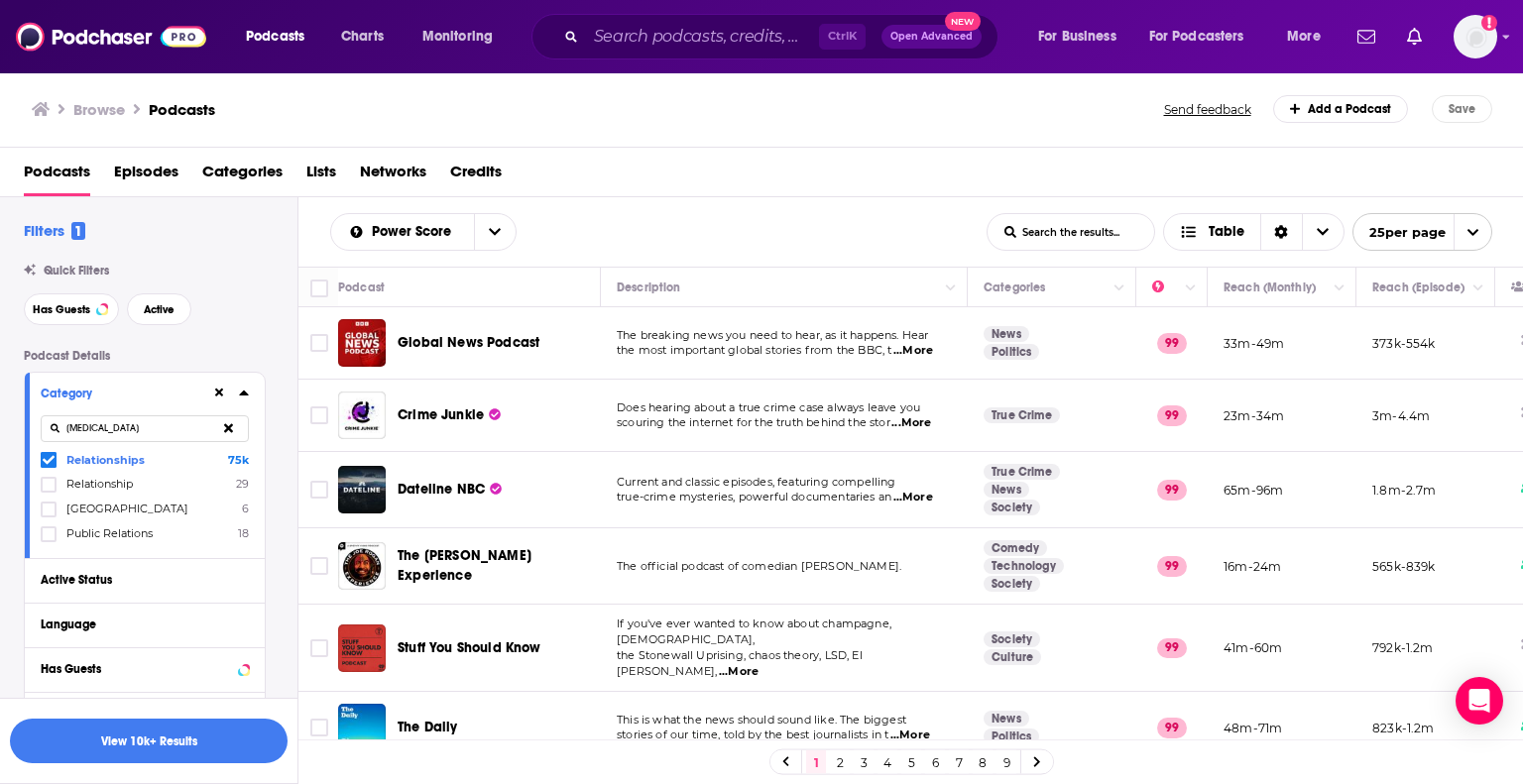 scroll, scrollTop: 99, scrollLeft: 0, axis: vertical 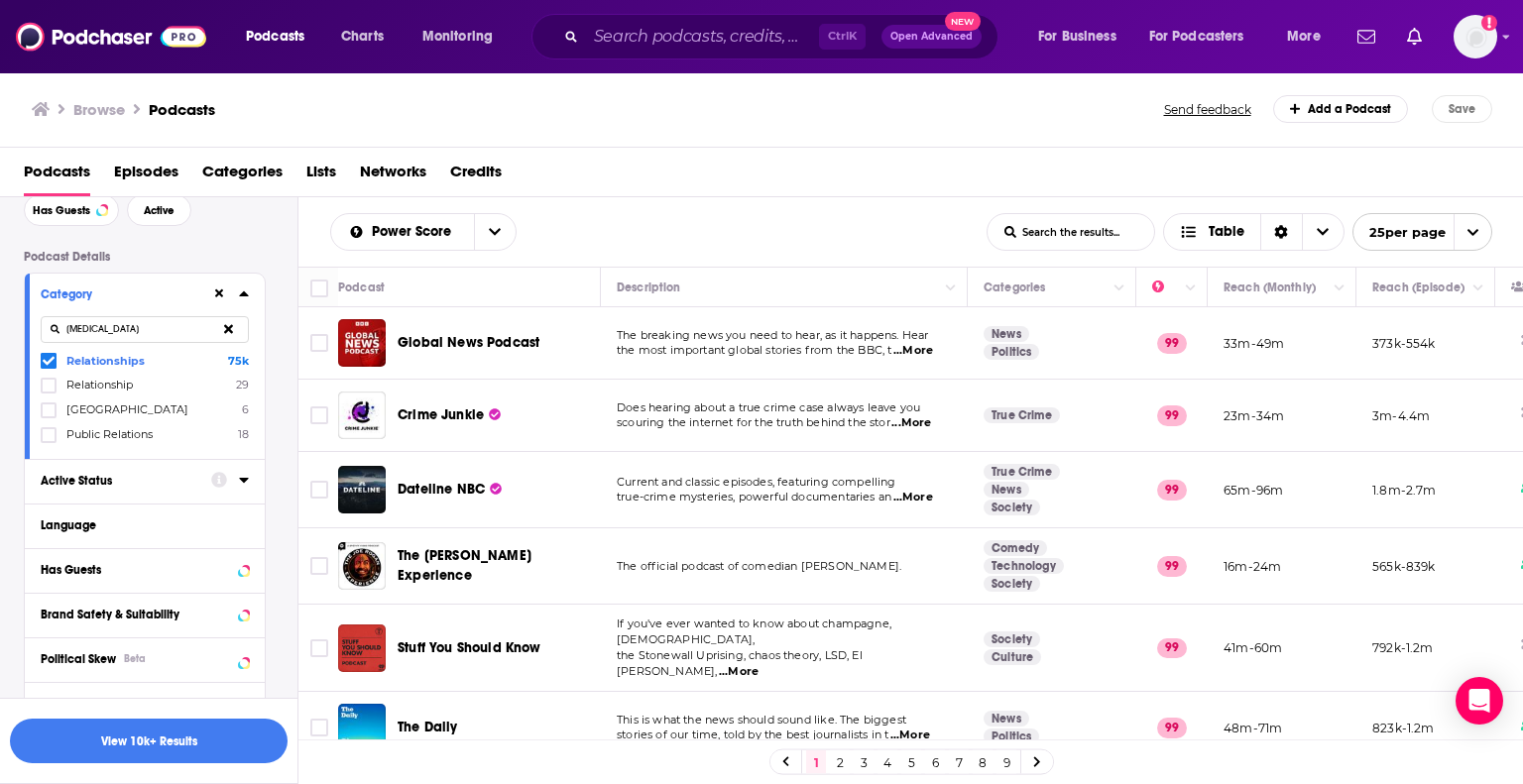 click on "Active Status" at bounding box center [126, 480] 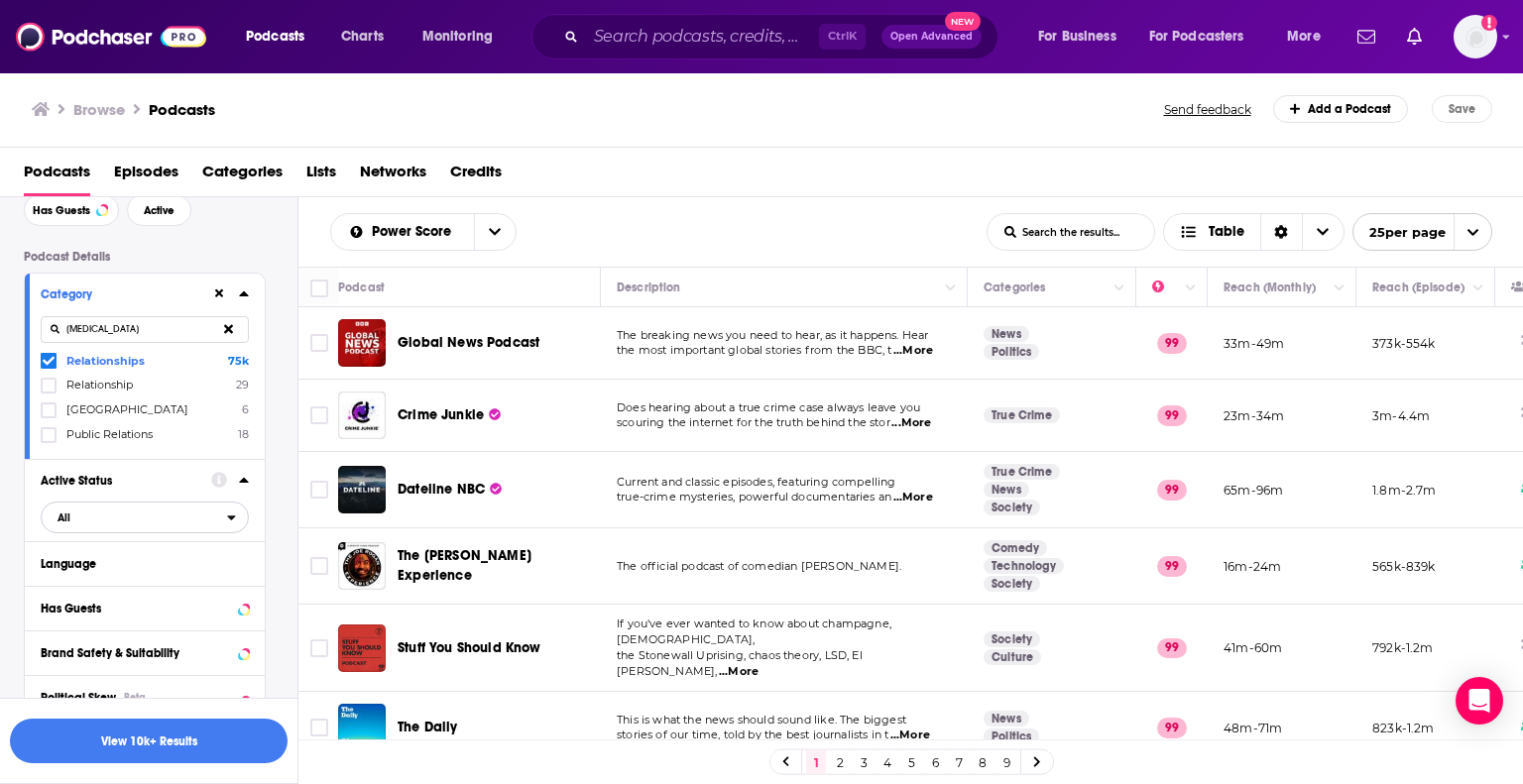 click 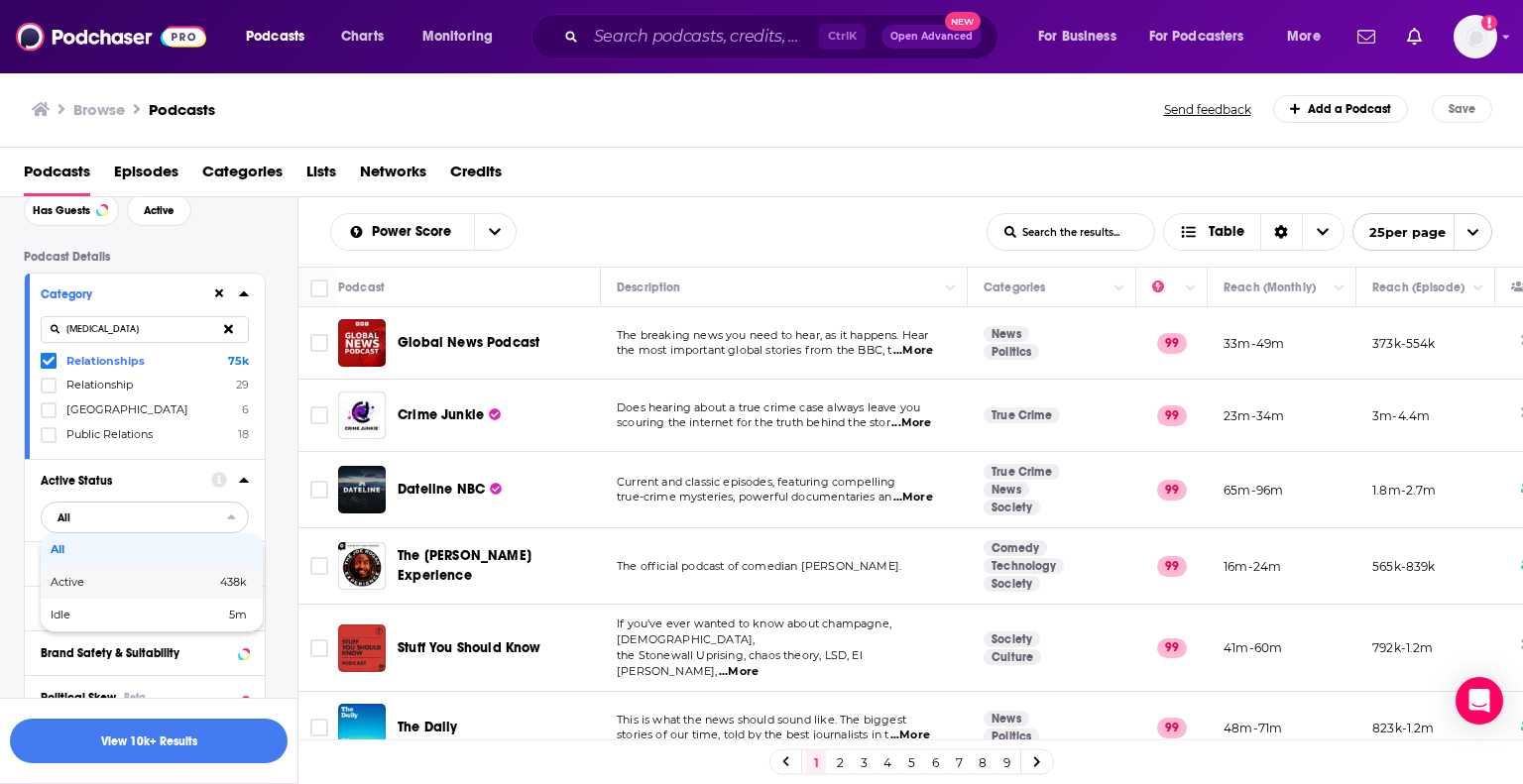 click on "438k" at bounding box center [198, 582] 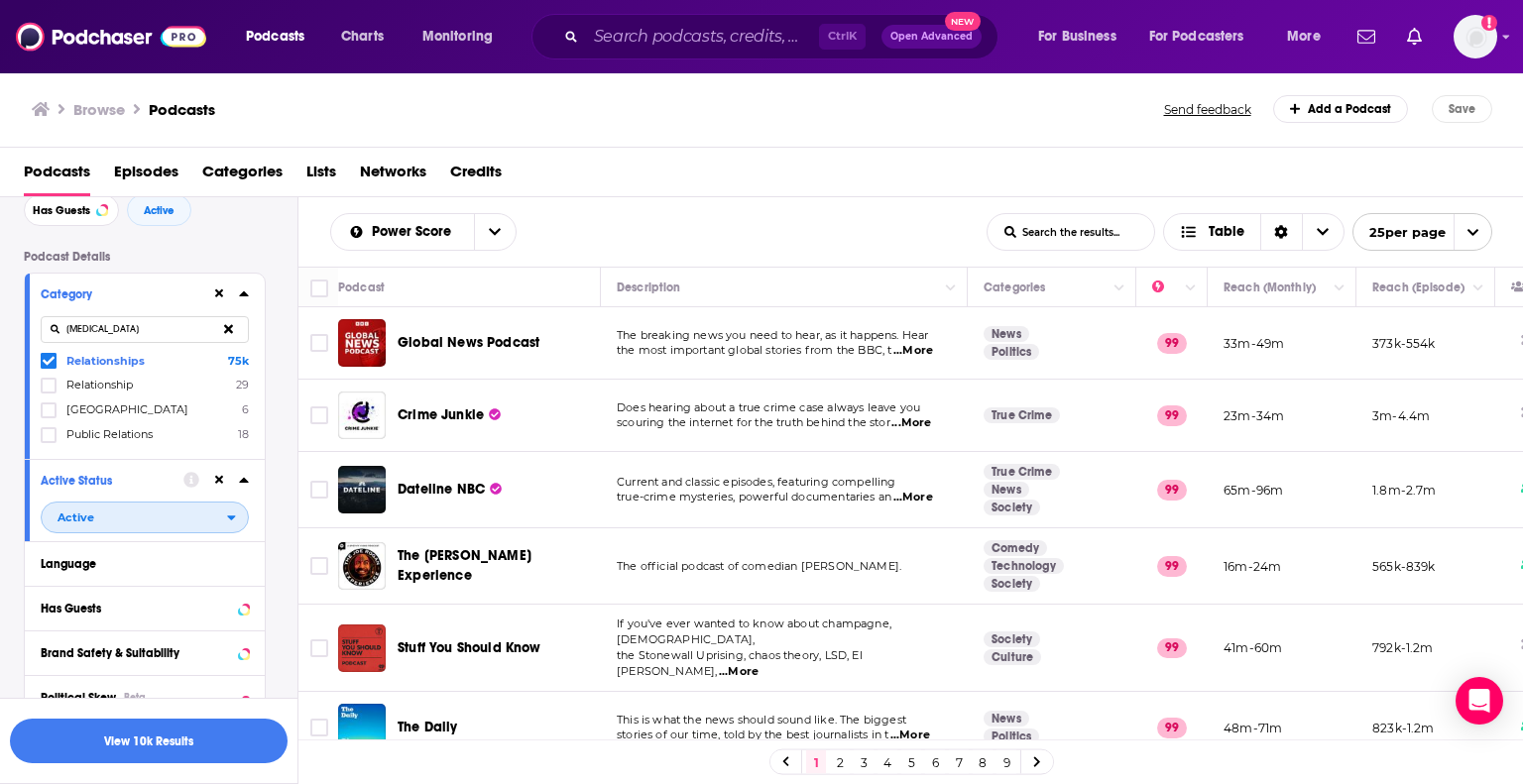 scroll, scrollTop: 198, scrollLeft: 0, axis: vertical 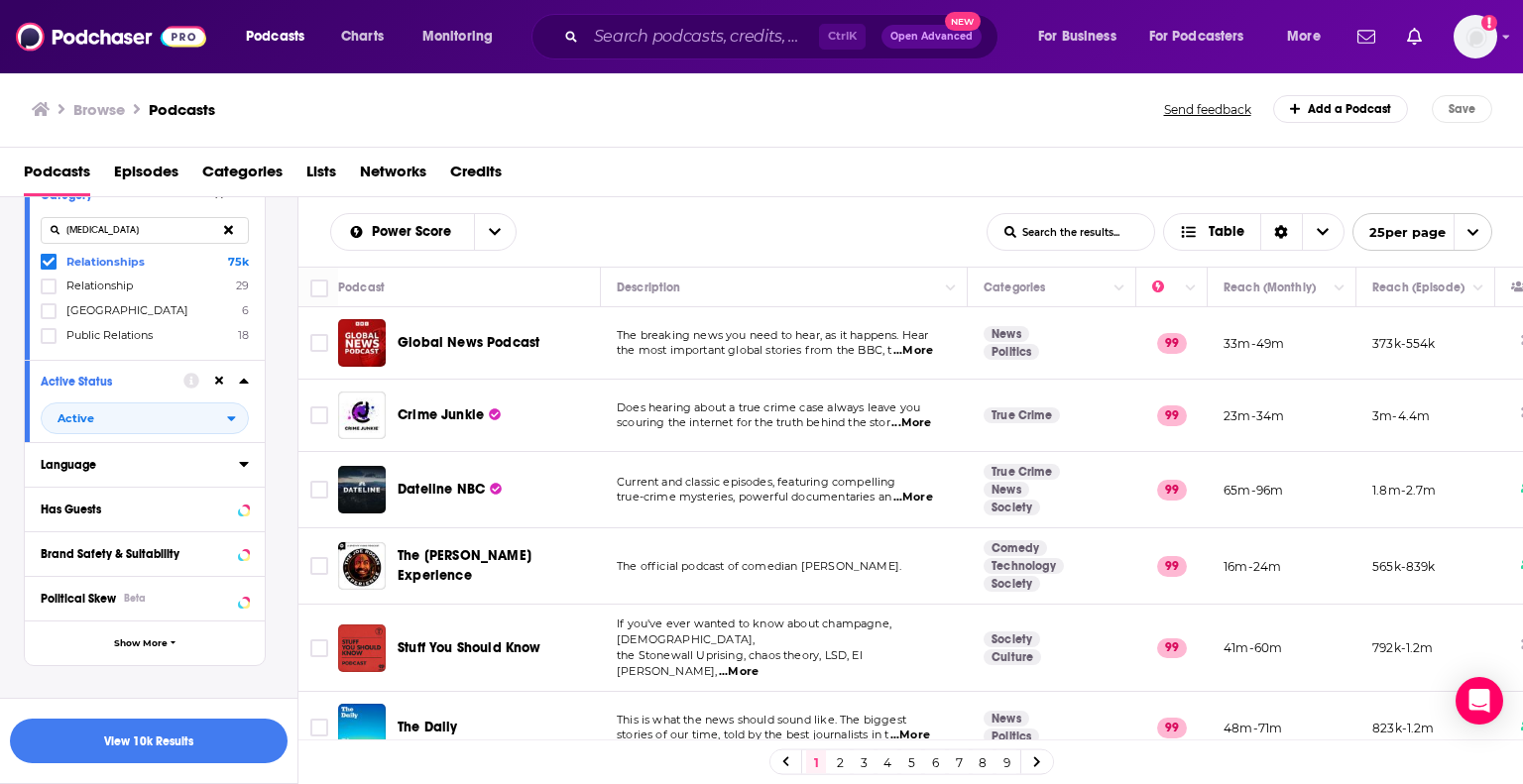 drag, startPoint x: 126, startPoint y: 470, endPoint x: 209, endPoint y: 473, distance: 83.0542 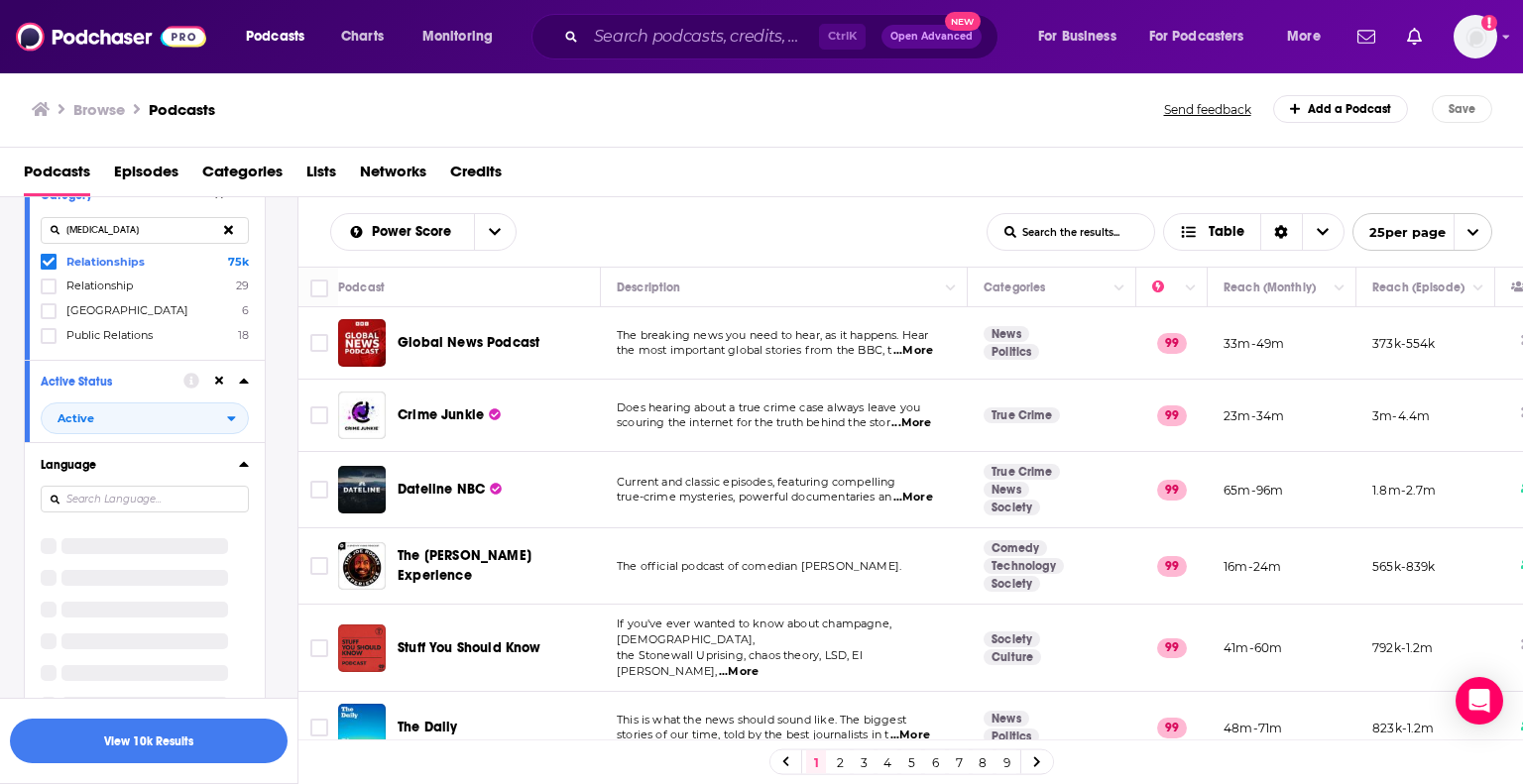 click at bounding box center [145, 499] 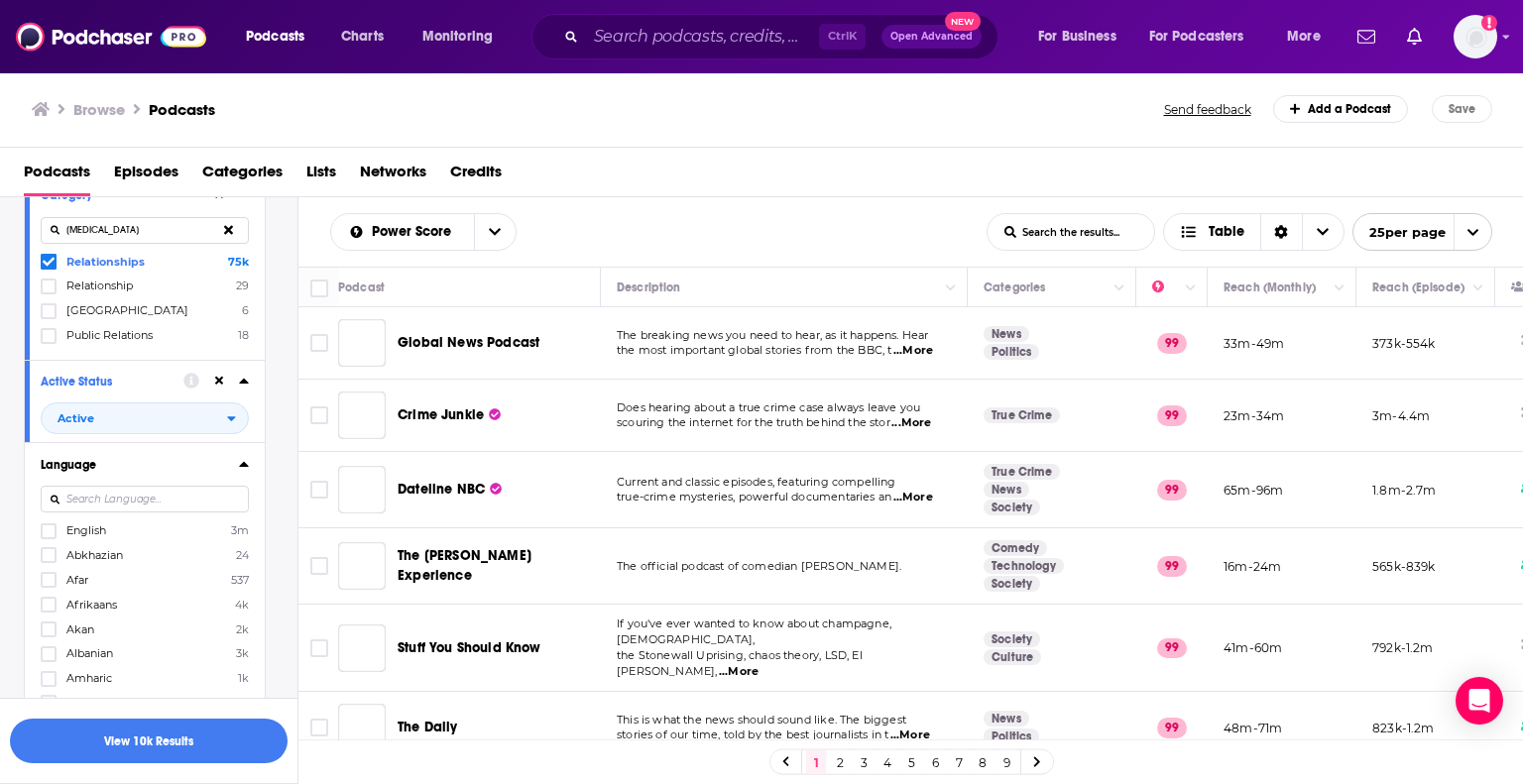 scroll, scrollTop: 145, scrollLeft: 0, axis: vertical 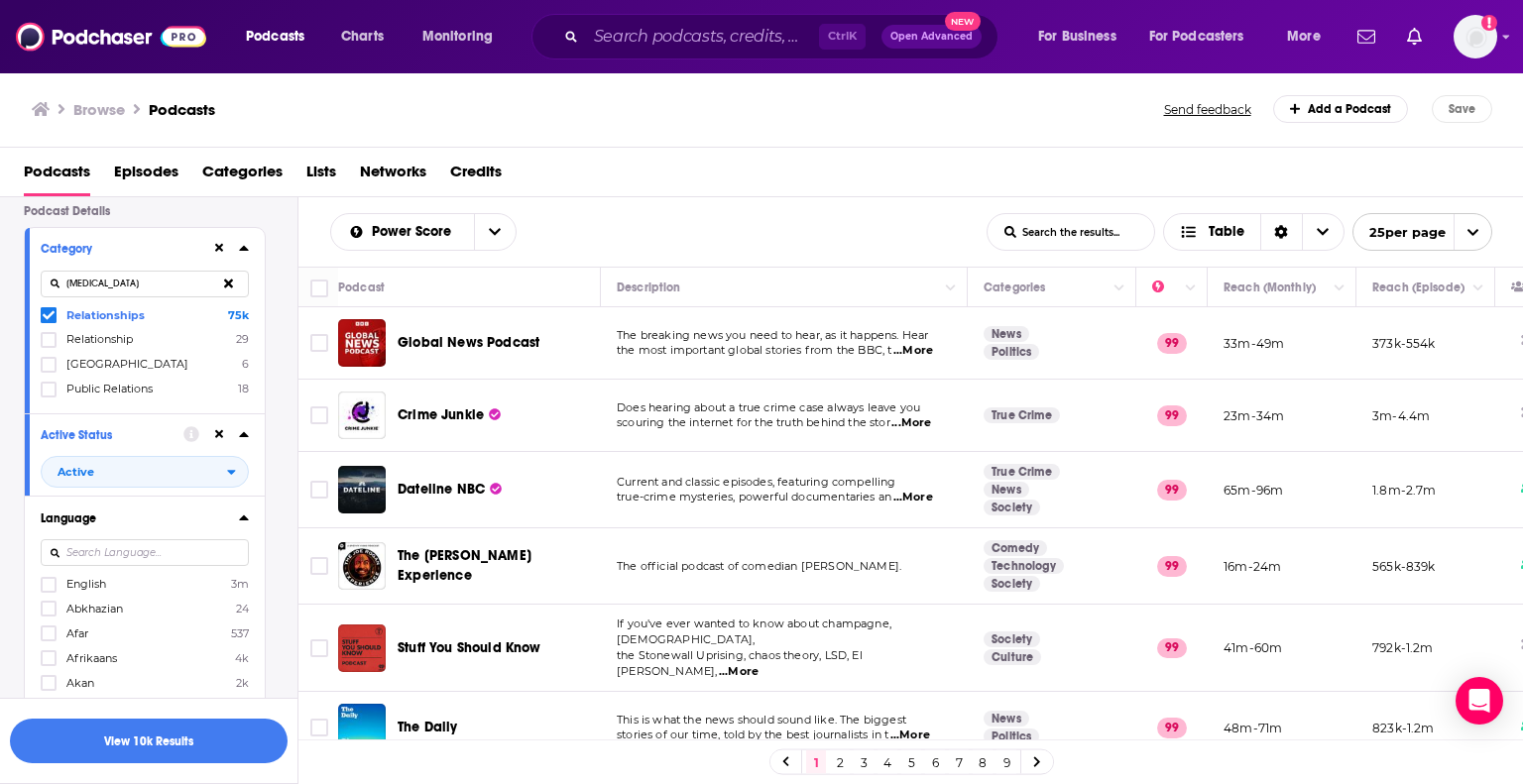 click on "English" at bounding box center [86, 584] 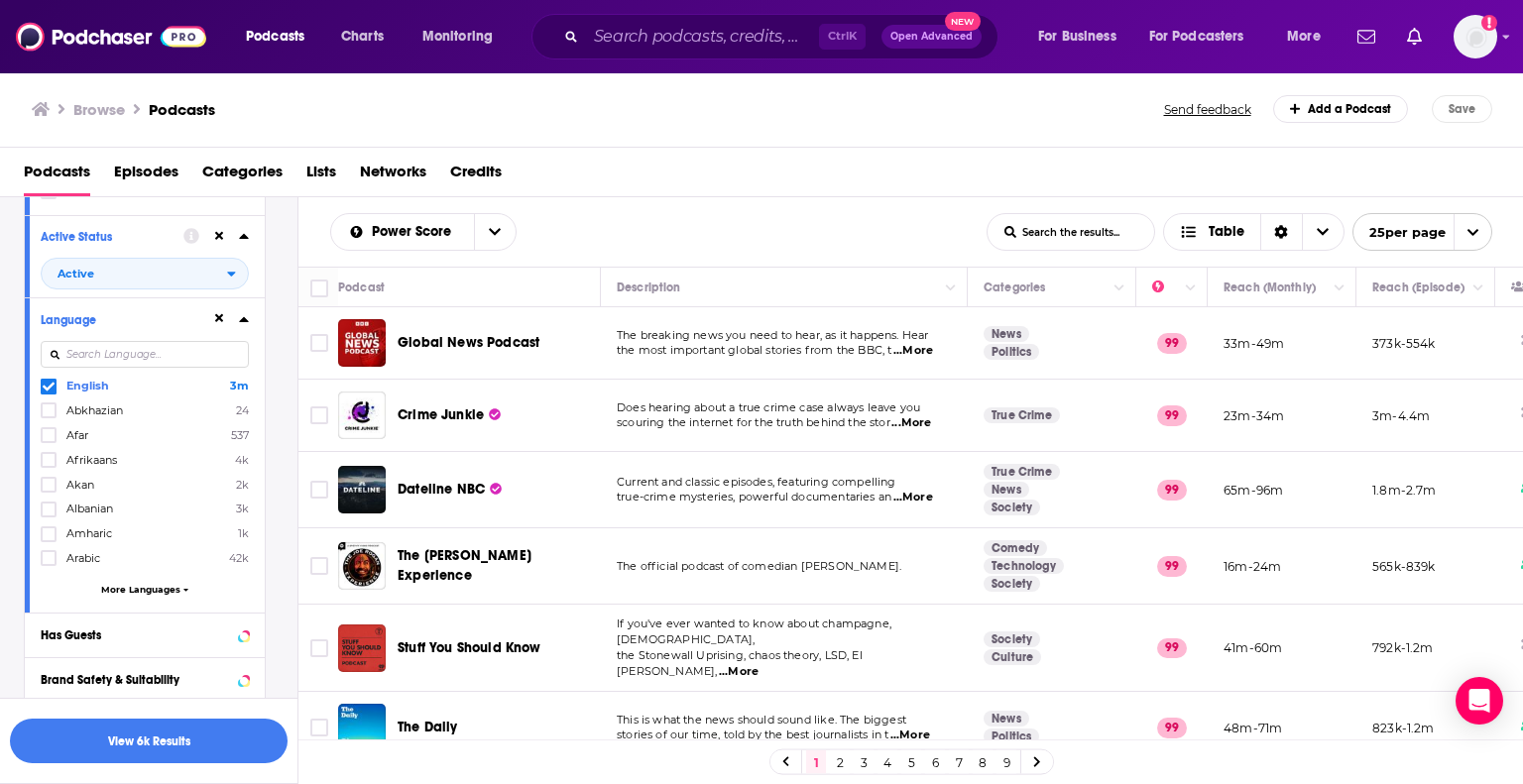scroll, scrollTop: 442, scrollLeft: 0, axis: vertical 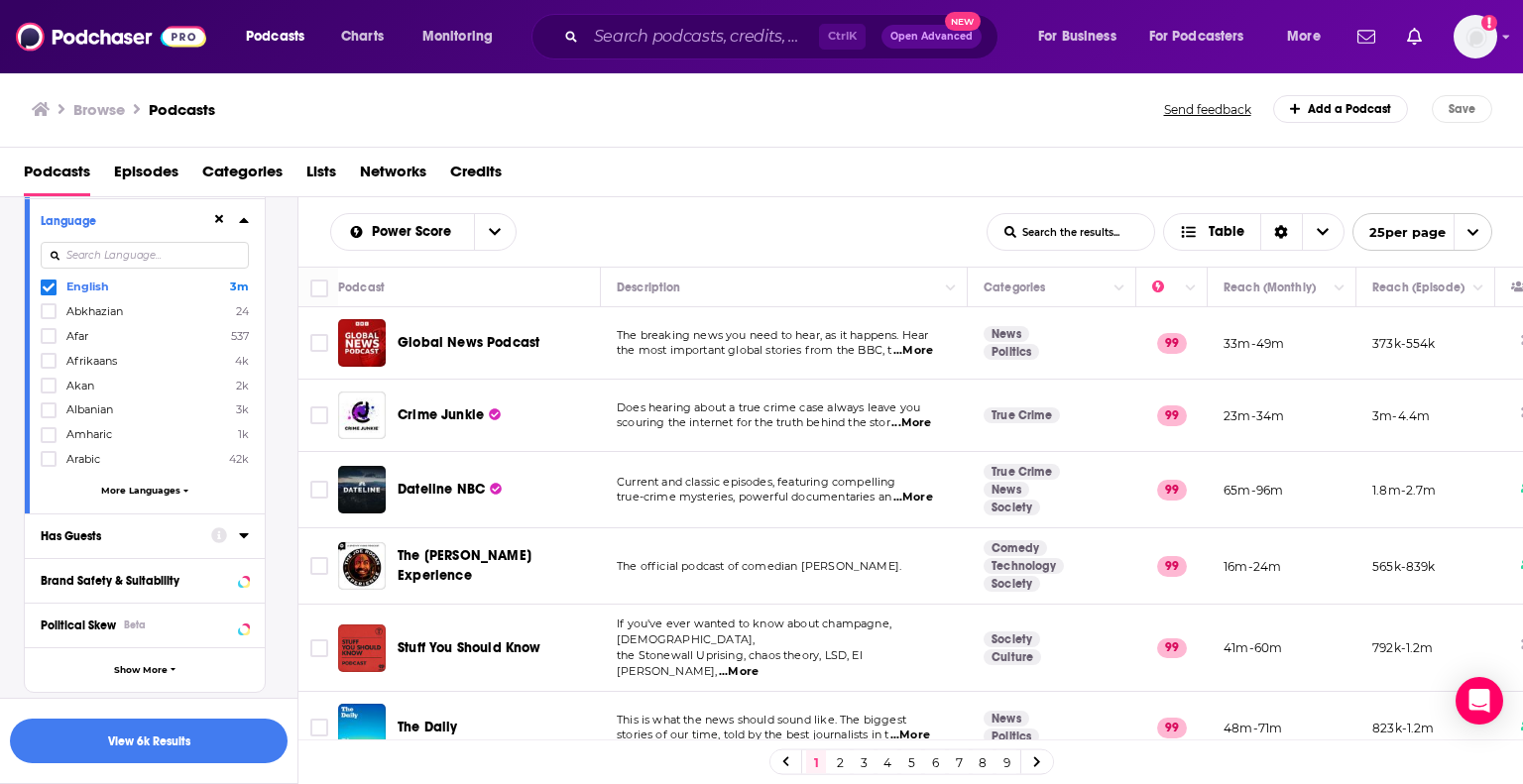click 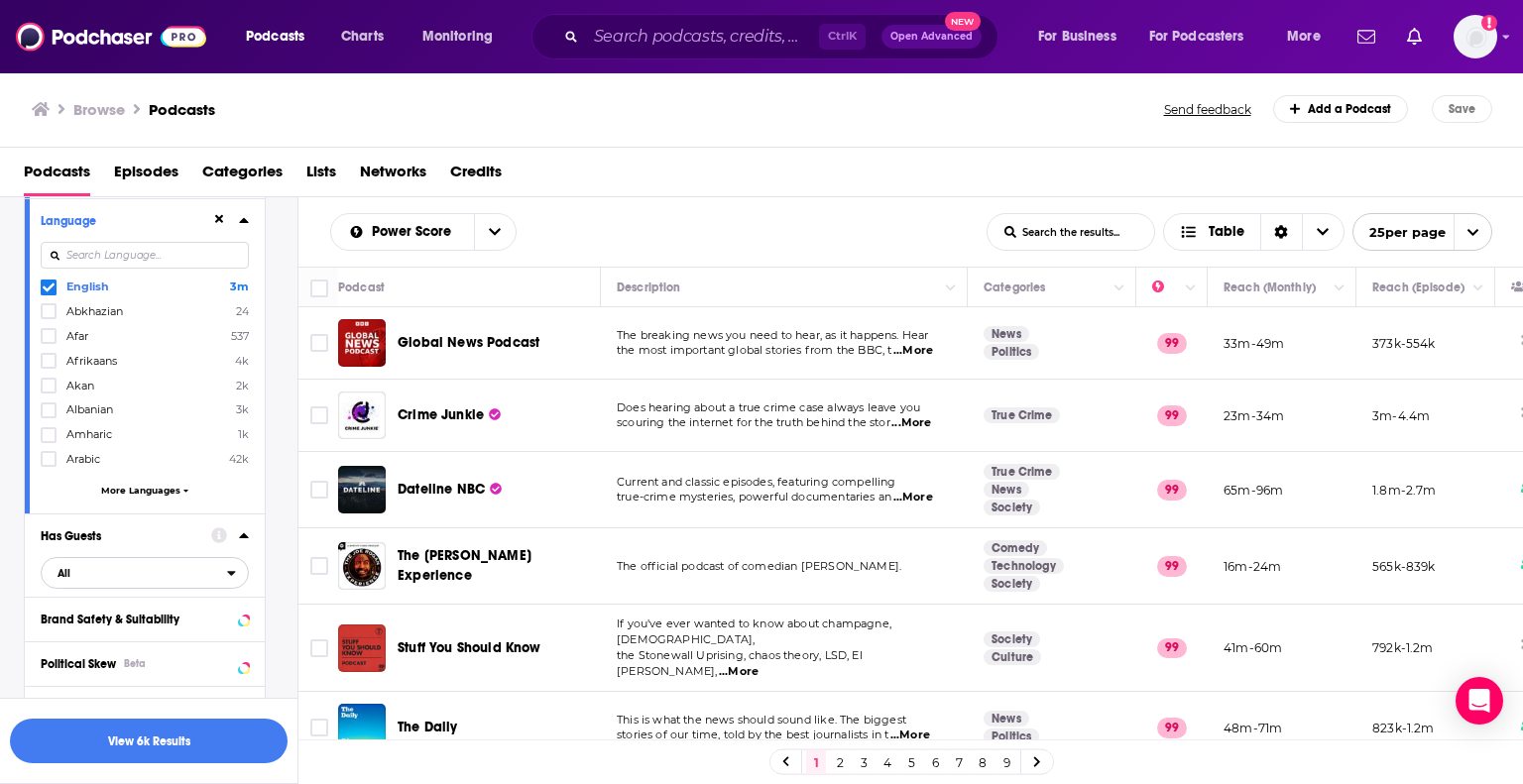 click on "All" at bounding box center (134, 573) 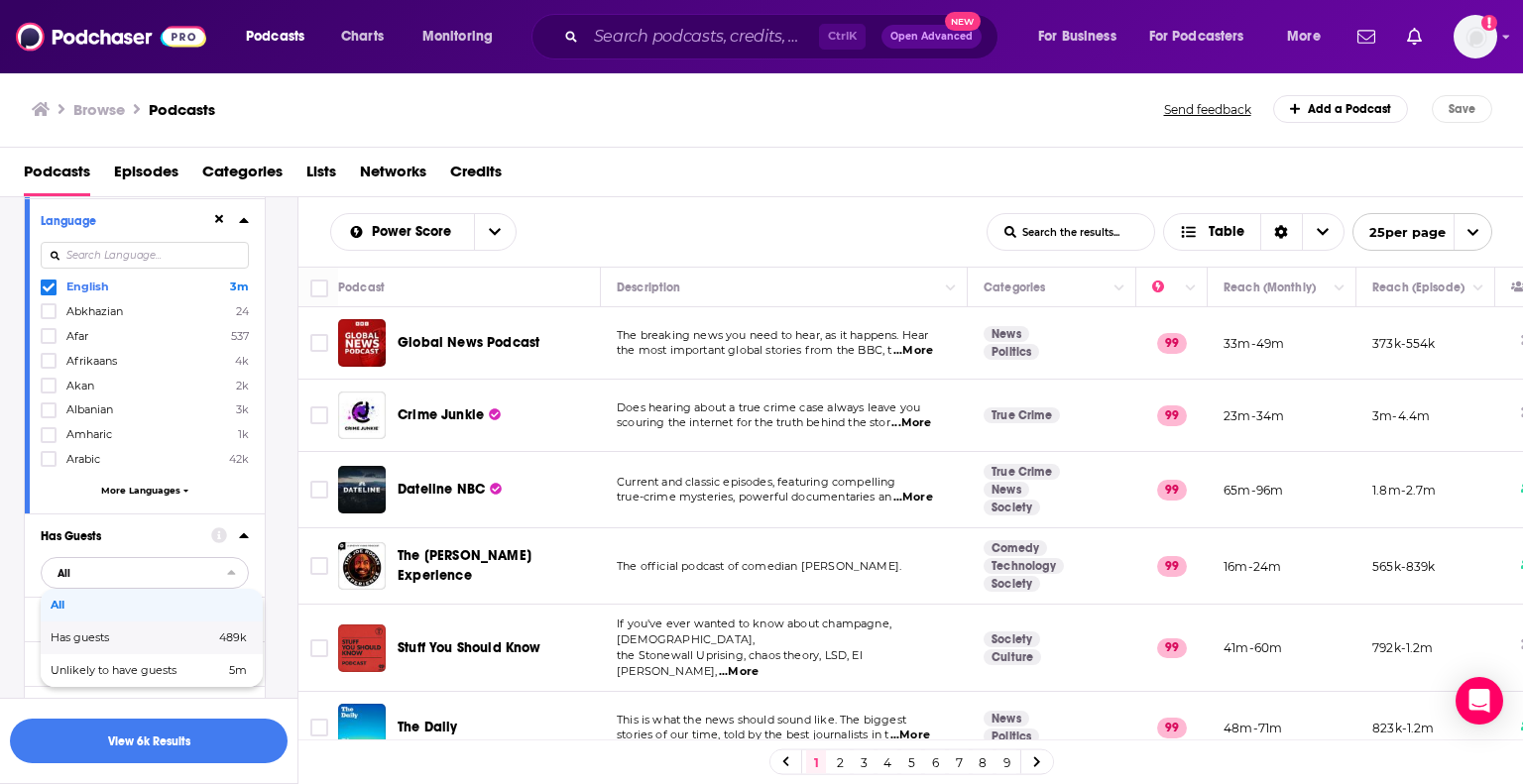 click on "Has guests" at bounding box center (106, 637) 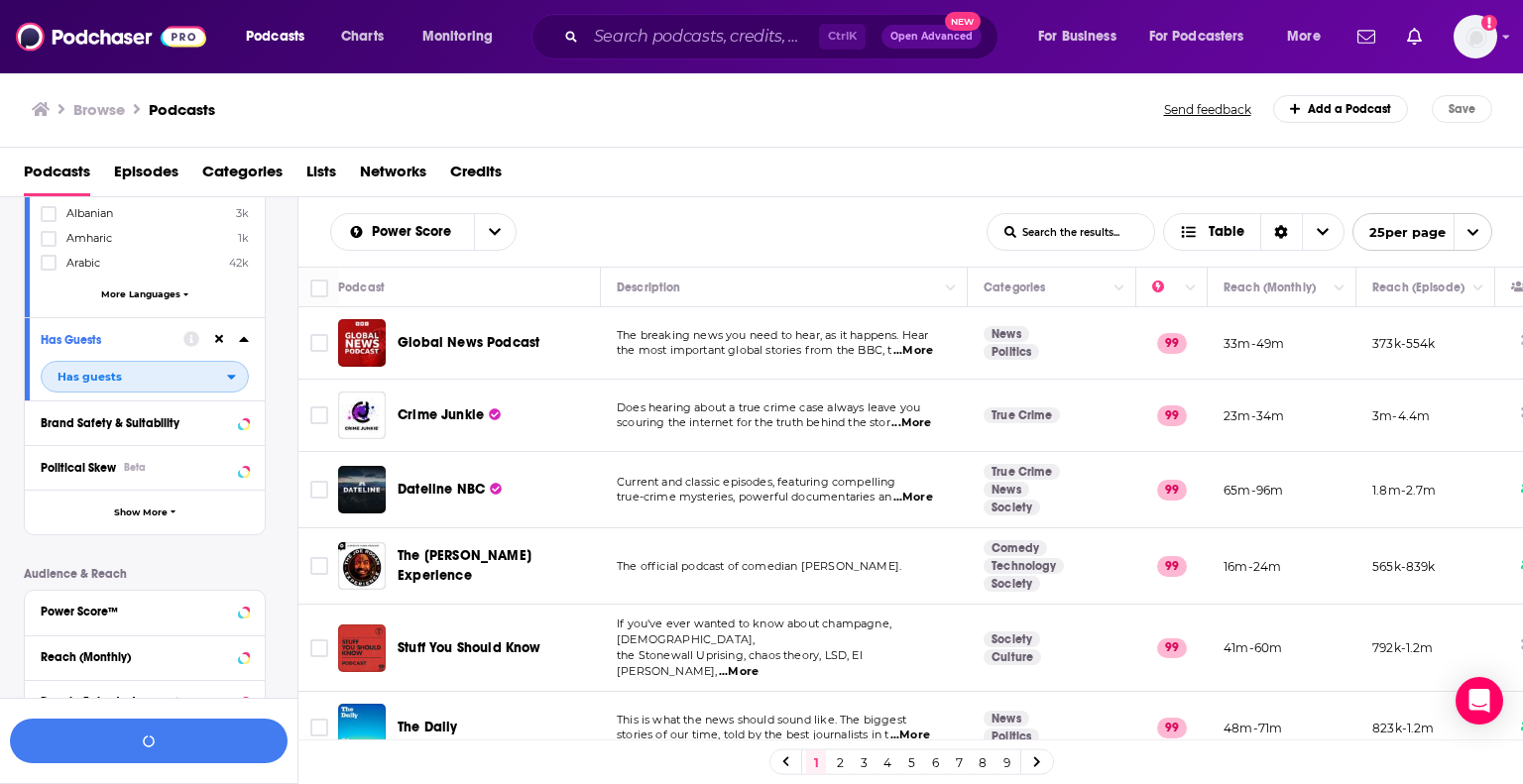 scroll, scrollTop: 640, scrollLeft: 0, axis: vertical 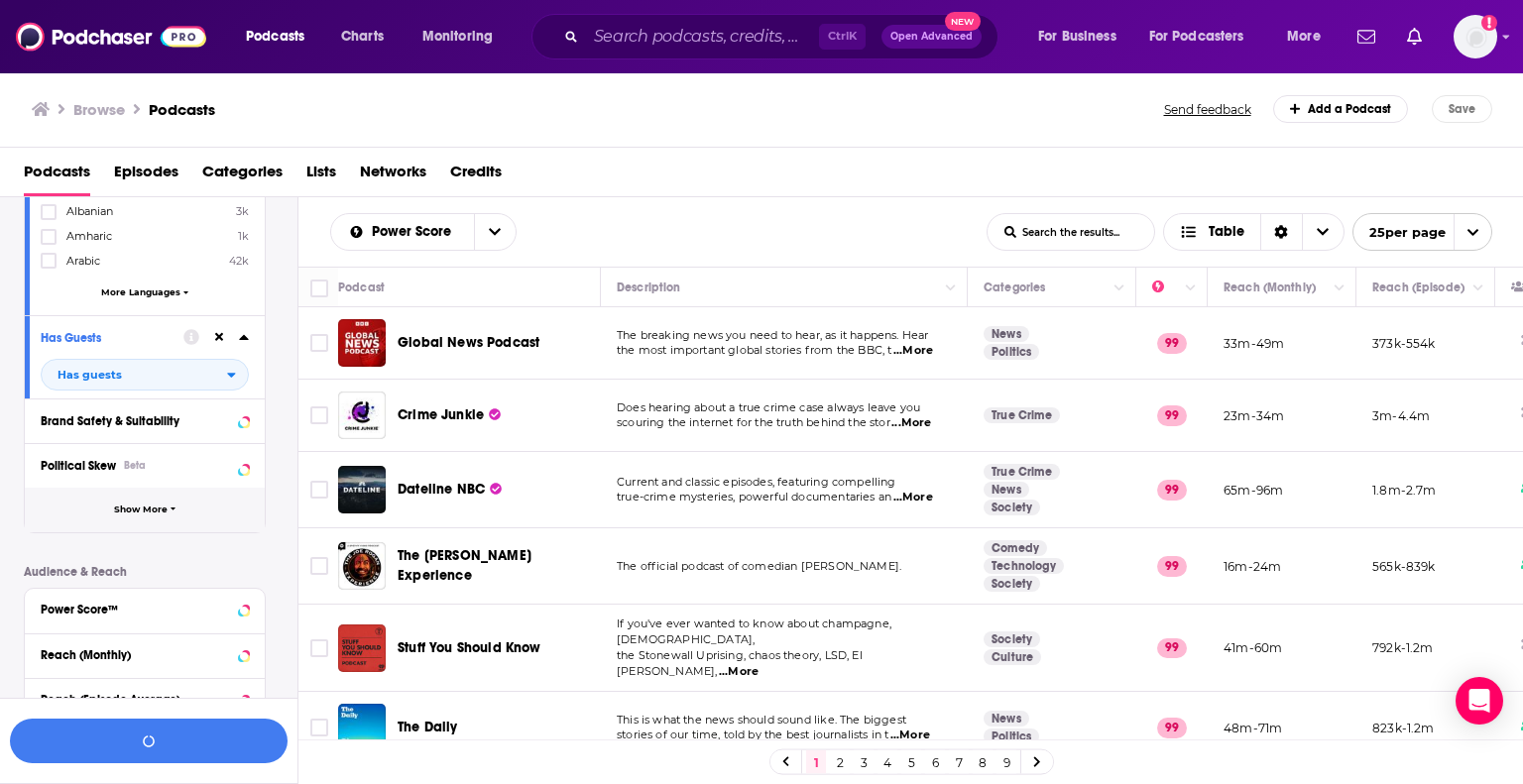 click on "Show More" at bounding box center (141, 509) 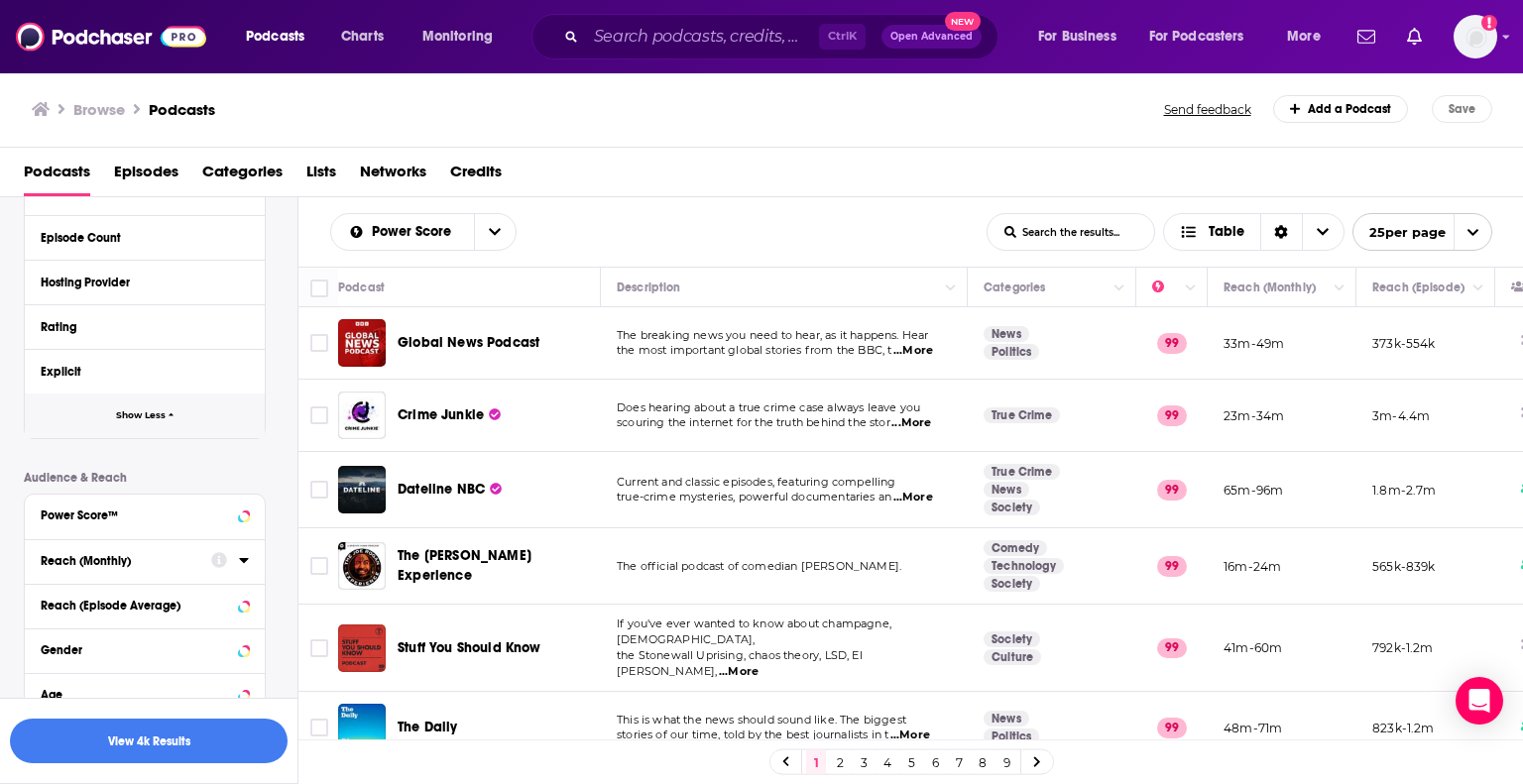 scroll, scrollTop: 1235, scrollLeft: 0, axis: vertical 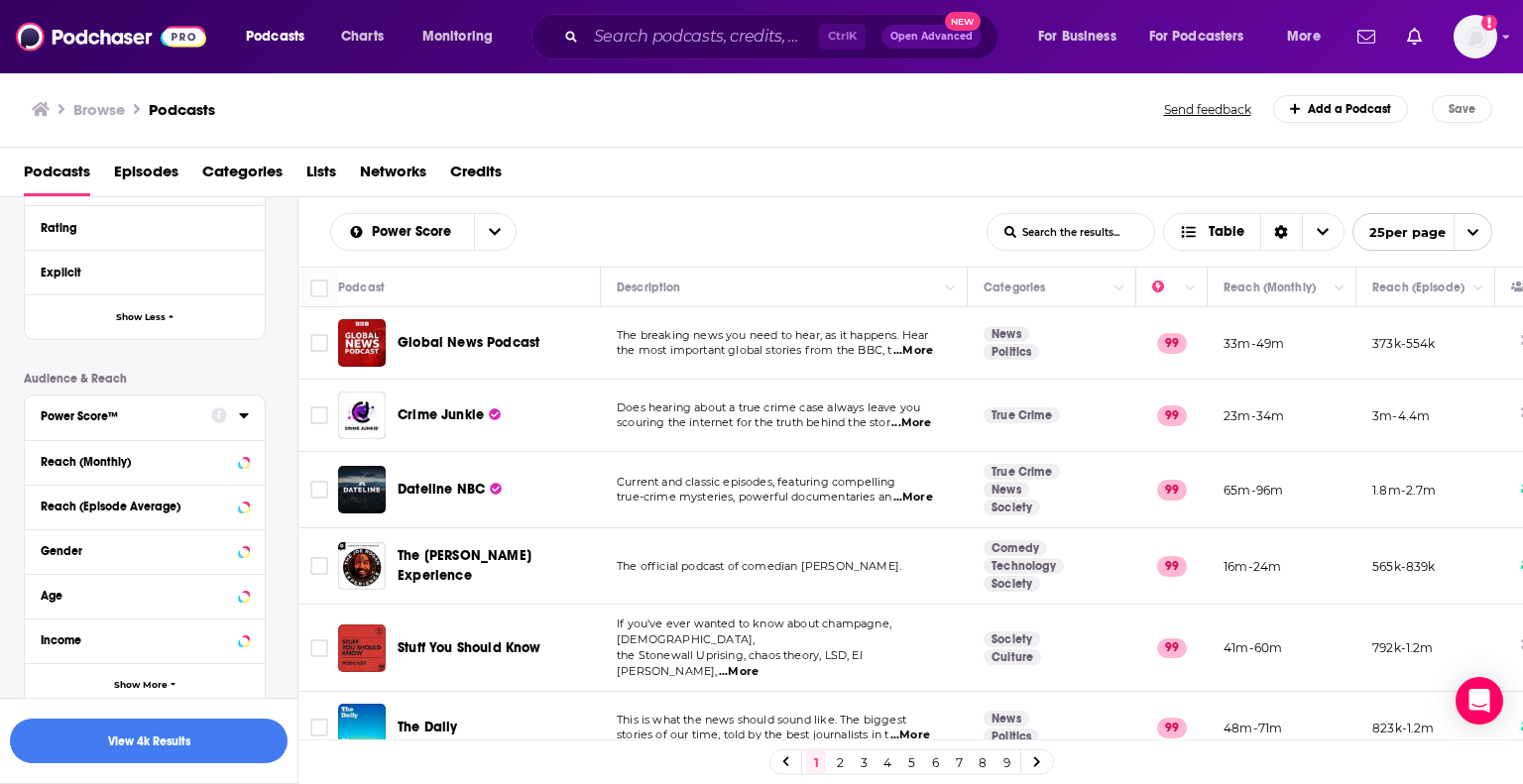 click on "Power Score™" at bounding box center [119, 416] 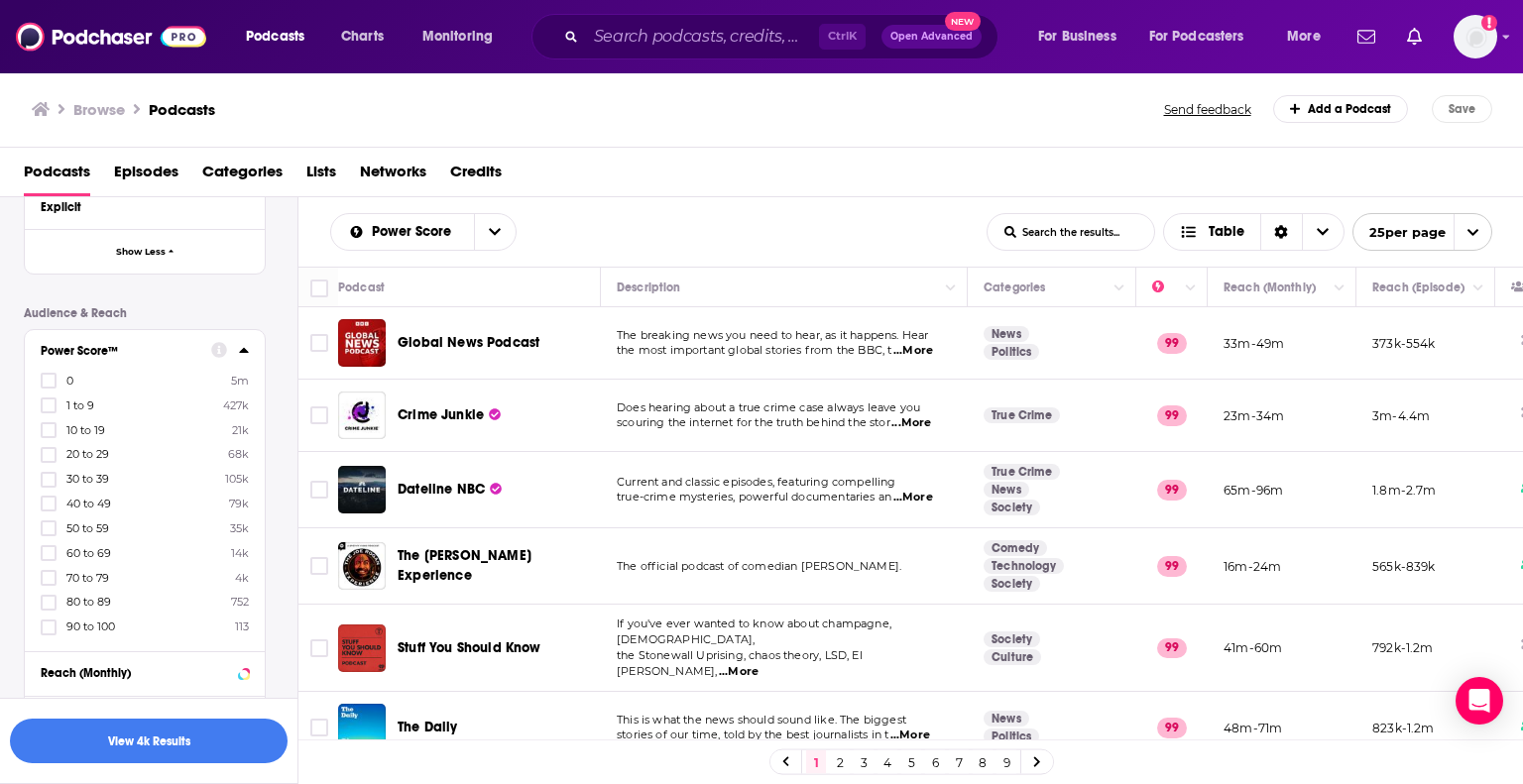 scroll, scrollTop: 1334, scrollLeft: 0, axis: vertical 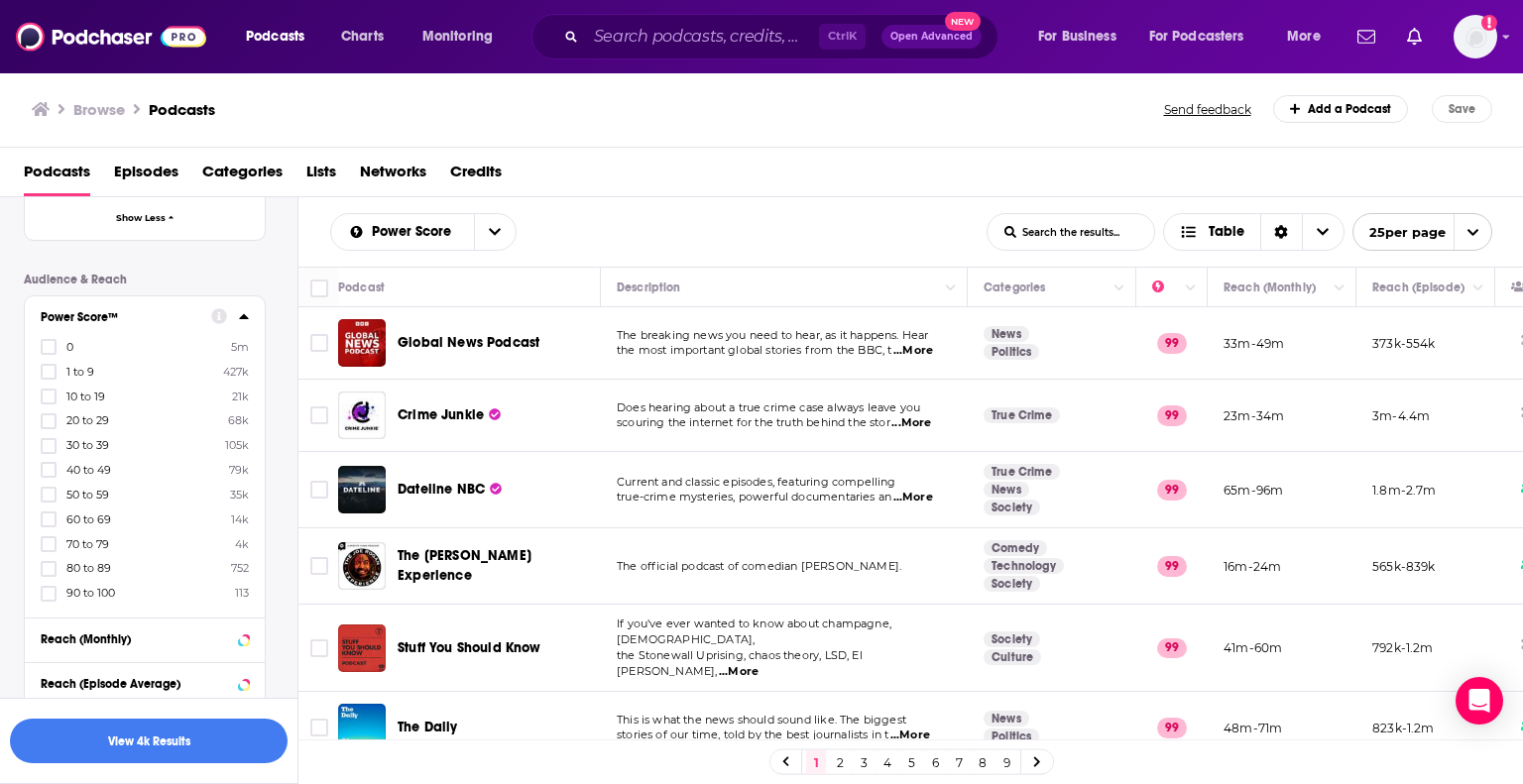 click 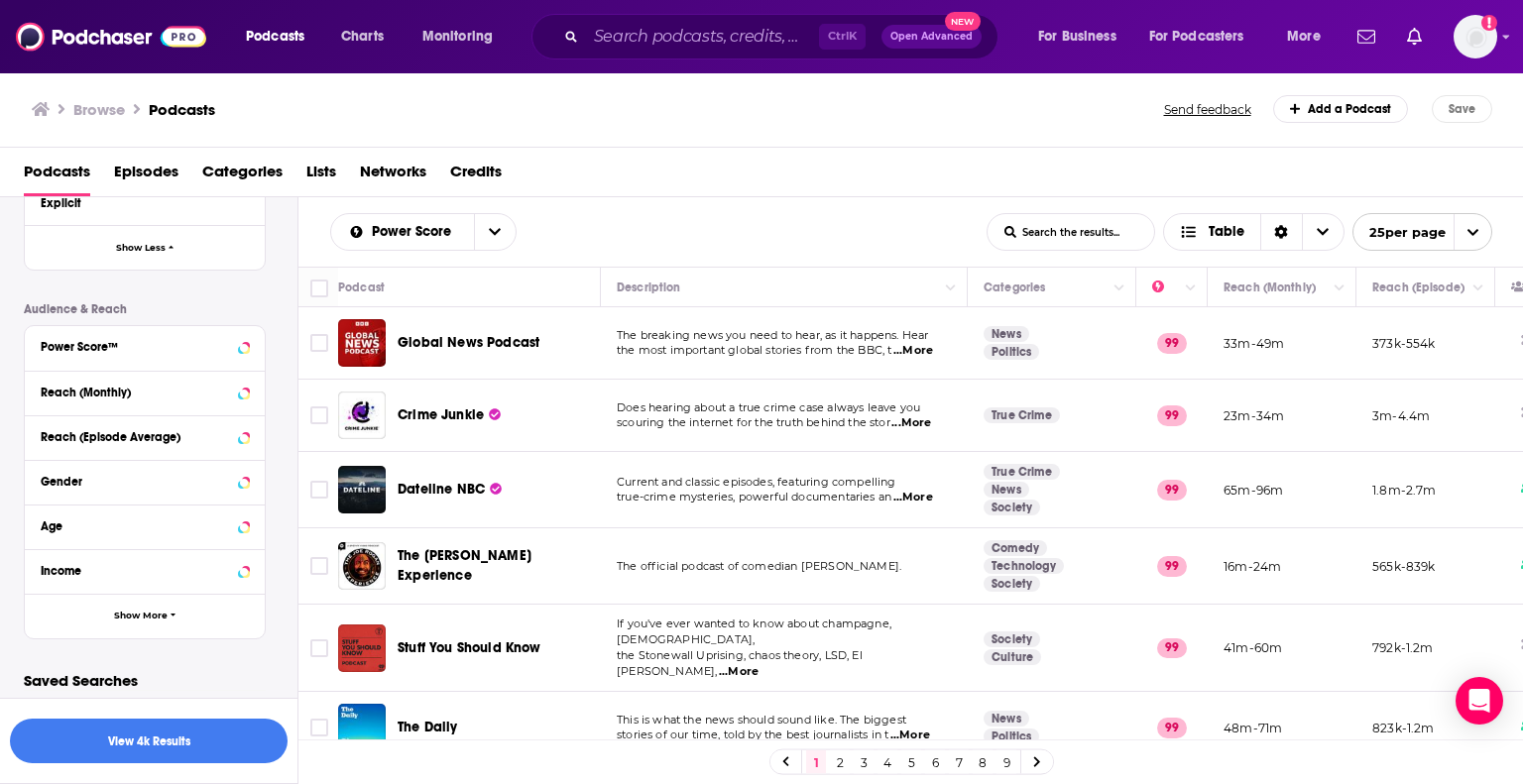 scroll, scrollTop: 1307, scrollLeft: 0, axis: vertical 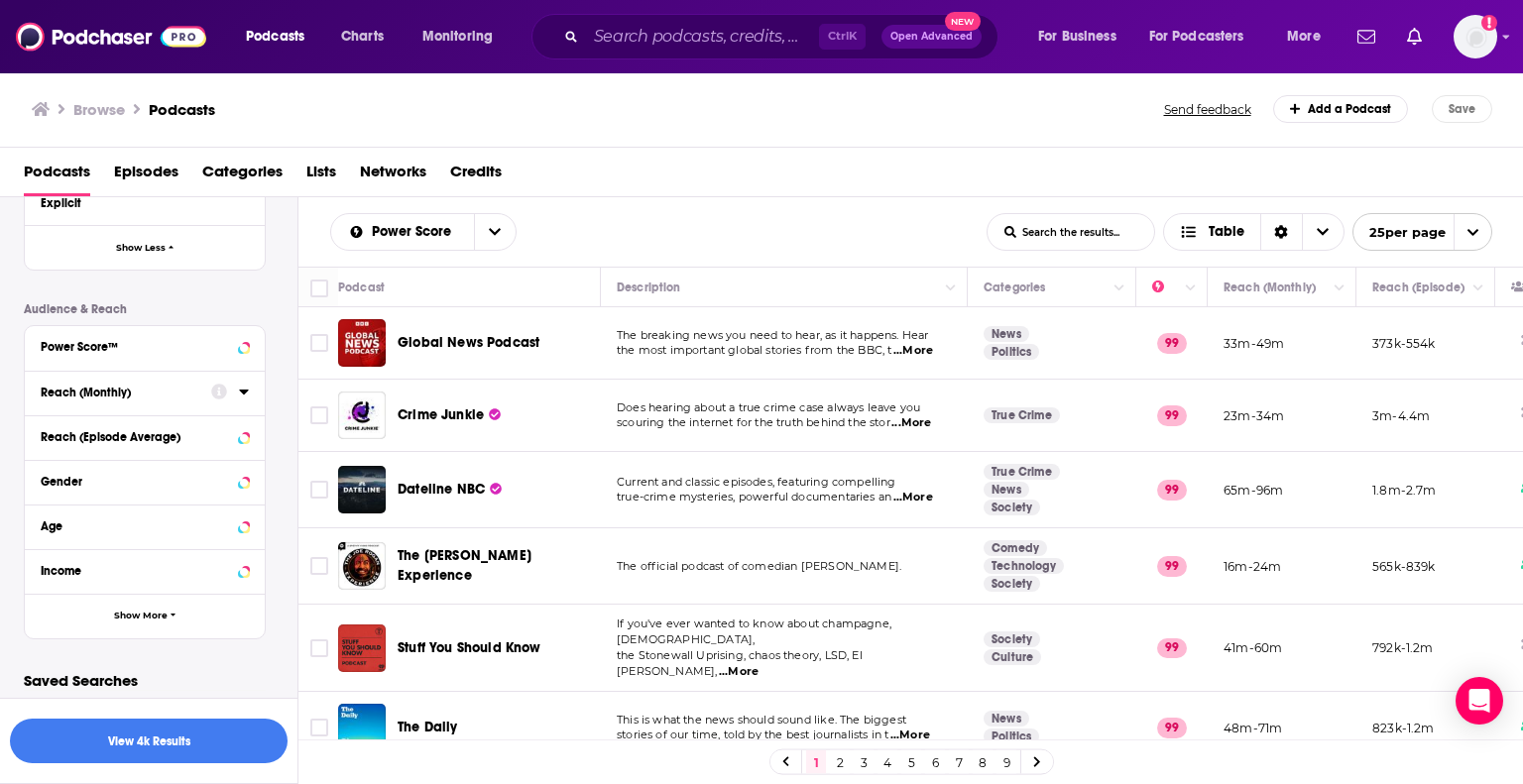 click on "Reach (Monthly)" at bounding box center (119, 392) 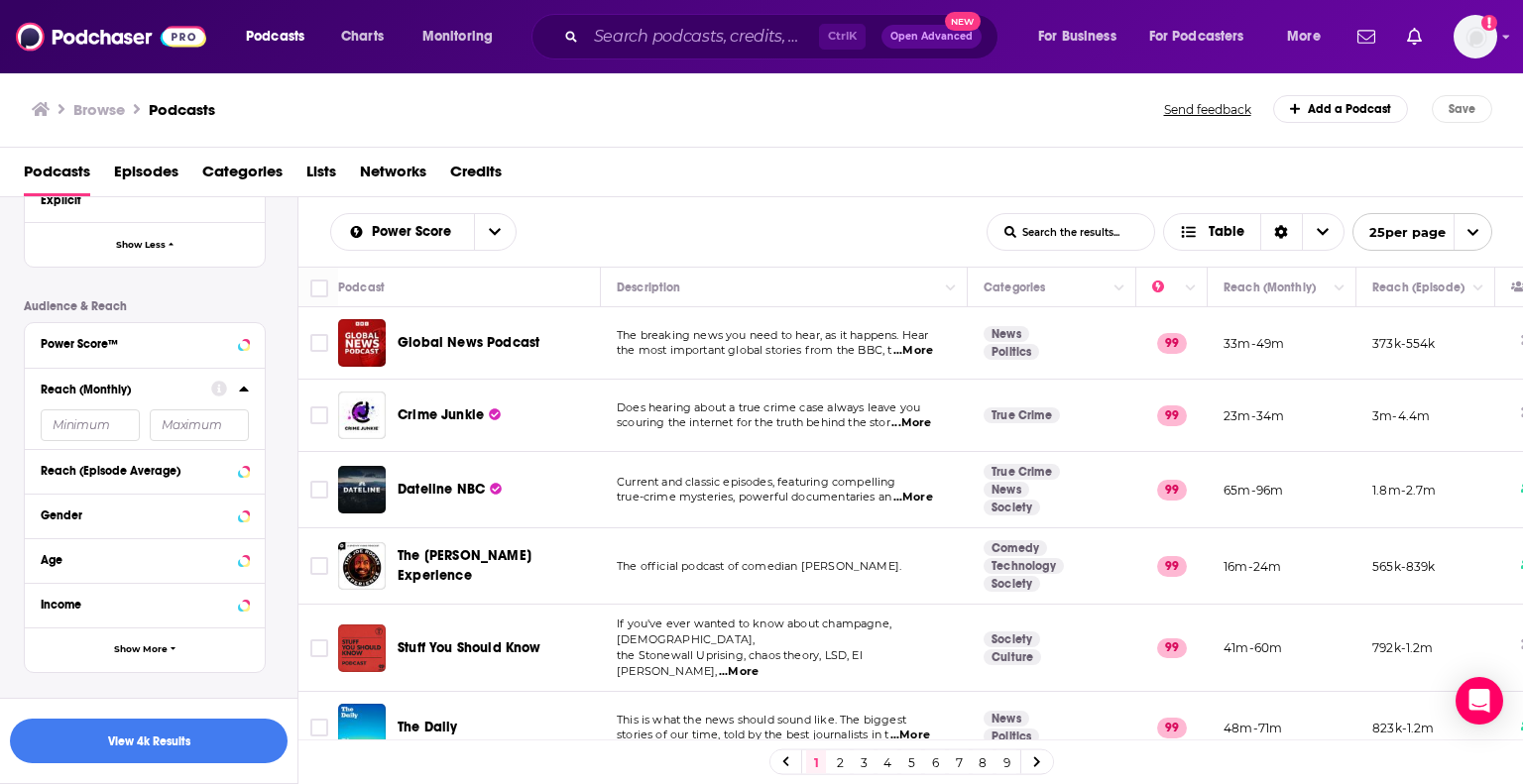 click 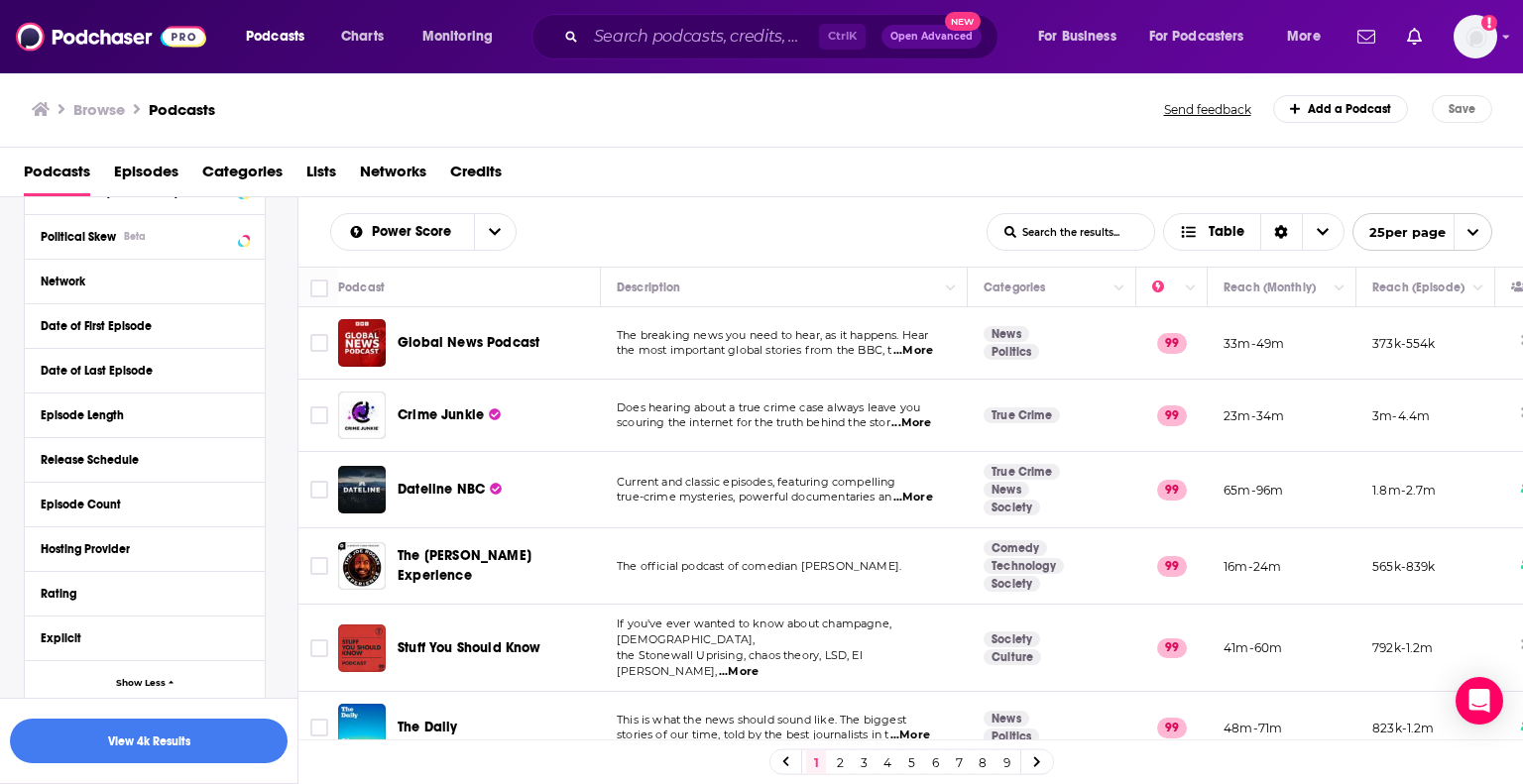 scroll, scrollTop: 991, scrollLeft: 0, axis: vertical 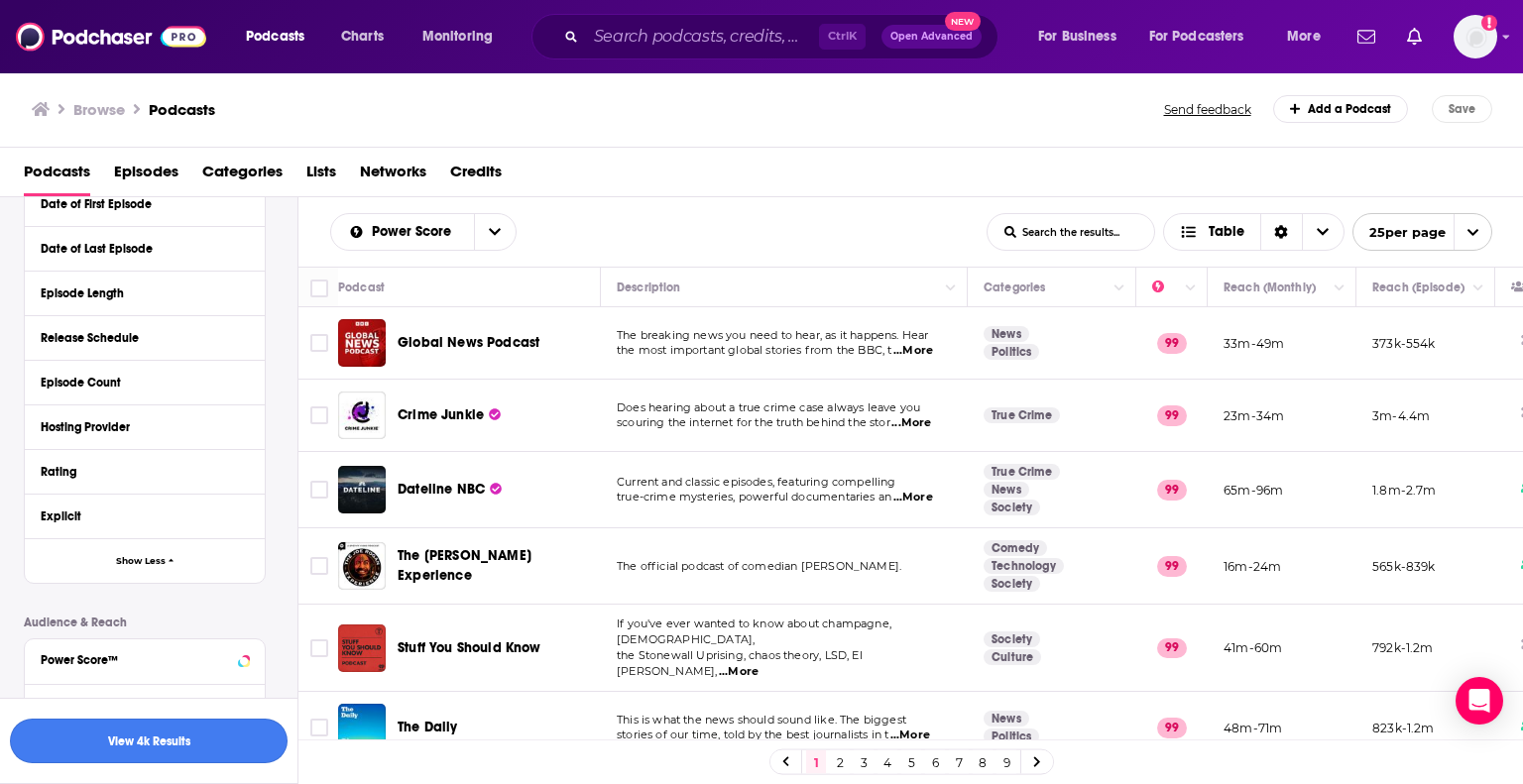 click on "View 4k Results" at bounding box center (149, 740) 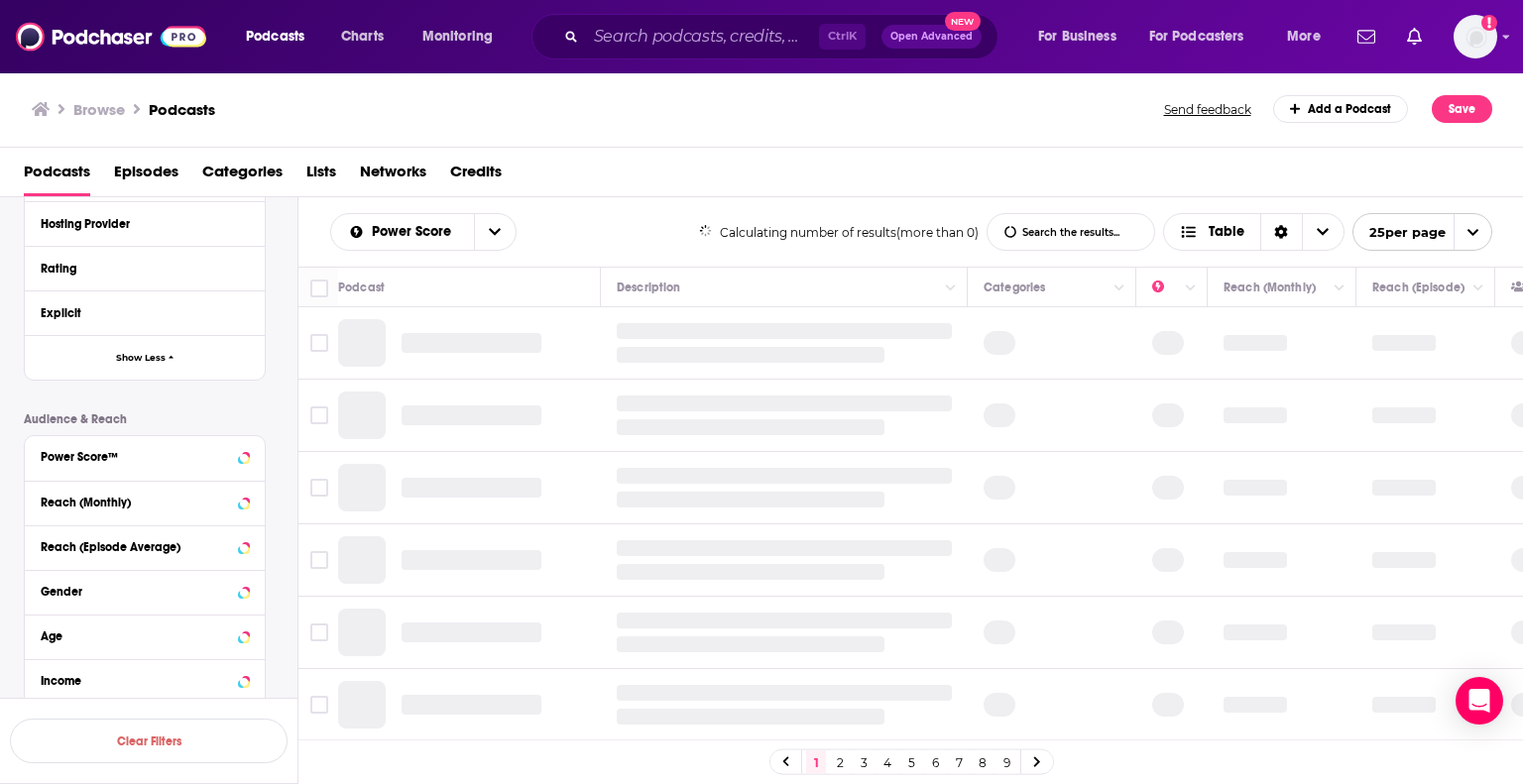 scroll, scrollTop: 788, scrollLeft: 0, axis: vertical 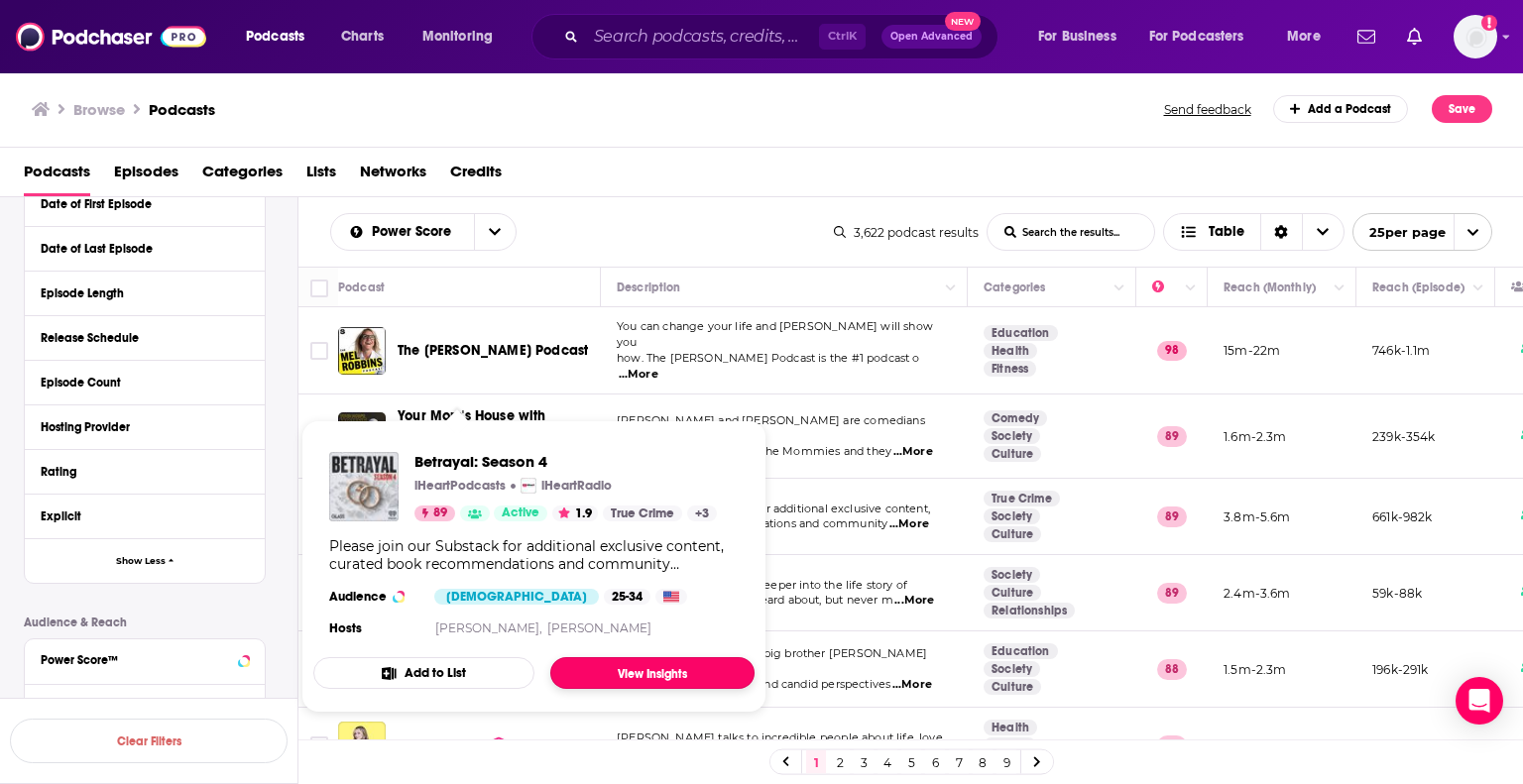 click on "View Insights" at bounding box center [652, 673] 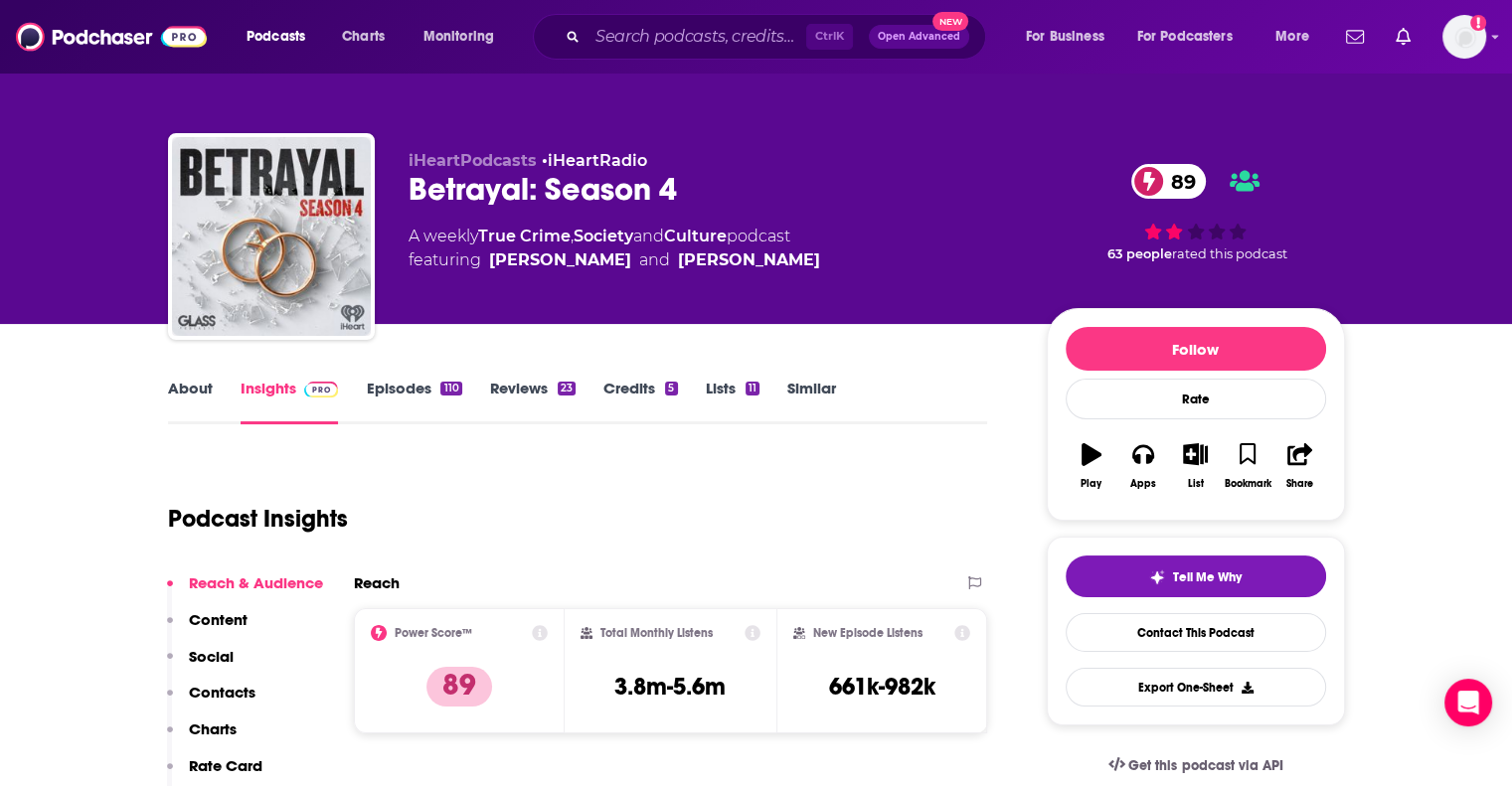 click on "About" at bounding box center (190, 401) 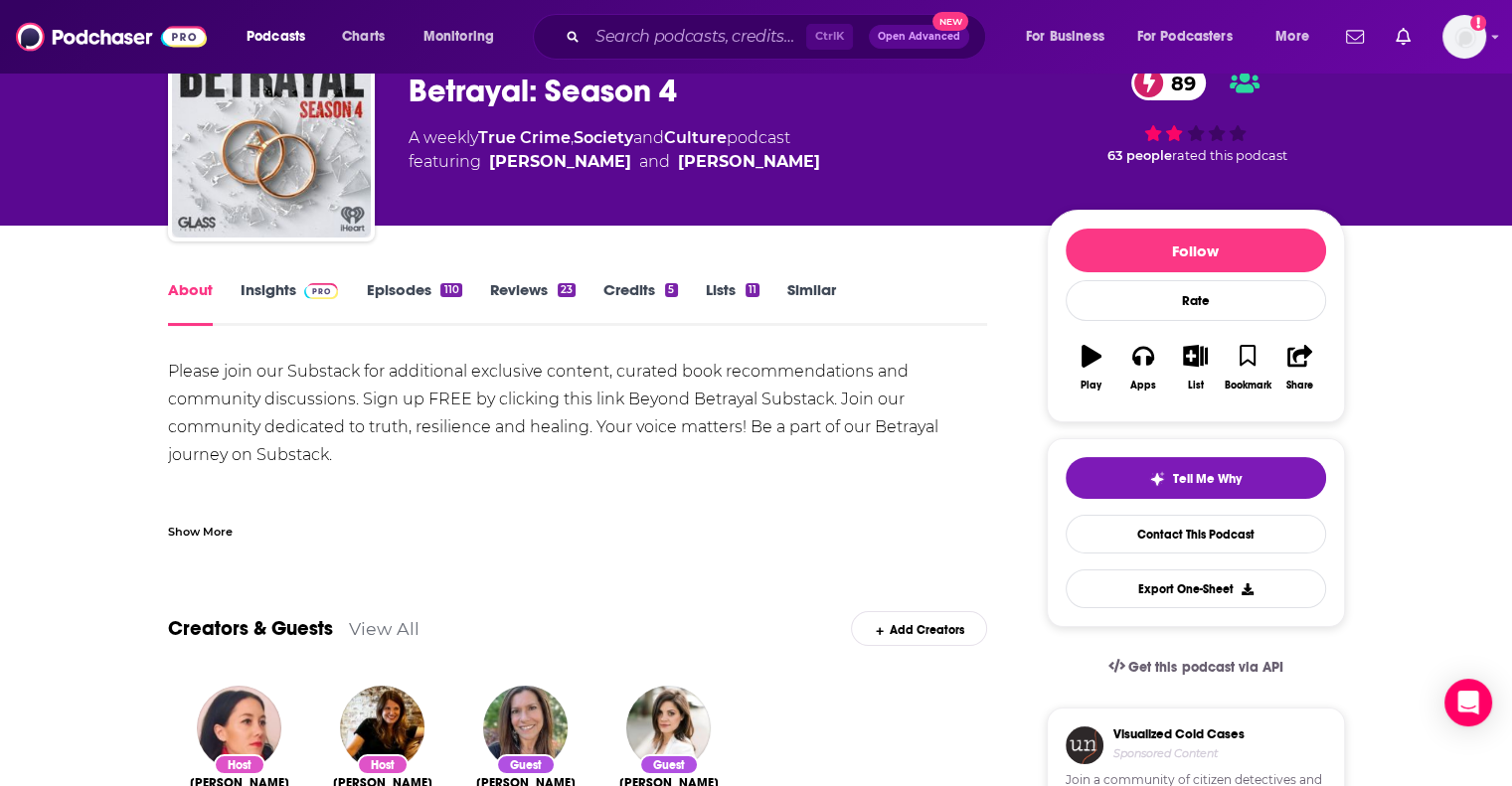scroll, scrollTop: 99, scrollLeft: 0, axis: vertical 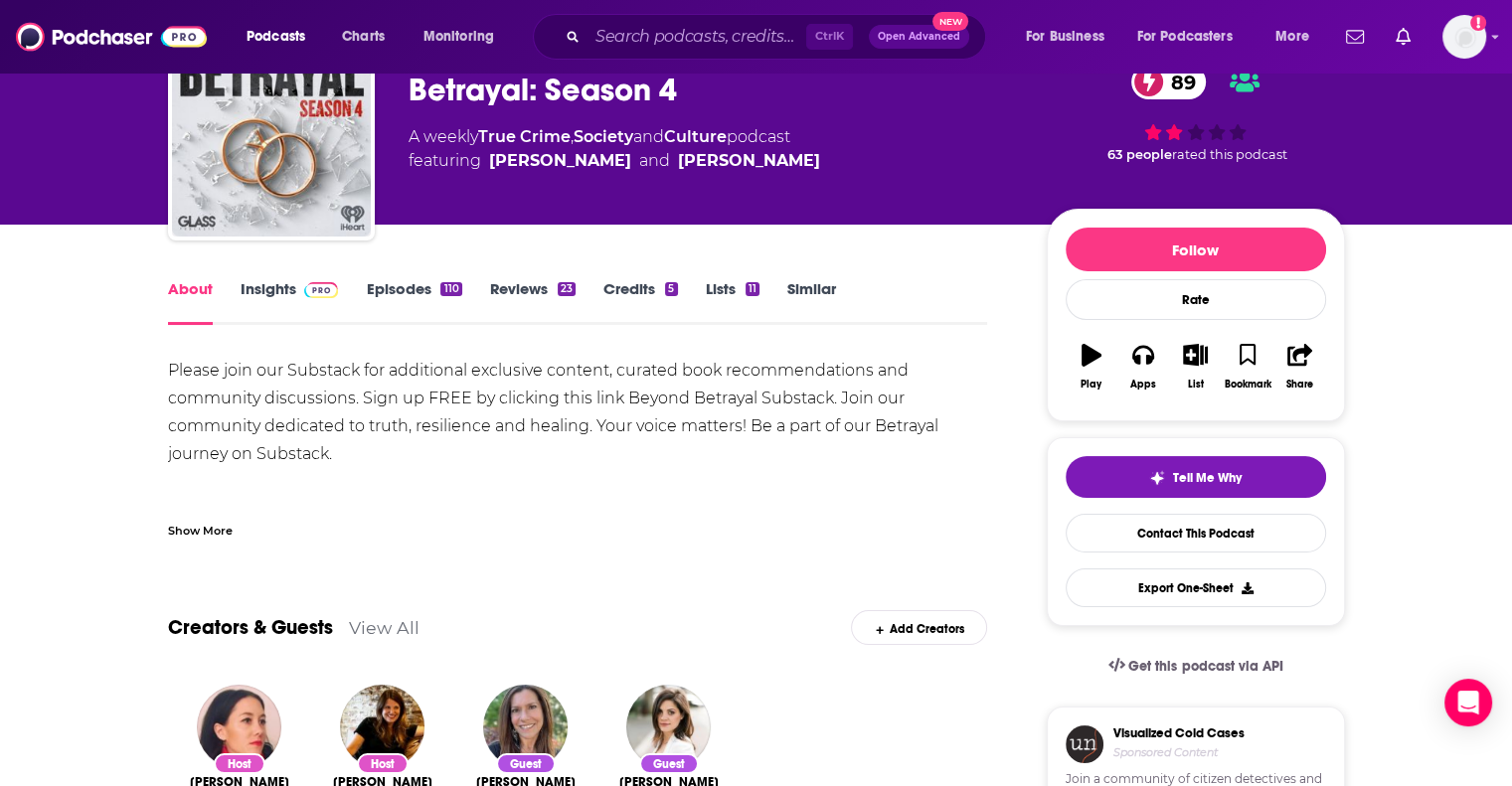 click on "Episodes 110" at bounding box center [414, 302] 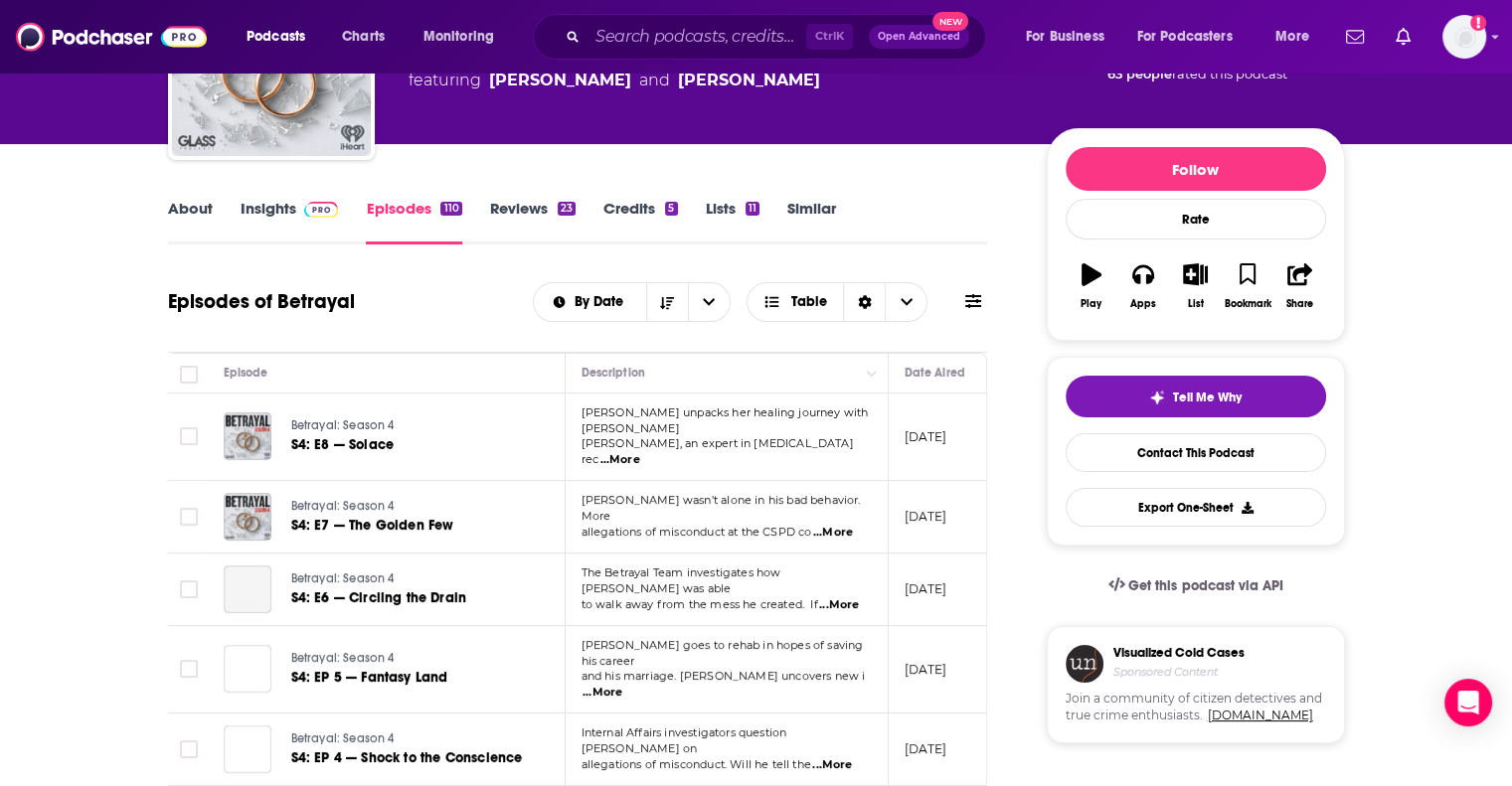 scroll, scrollTop: 298, scrollLeft: 0, axis: vertical 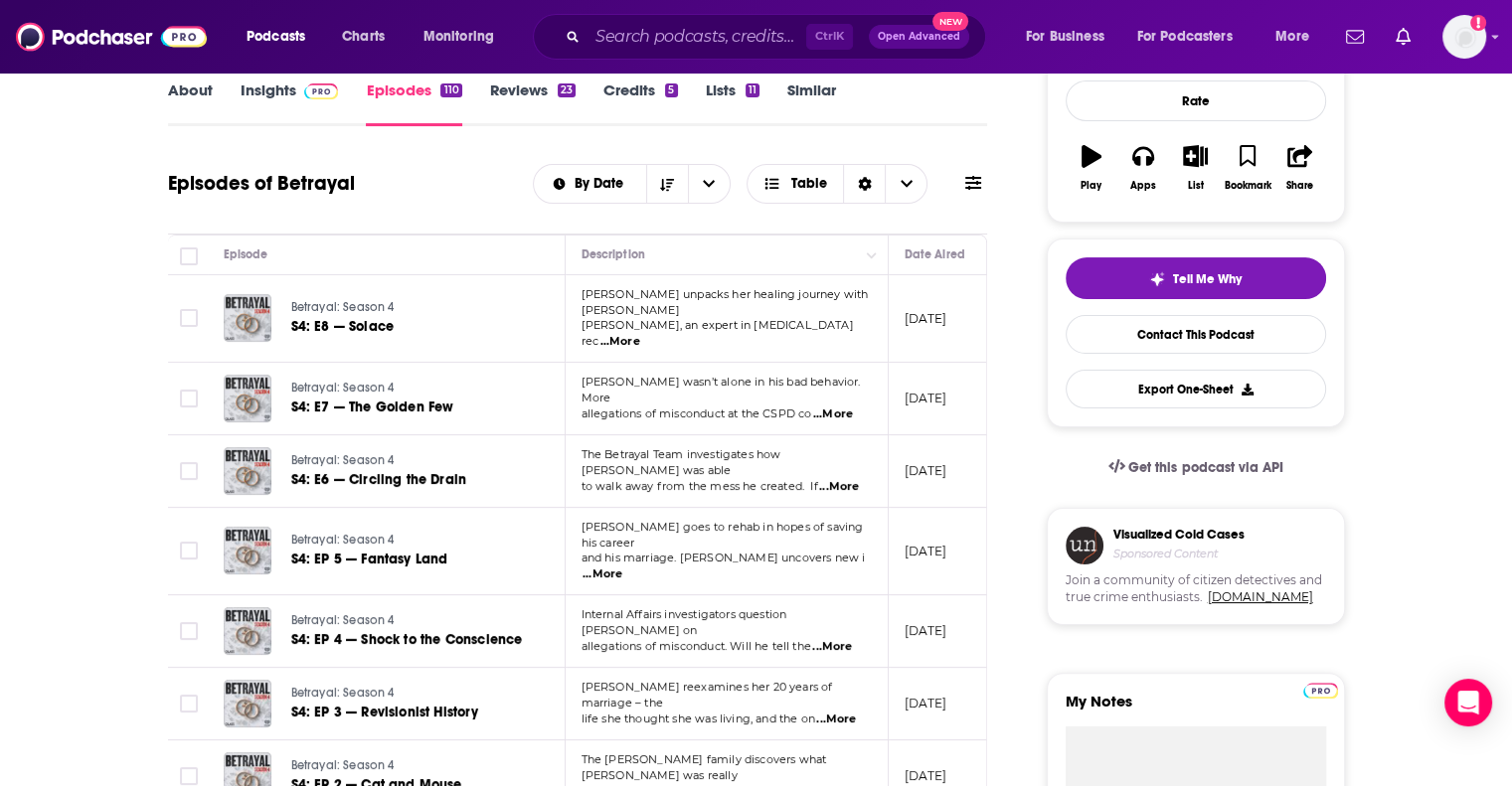 click on "...More" at bounding box center (620, 342) 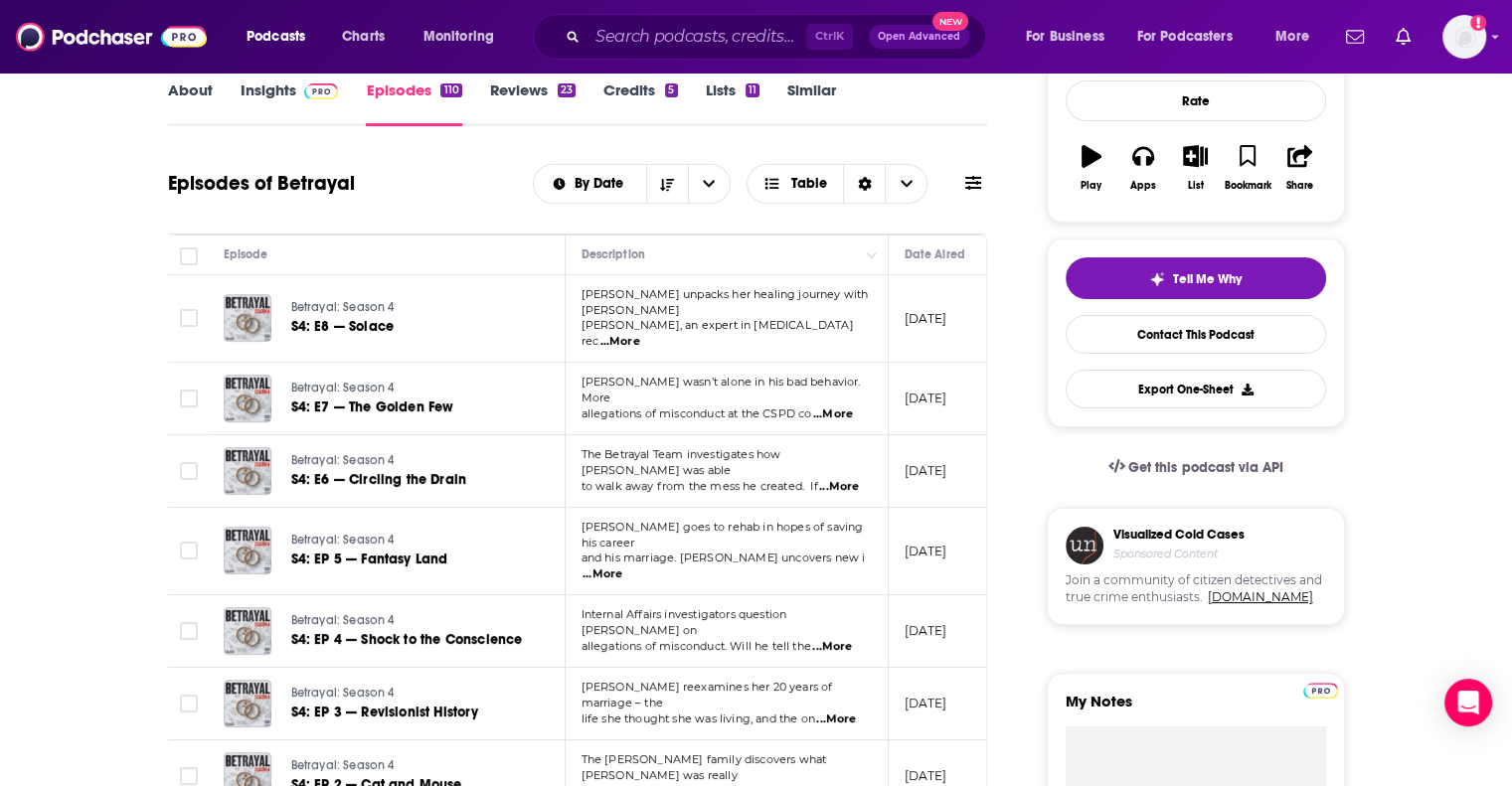click on "About Insights Episodes 110 Reviews 23 Credits 5 Lists 11 Similar Episodes of Betrayal By Date Table Episode Description Date Aired Reach Episode Guests Length Betrayal: Season 4 S4: E8 — [PERSON_NAME] unpacks her healing journey with [PERSON_NAME], an expert in [MEDICAL_DATA] rec  ...More [DATE]  Pending -- 43:48 s Betrayal: Season 4 S4: E7 — The Golden Few [PERSON_NAME] wasn’t alone in his bad behavior. More allegations of misconduct at the CSPD co  ...More [DATE] 620k-921k -- 1:00:42 s Betrayal: Season 4 S4: E6 — Circling the Drain The Betrayal Team investigates how [PERSON_NAME] was able to walk away from the mess he created.  If   ...More [DATE] 483k-718k -- 40:40 s Betrayal: Season 4 S4: EP 5 —  Fantasy Land [PERSON_NAME] goes to rehab in hopes of saving his career and his marriage. [PERSON_NAME] uncovers new i  ...More [DATE] 781k-1.2m -- 47:40 s Betrayal: Season 4 S4: EP 4 — Shock to the Conscience Internal Affairs investigators question [PERSON_NAME] on  ...More [DATE] 761k-1.1m -- s" at bounding box center [756, 1355] 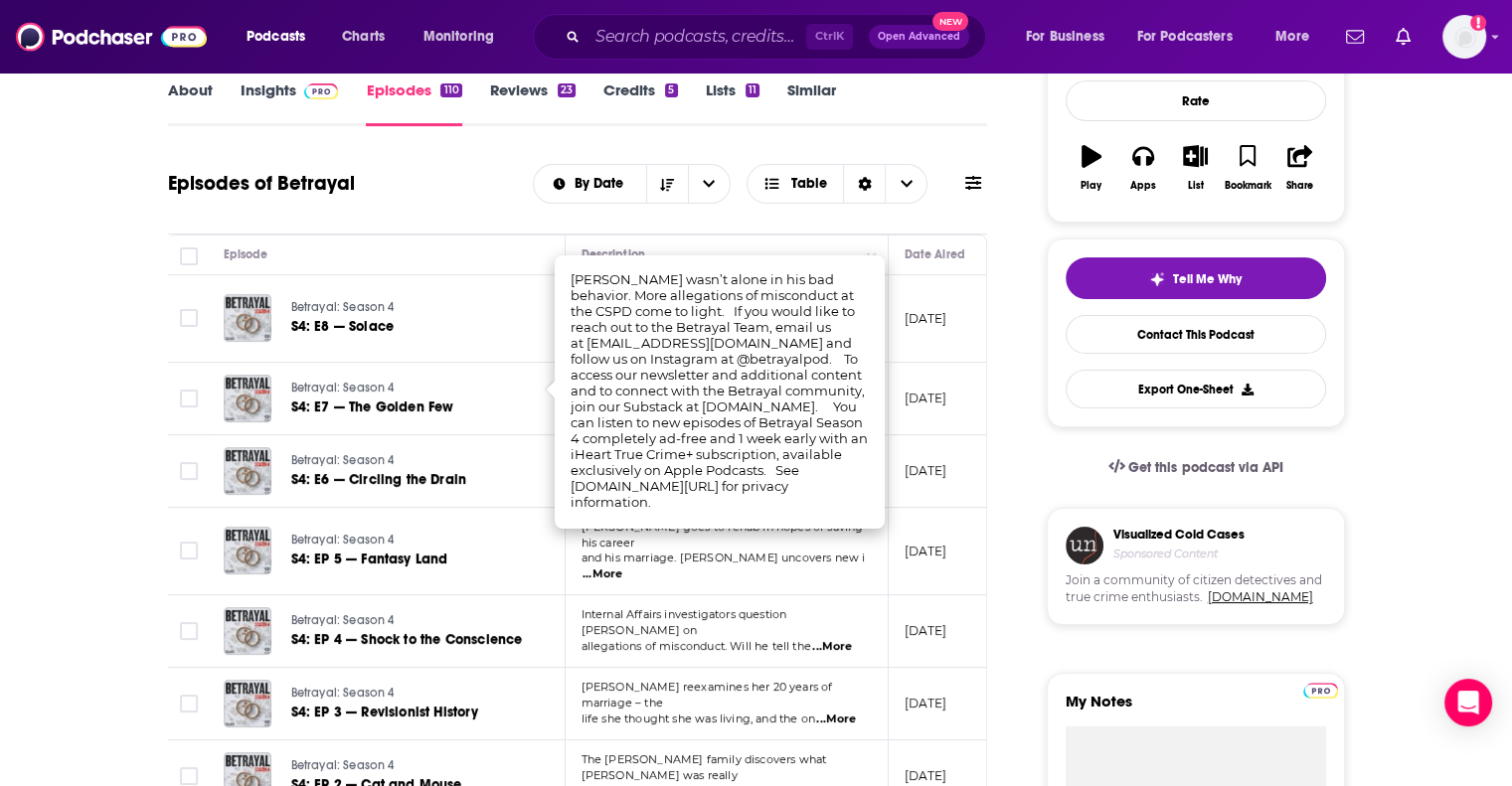 click on "Episodes of Betrayal By Date Table" at bounding box center [578, 184] 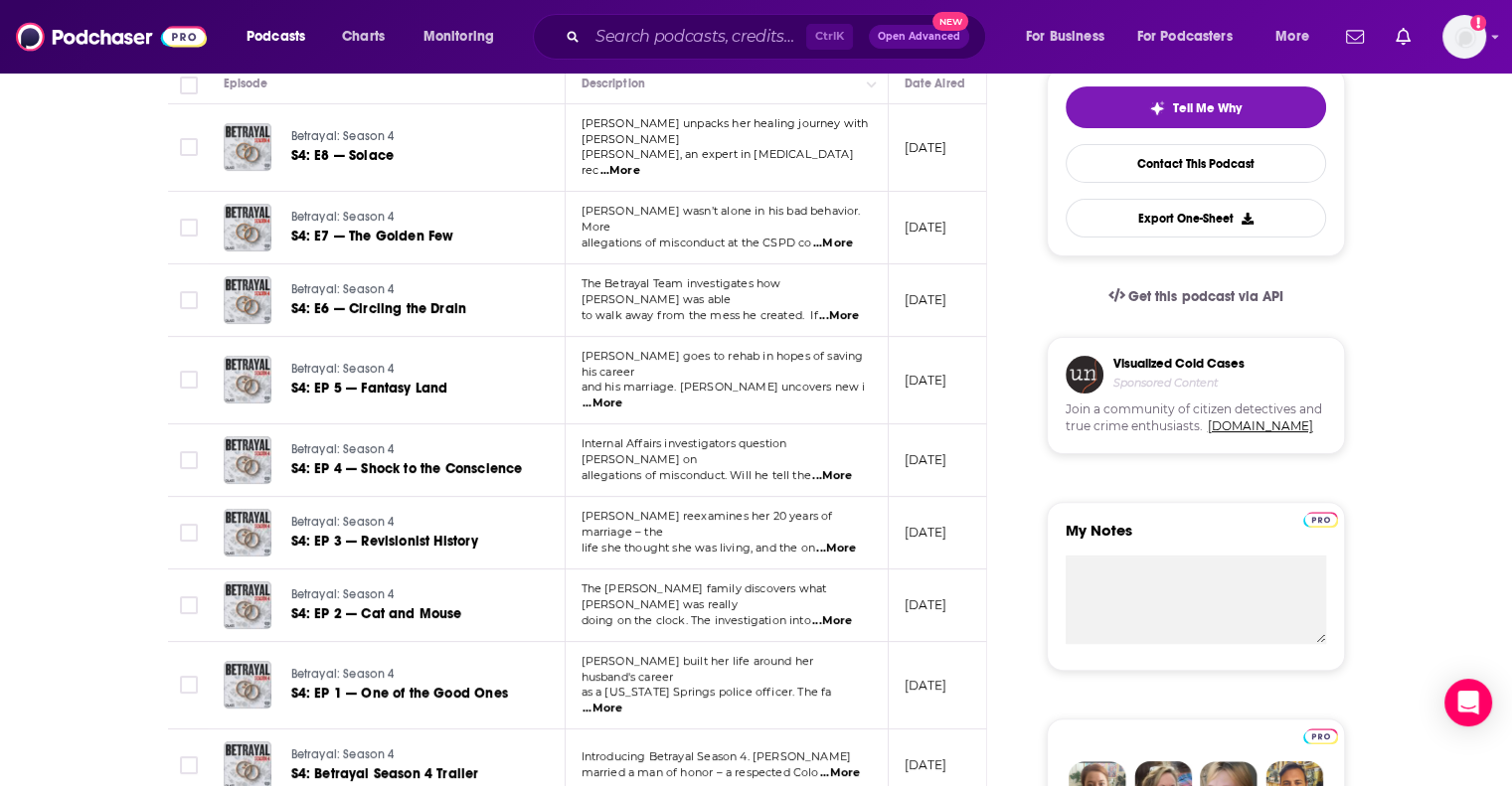 scroll, scrollTop: 497, scrollLeft: 0, axis: vertical 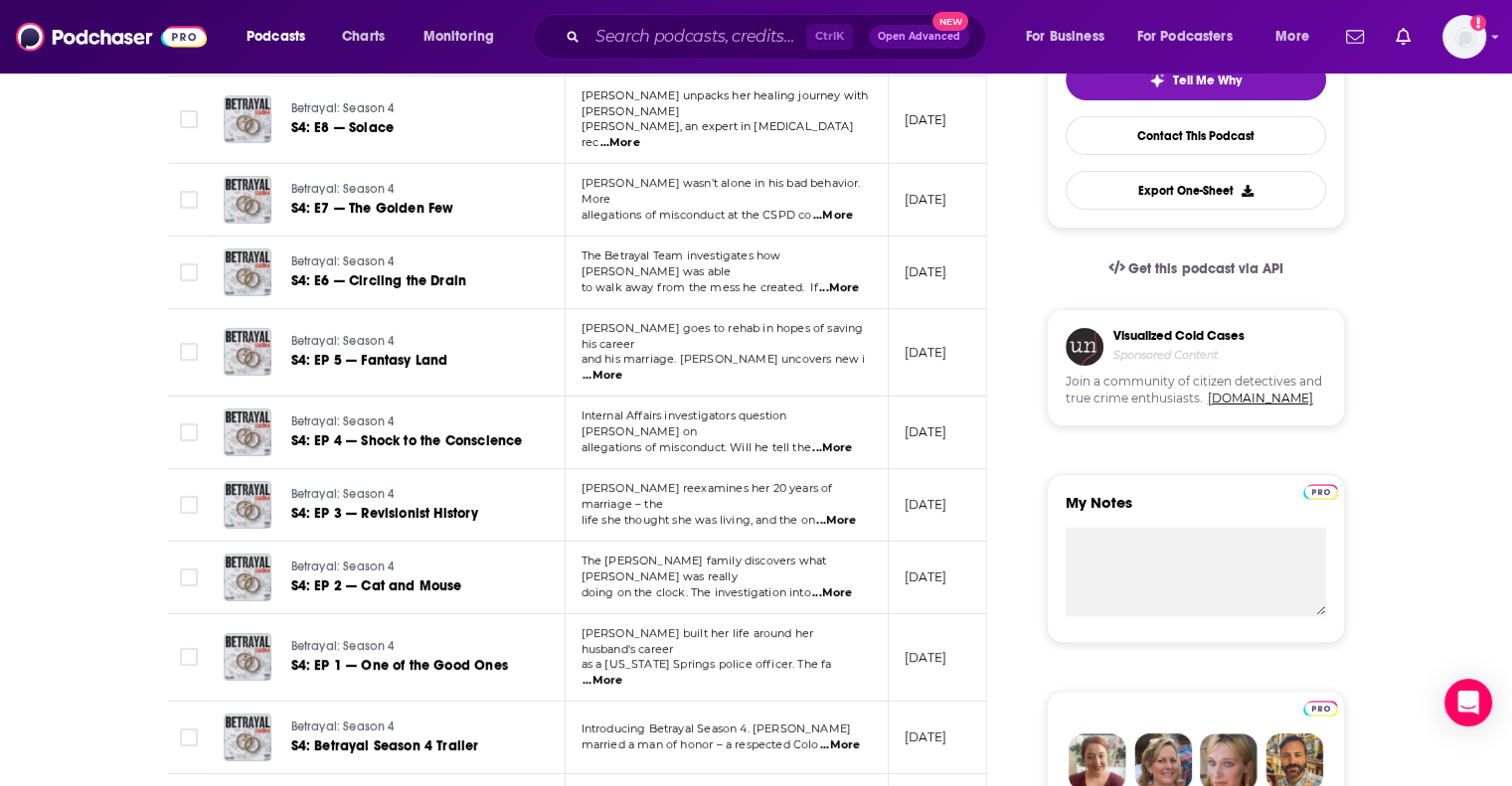 click on "...More" at bounding box center (602, 681) 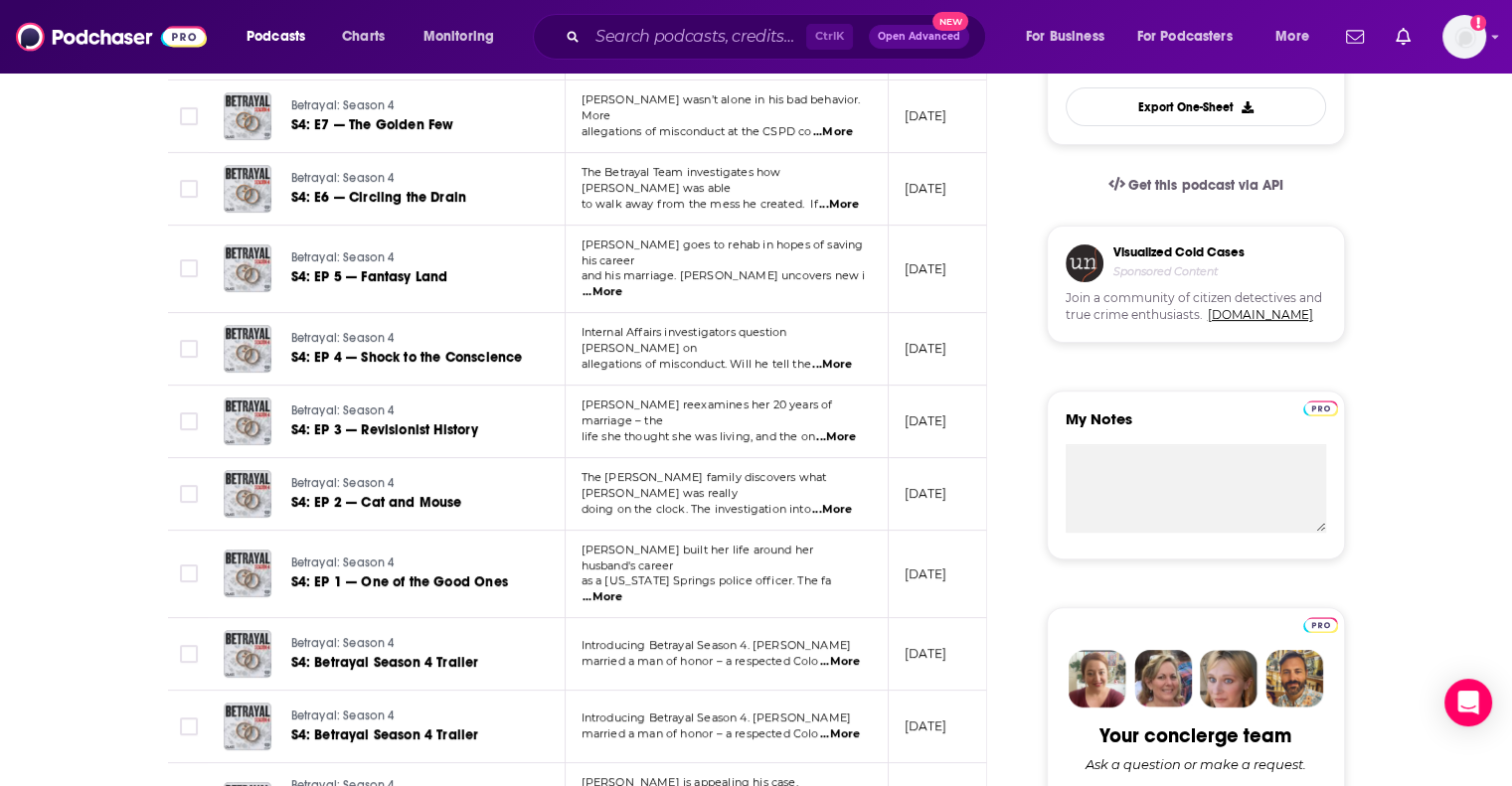 scroll, scrollTop: 596, scrollLeft: 0, axis: vertical 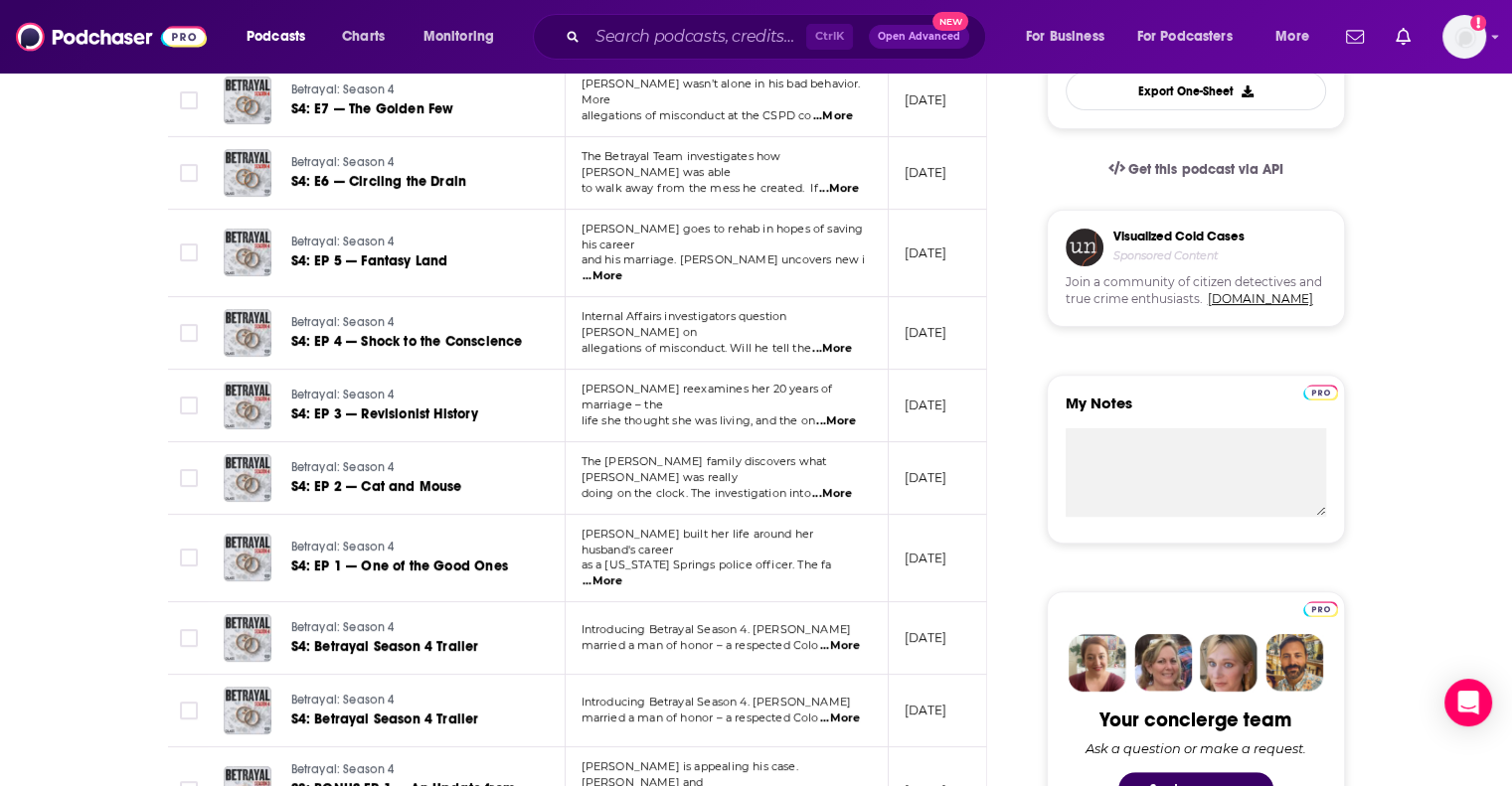 click on "...More" at bounding box center [840, 646] 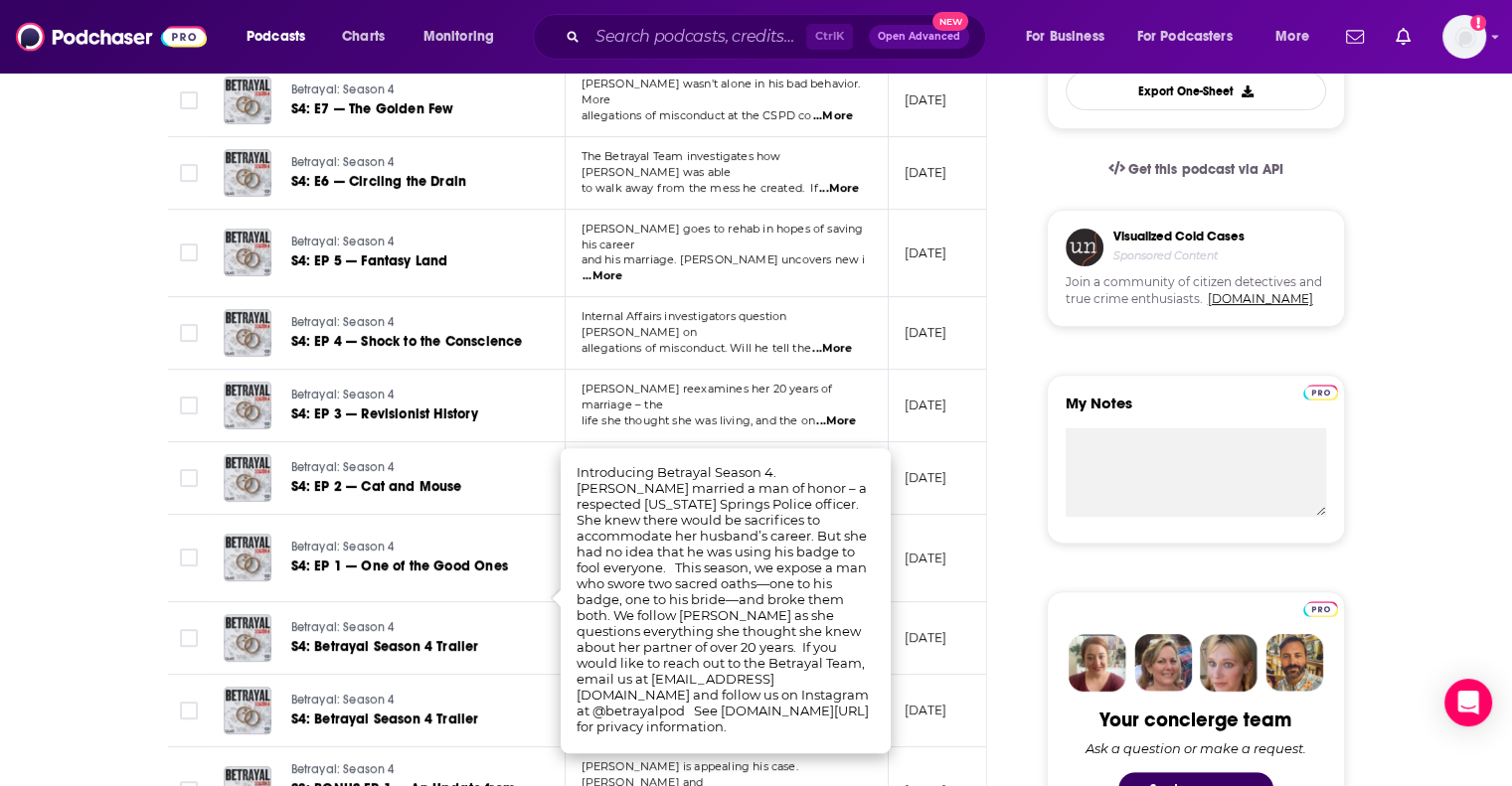 click on "About Insights Episodes 110 Reviews 23 Credits 5 Lists 11 Similar Episodes of Betrayal By Date Table Episode Description Date Aired Reach Episode Guests Length Betrayal: Season 4 S4: E8 — [PERSON_NAME] unpacks her healing journey with [PERSON_NAME], an expert in [MEDICAL_DATA] rec  ...More [DATE]  Pending -- 43:48 s Betrayal: Season 4 S4: E7 — The Golden Few [PERSON_NAME] wasn’t alone in his bad behavior. More allegations of misconduct at the CSPD co  ...More [DATE] 620k-921k -- 1:00:42 s Betrayal: Season 4 S4: E6 — Circling the Drain The Betrayal Team investigates how [PERSON_NAME] was able to walk away from the mess he created.  If   ...More [DATE] 483k-718k -- 40:40 s Betrayal: Season 4 S4: EP 5 —  Fantasy Land [PERSON_NAME] goes to rehab in hopes of saving his career and his marriage. [PERSON_NAME] uncovers new i  ...More [DATE] 781k-1.2m -- 47:40 s Betrayal: Season 4 S4: EP 4 — Shock to the Conscience Internal Affairs investigators question [PERSON_NAME] on  ...More [DATE] 761k-1.1m -- s" at bounding box center (756, 1057) 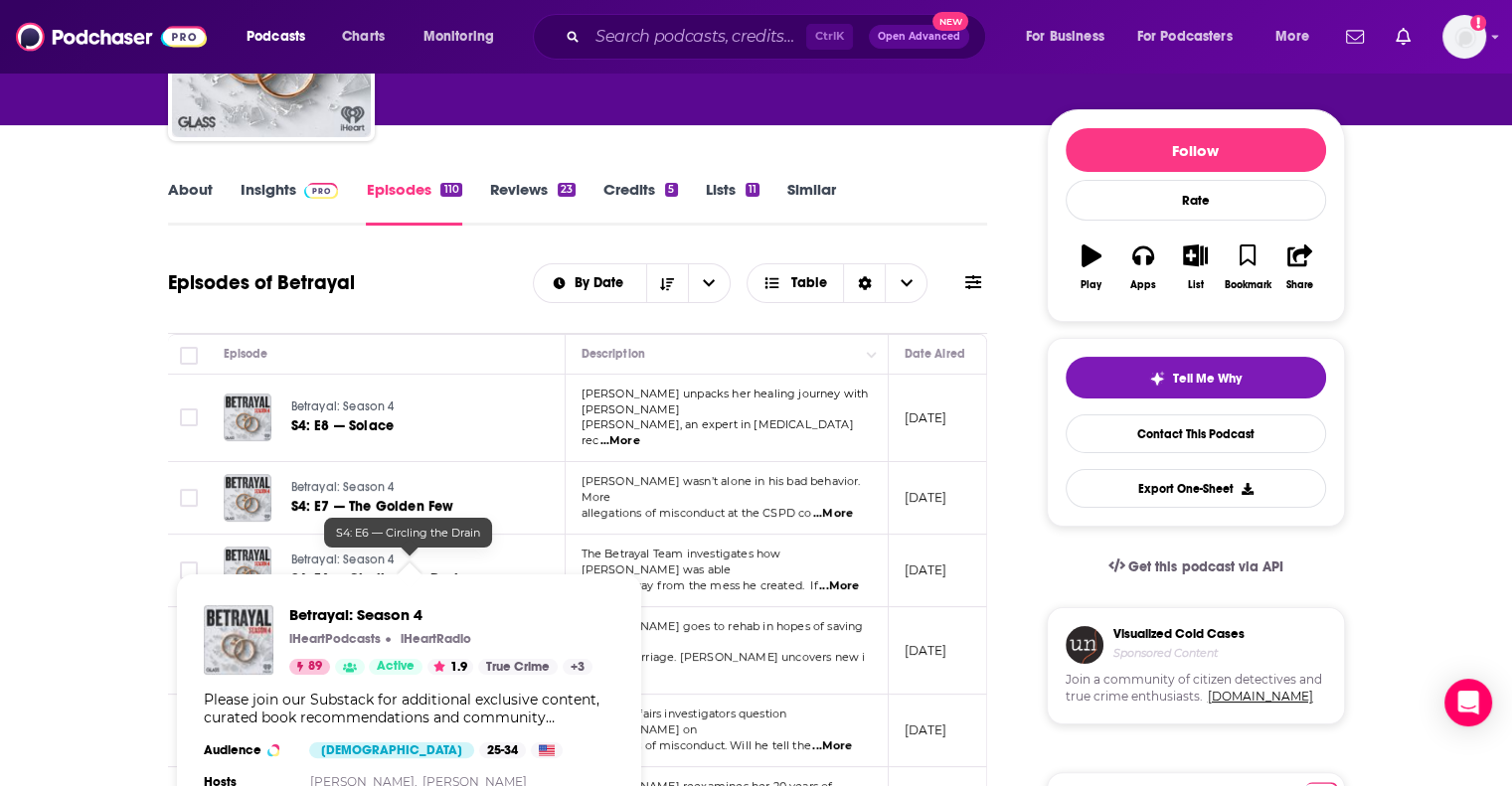 scroll, scrollTop: 0, scrollLeft: 0, axis: both 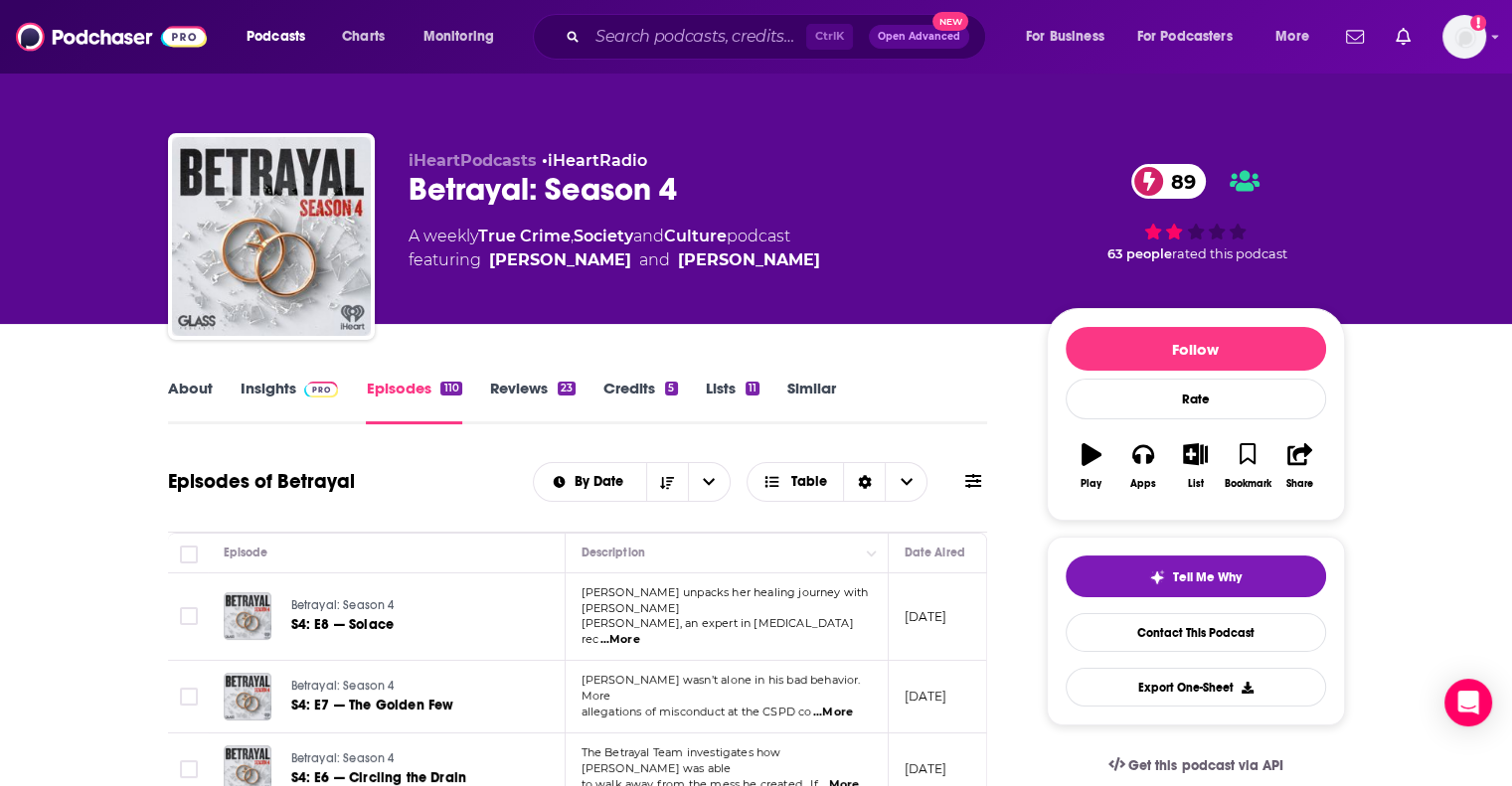 click on "Insights" at bounding box center (289, 401) 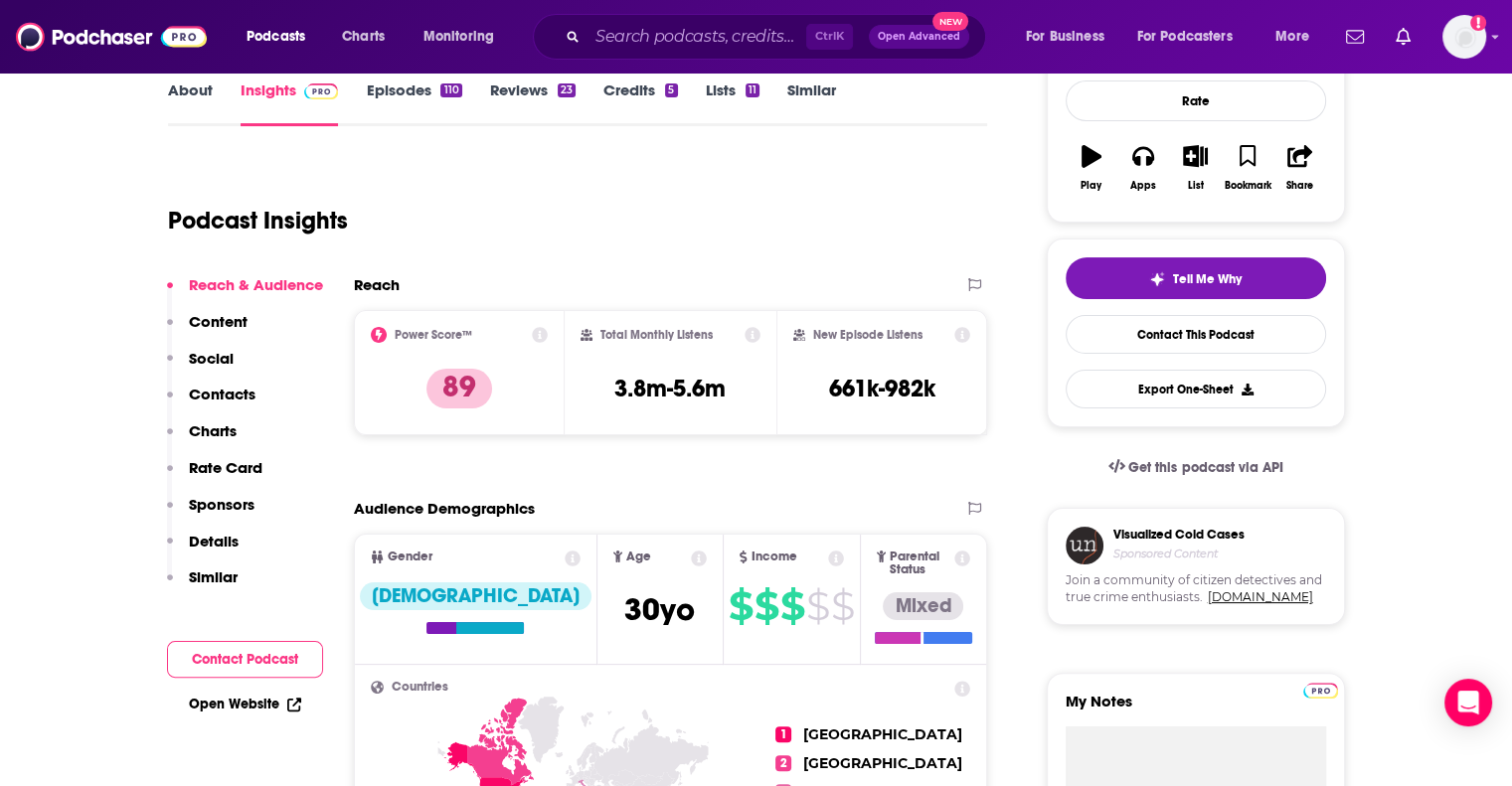 scroll, scrollTop: 0, scrollLeft: 0, axis: both 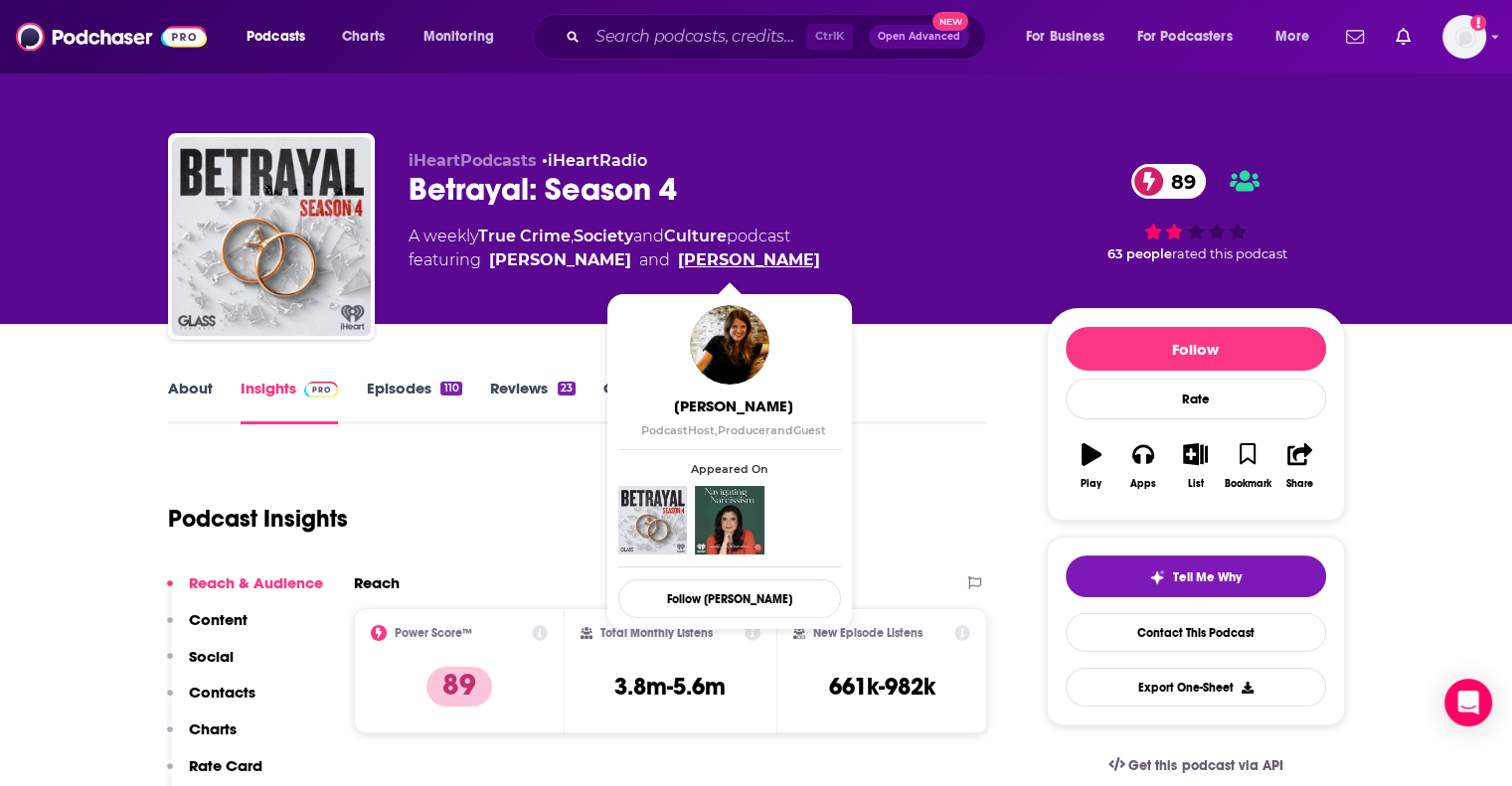 click on "[PERSON_NAME]" at bounding box center [749, 260] 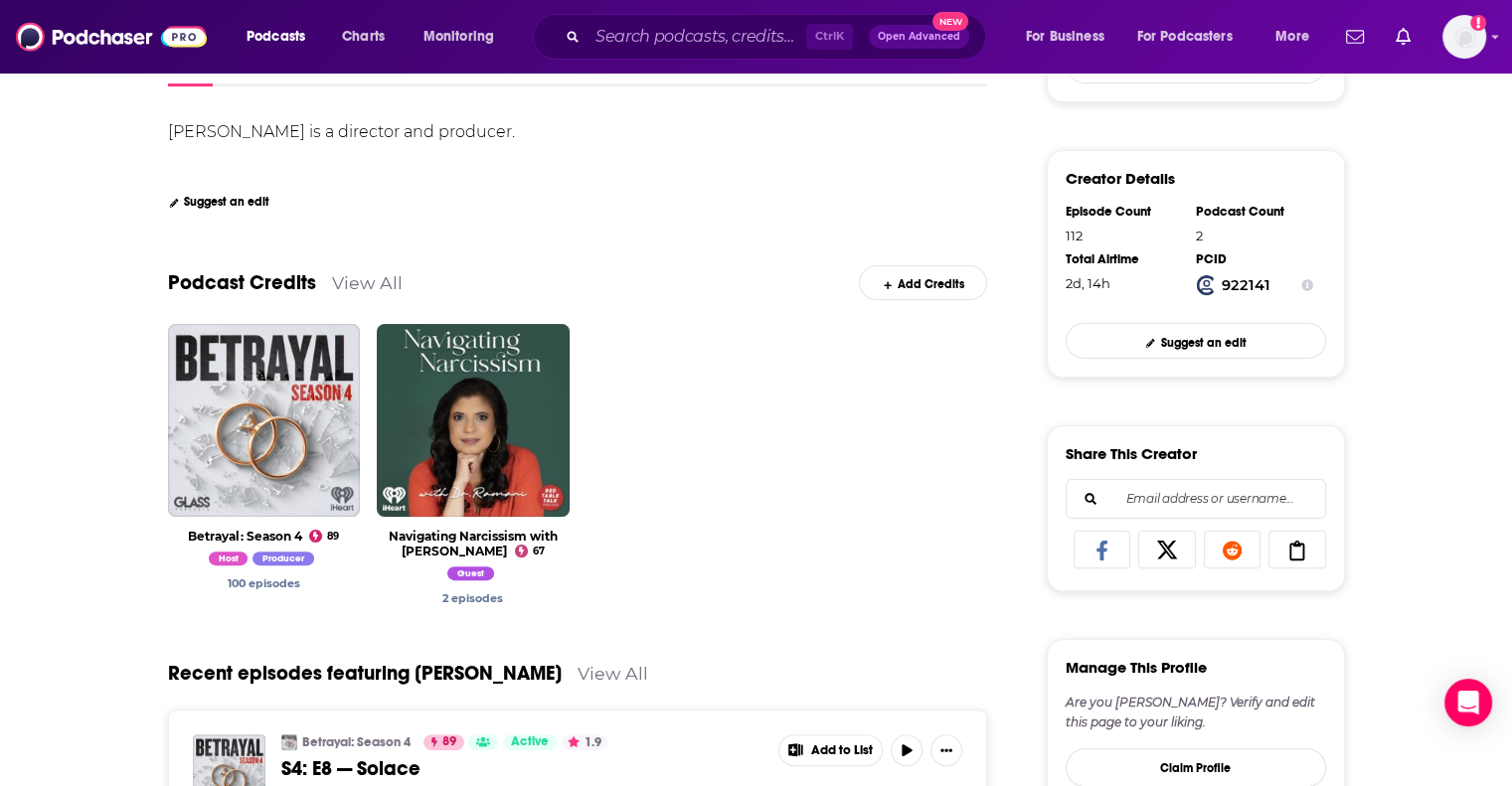 scroll, scrollTop: 0, scrollLeft: 0, axis: both 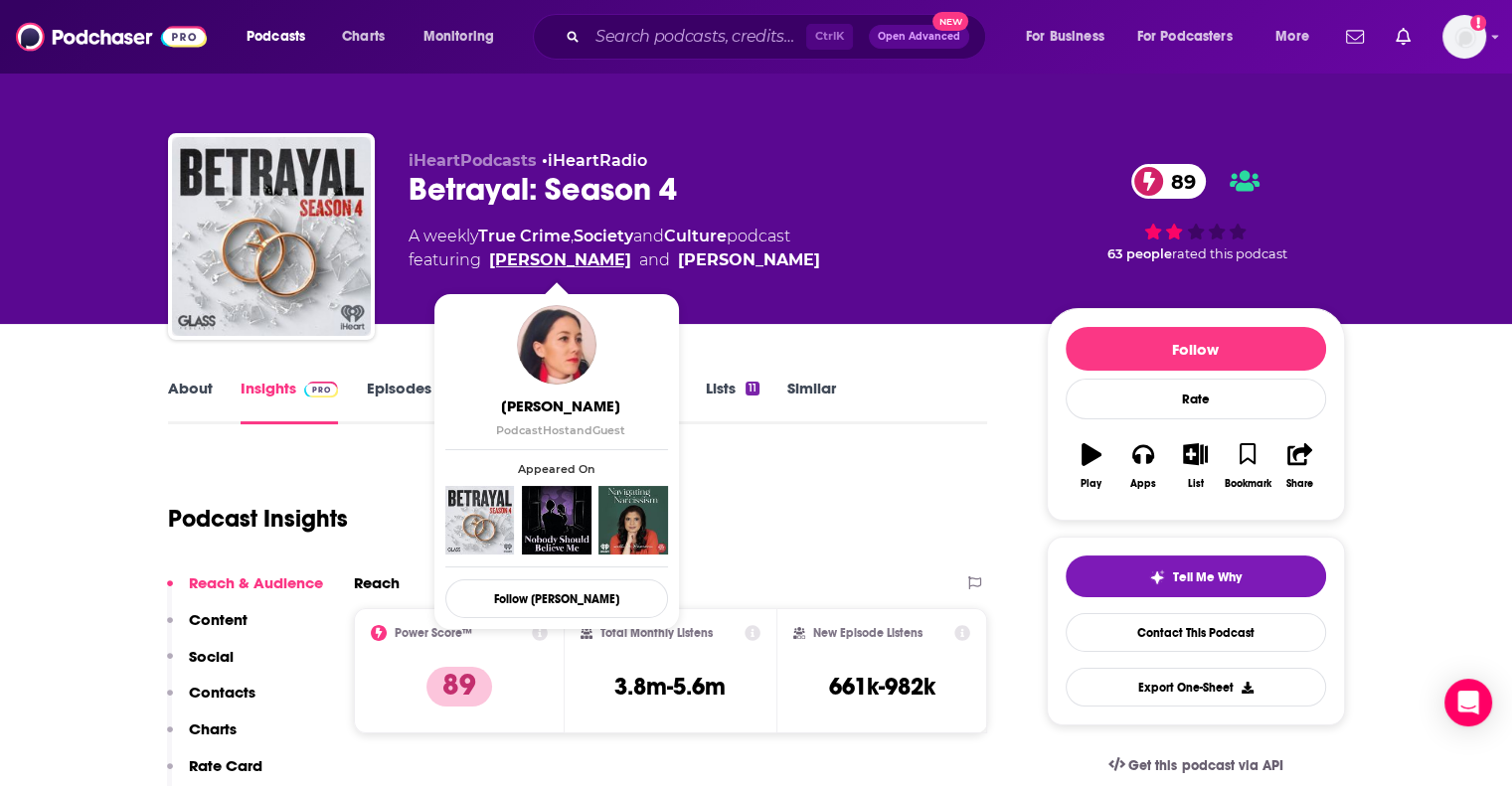 click on "[PERSON_NAME]" at bounding box center [560, 260] 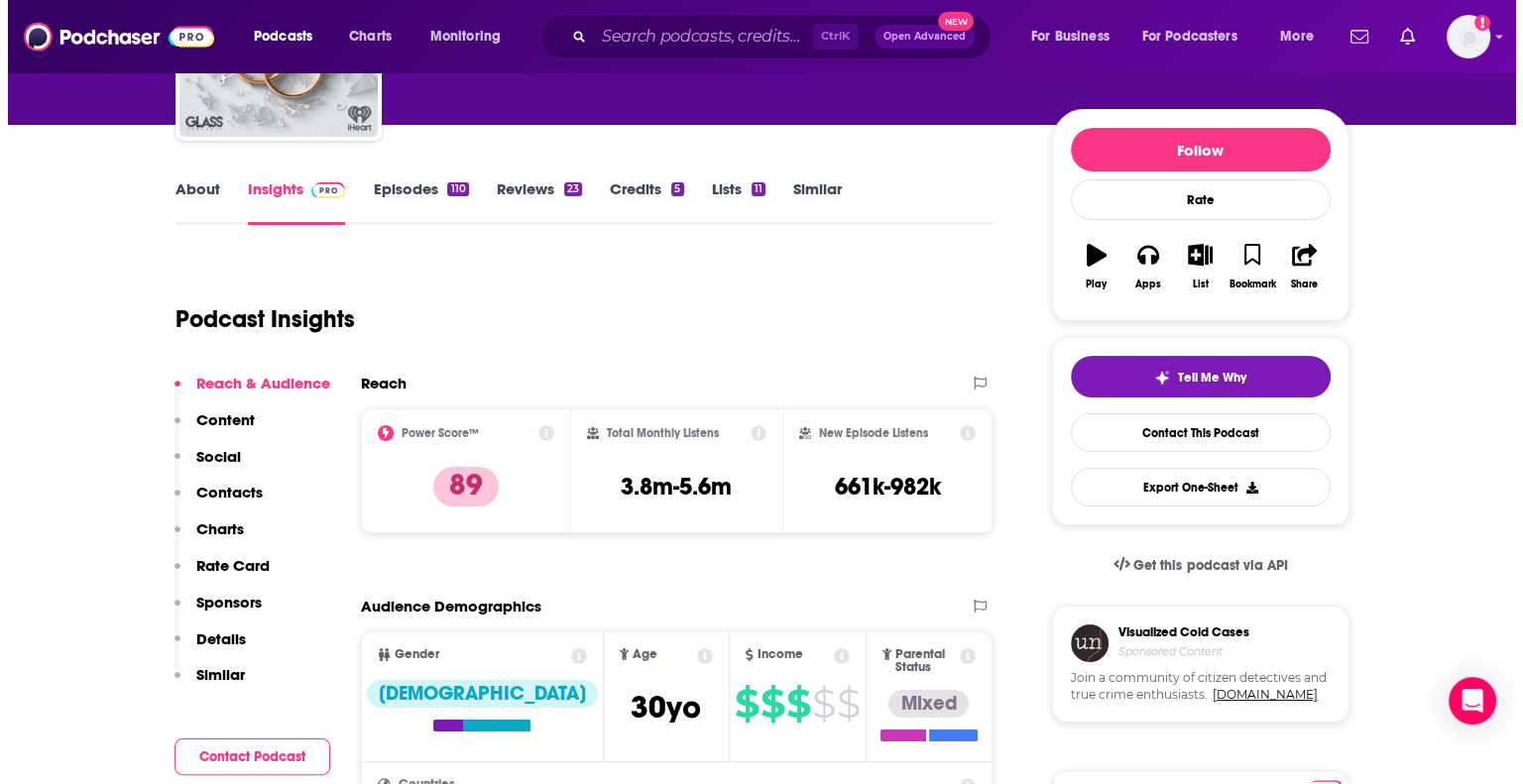 scroll, scrollTop: 0, scrollLeft: 0, axis: both 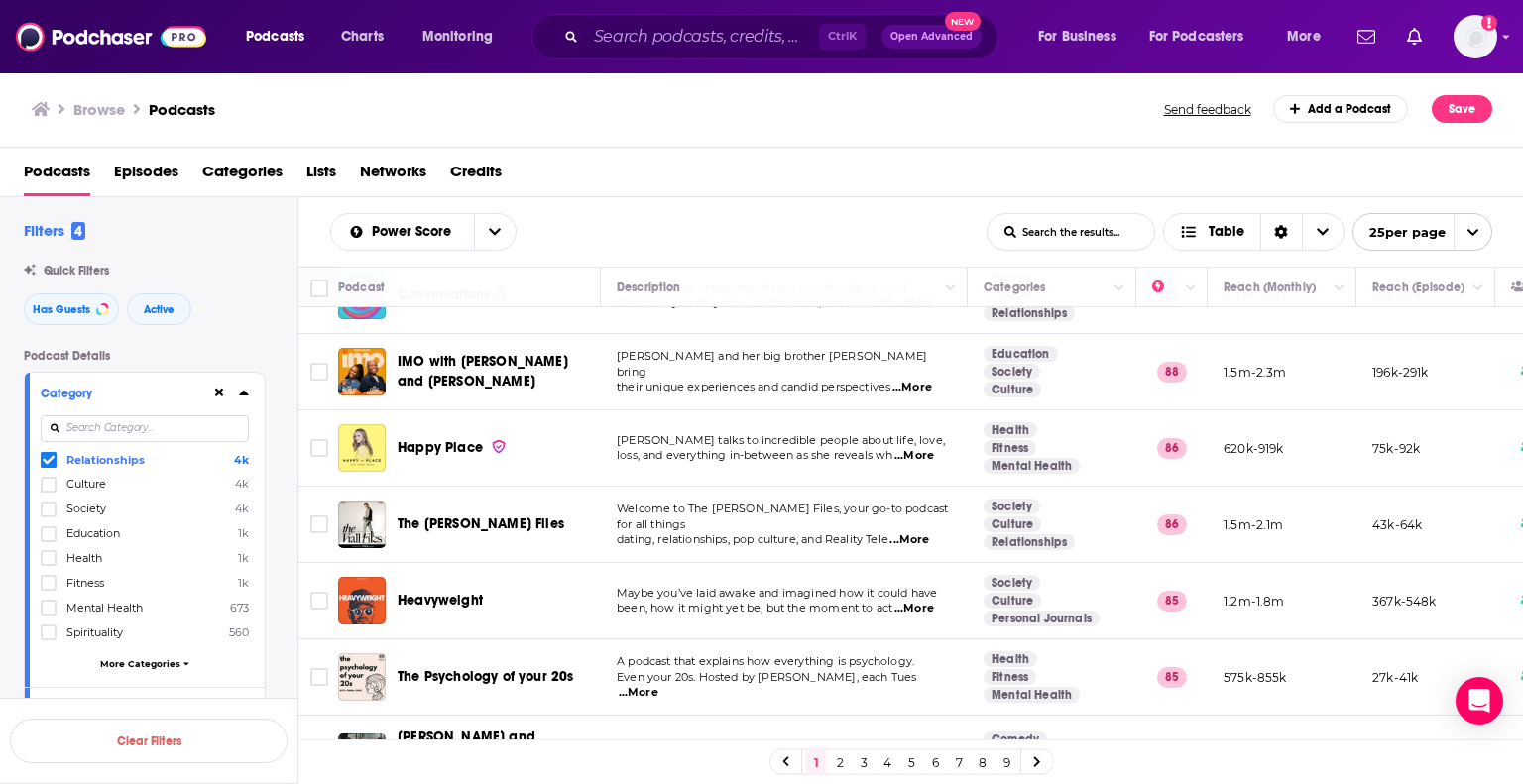 click on "...More" at bounding box center [914, 456] 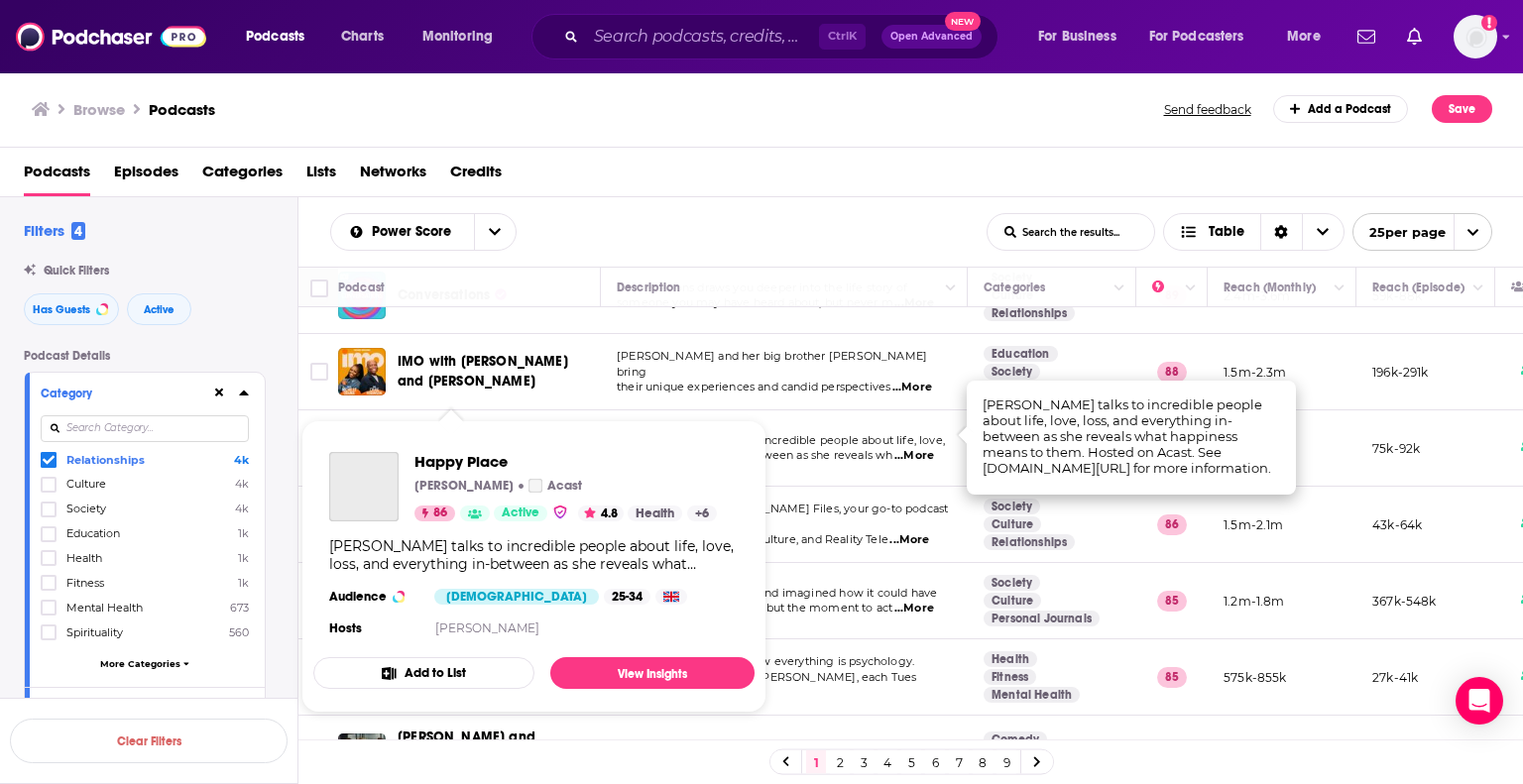 click on "Happy Place [PERSON_NAME] Acast 86 Active 4.8 Health + 6 [PERSON_NAME] talks to incredible people about life, love, loss, and everything in-between as she reveals what happiness means to them. Hosted on Acast. See [DOMAIN_NAME][URL] for more information. Audience [DEMOGRAPHIC_DATA] 25-34 Hosts   [PERSON_NAME] Add to List View Insights" at bounding box center [533, 566] 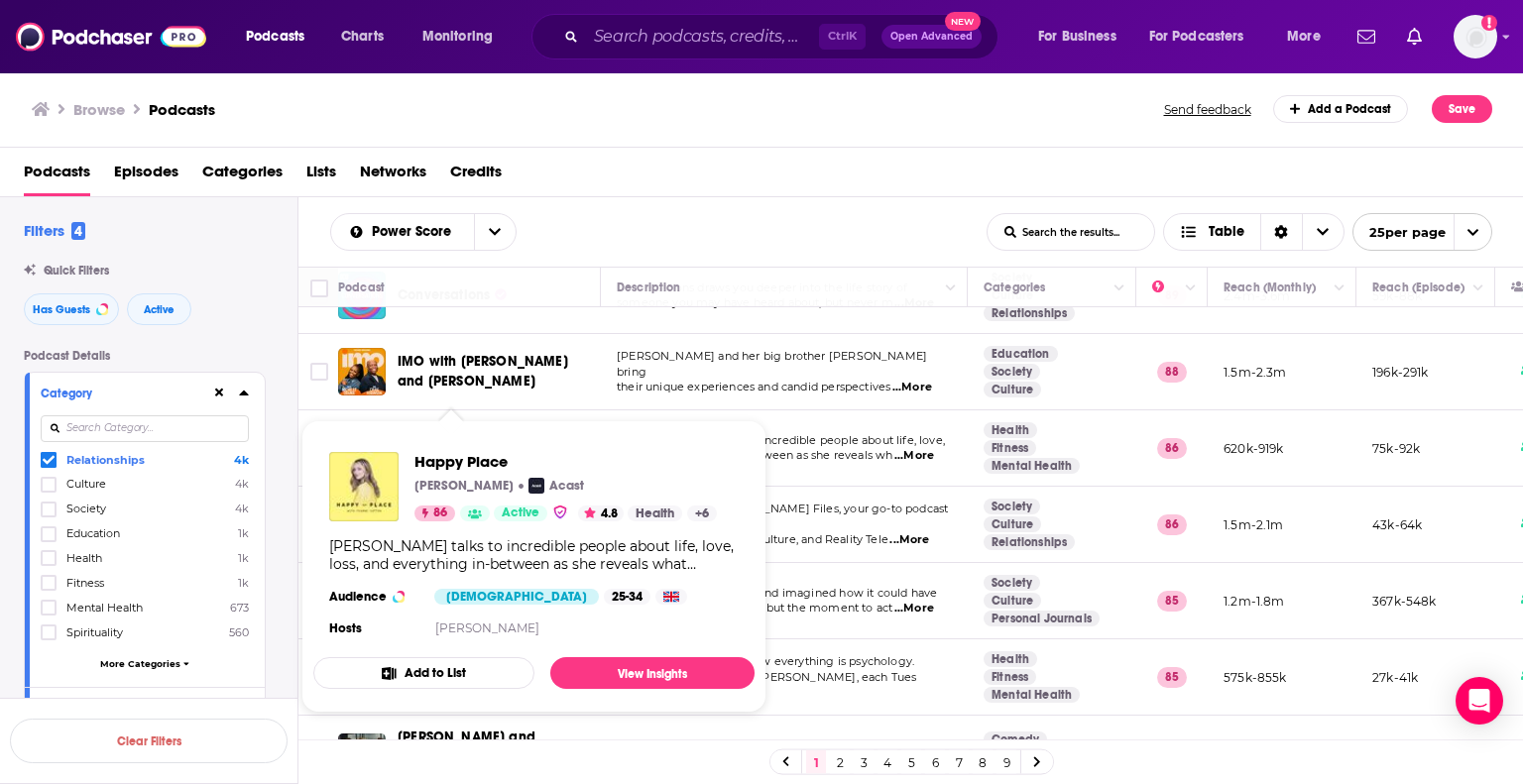click on "[PERSON_NAME] talks to incredible people about life, love, loss, and everything in-between as she reveals wh  ...More" at bounding box center (784, 448) 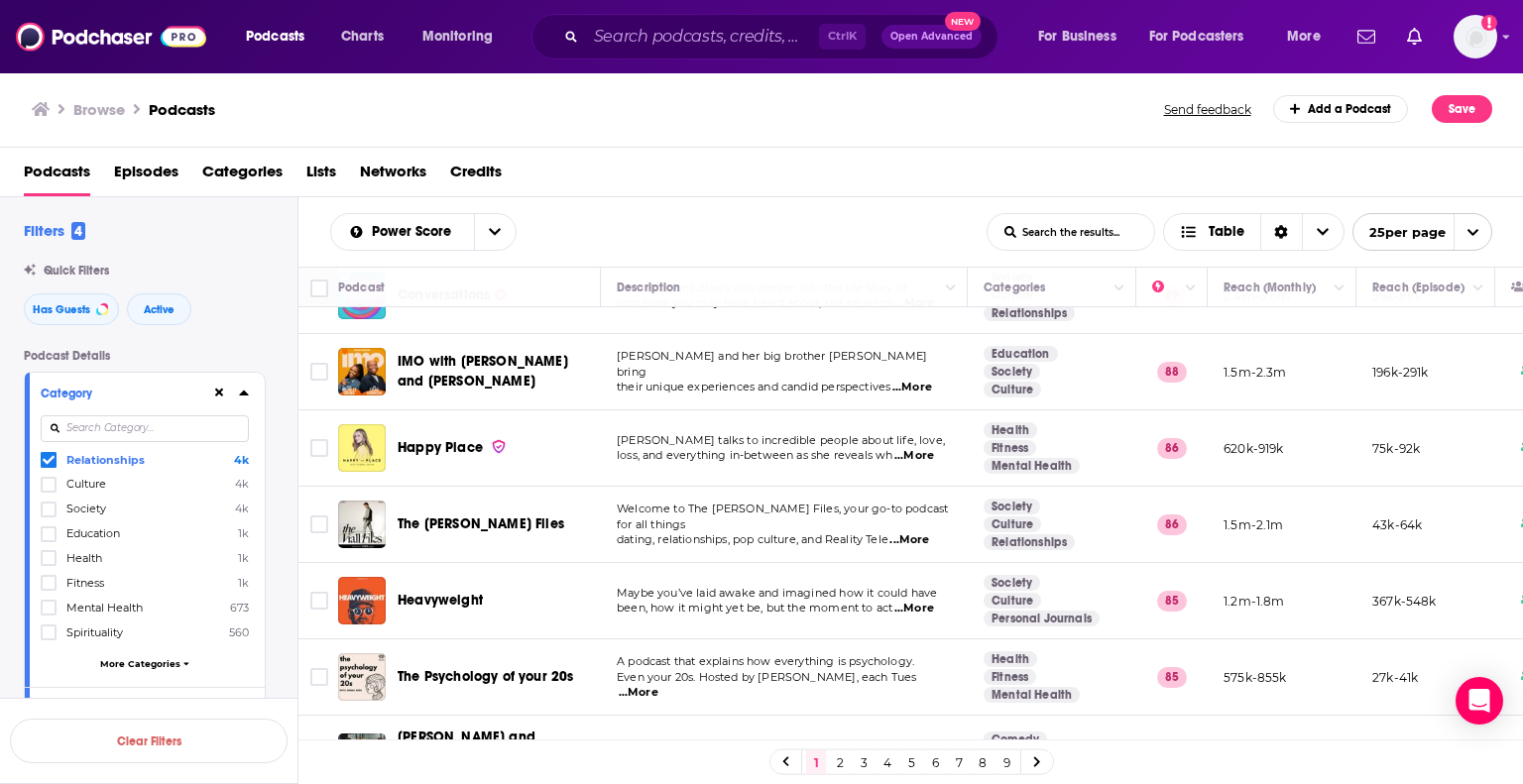 click on "Podcasts Charts Monitoring Ctrl  K Open Advanced New For Business For Podcasters More Add a profile image Podcasts Charts Monitoring For Business For Podcasters More Browse Podcasts Send feedback Add a Podcast Save Podcasts Episodes Categories Lists Networks Credits Filters 4 Quick Filters Has Guests Active Podcast Details Category Relationships 4k Culture 4k Society 4k Education 1k Health 1k Fitness 1k Mental Health 673 Spirituality 560 More Categories Active Status Active Language English 4k Has Guests Has guests  Brand Safety & Suitability Political Skew Beta Show More Audience & Reach Power Score™ Reach (Monthly) Reach (Episode Average) Gender Age Income Show More Saved Searches Select Clear Filters Power Score List Search Input Search the results... Table List Search Input Search the results... Table 25  per page Podcast Description Categories Reach (Monthly) Reach (Episode) Top Country The [PERSON_NAME] Podcast You can change your life and [PERSON_NAME] will show you  ...More Education Health Fitness 98" at bounding box center [762, 392] 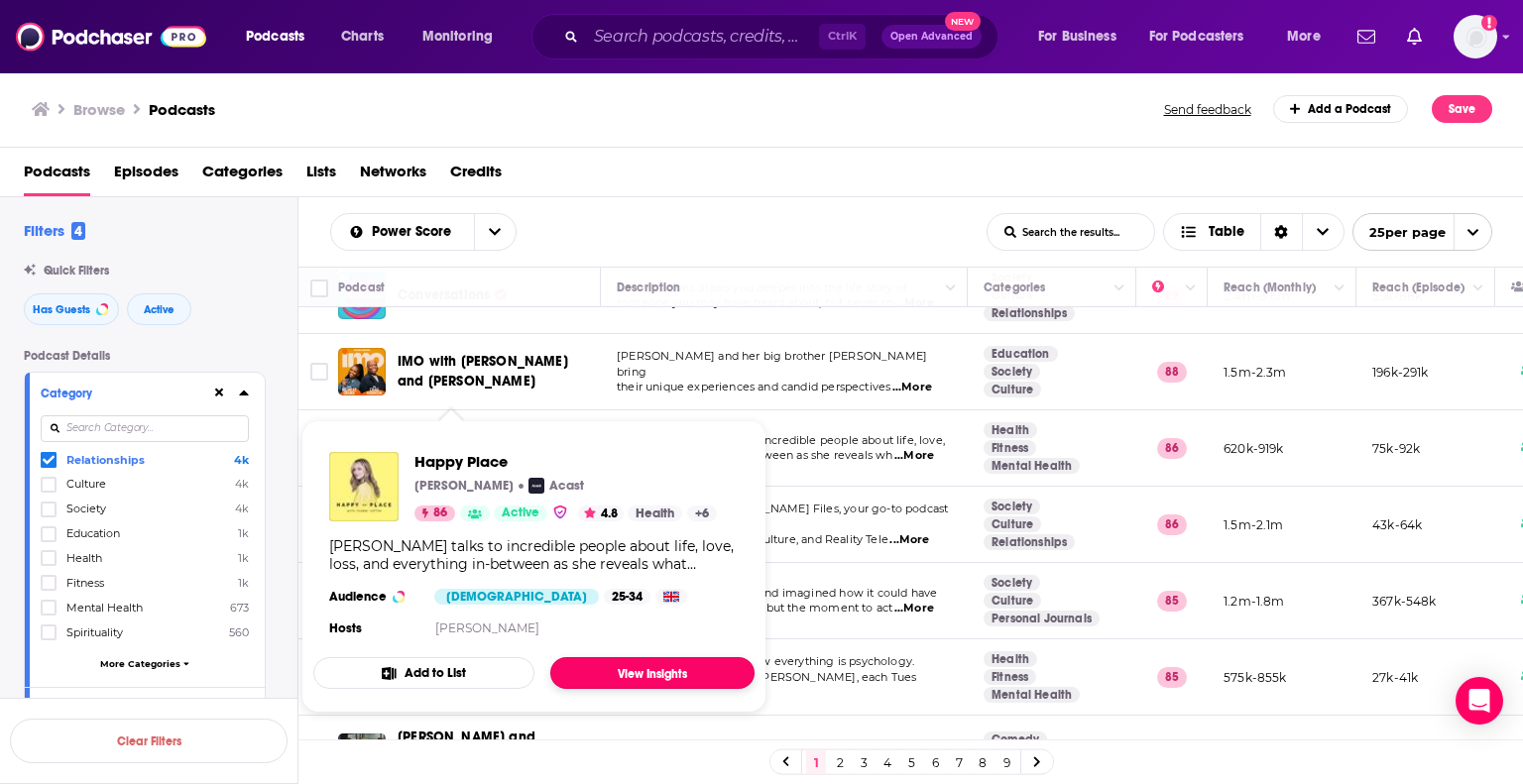 click on "View Insights" at bounding box center (652, 673) 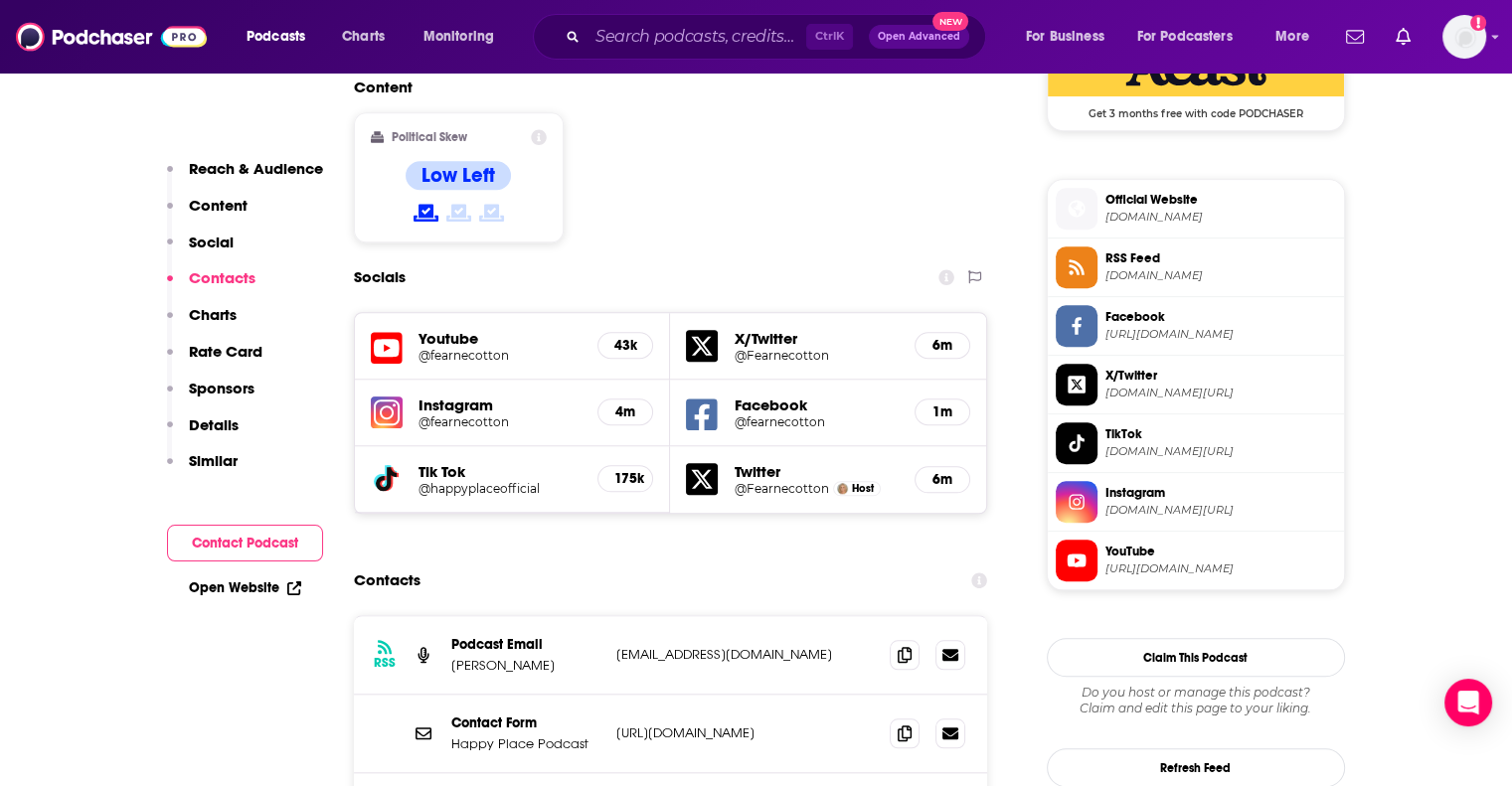 scroll, scrollTop: 1789, scrollLeft: 0, axis: vertical 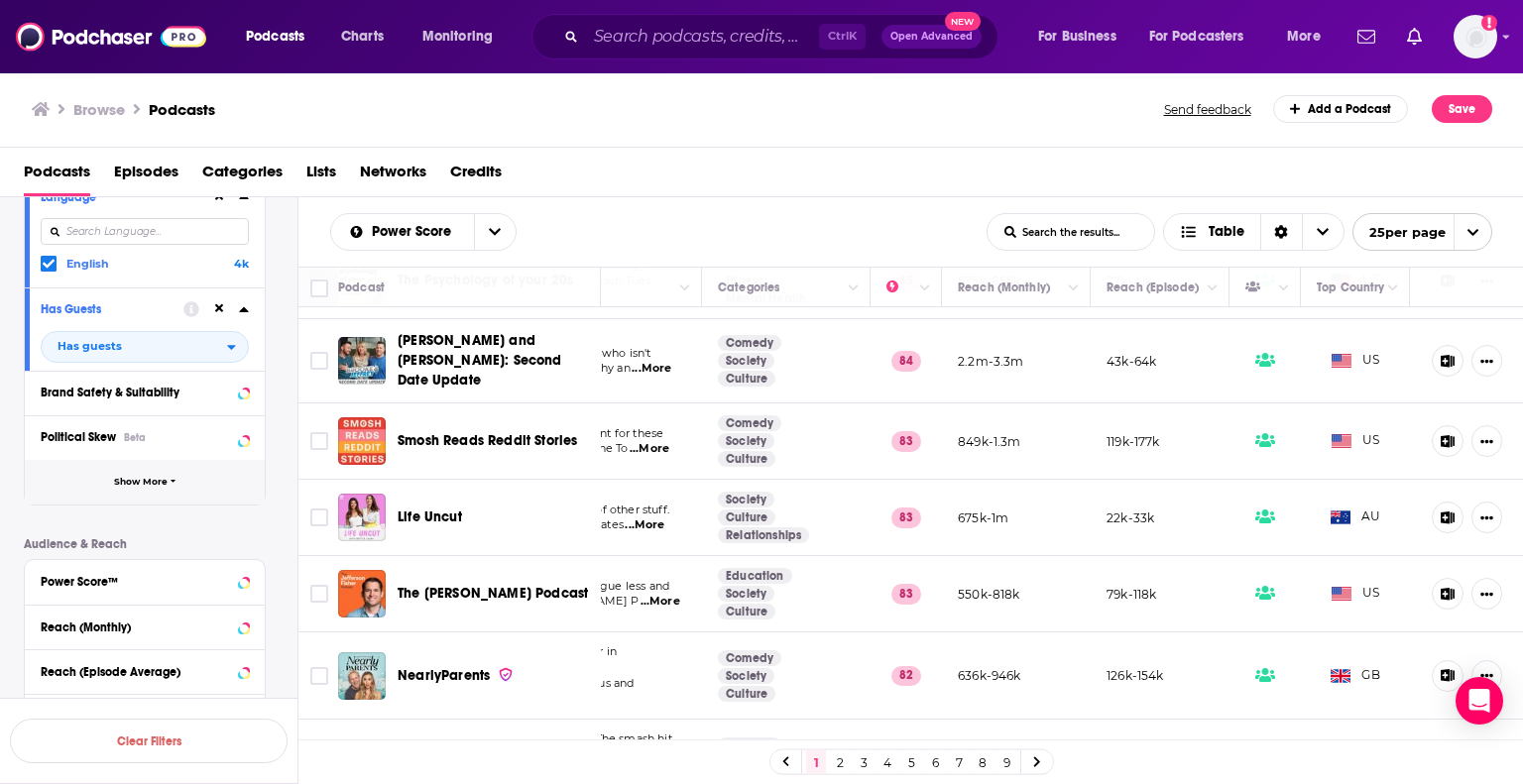 click on "Show More" at bounding box center (145, 482) 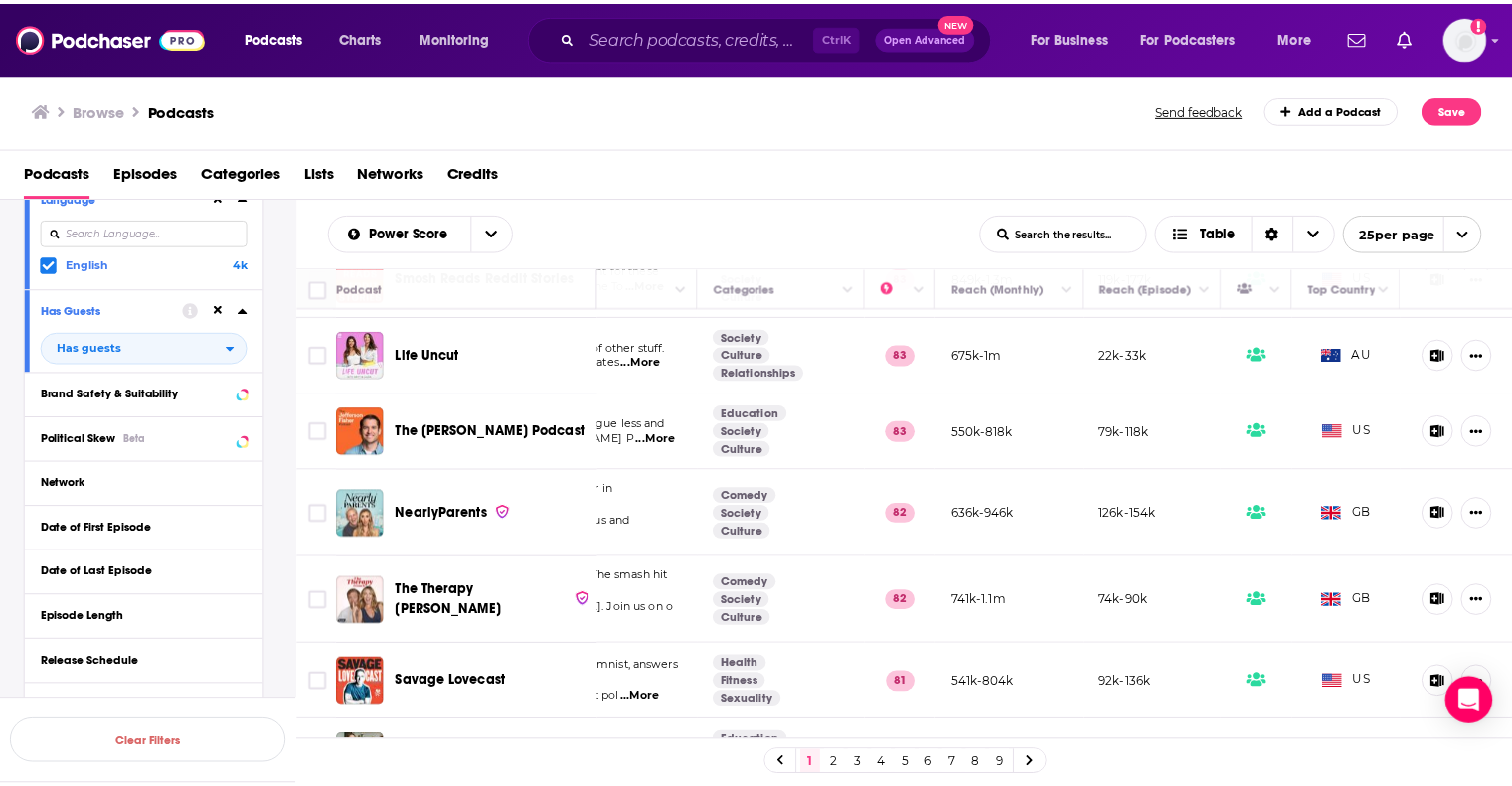 scroll, scrollTop: 894, scrollLeft: 281, axis: both 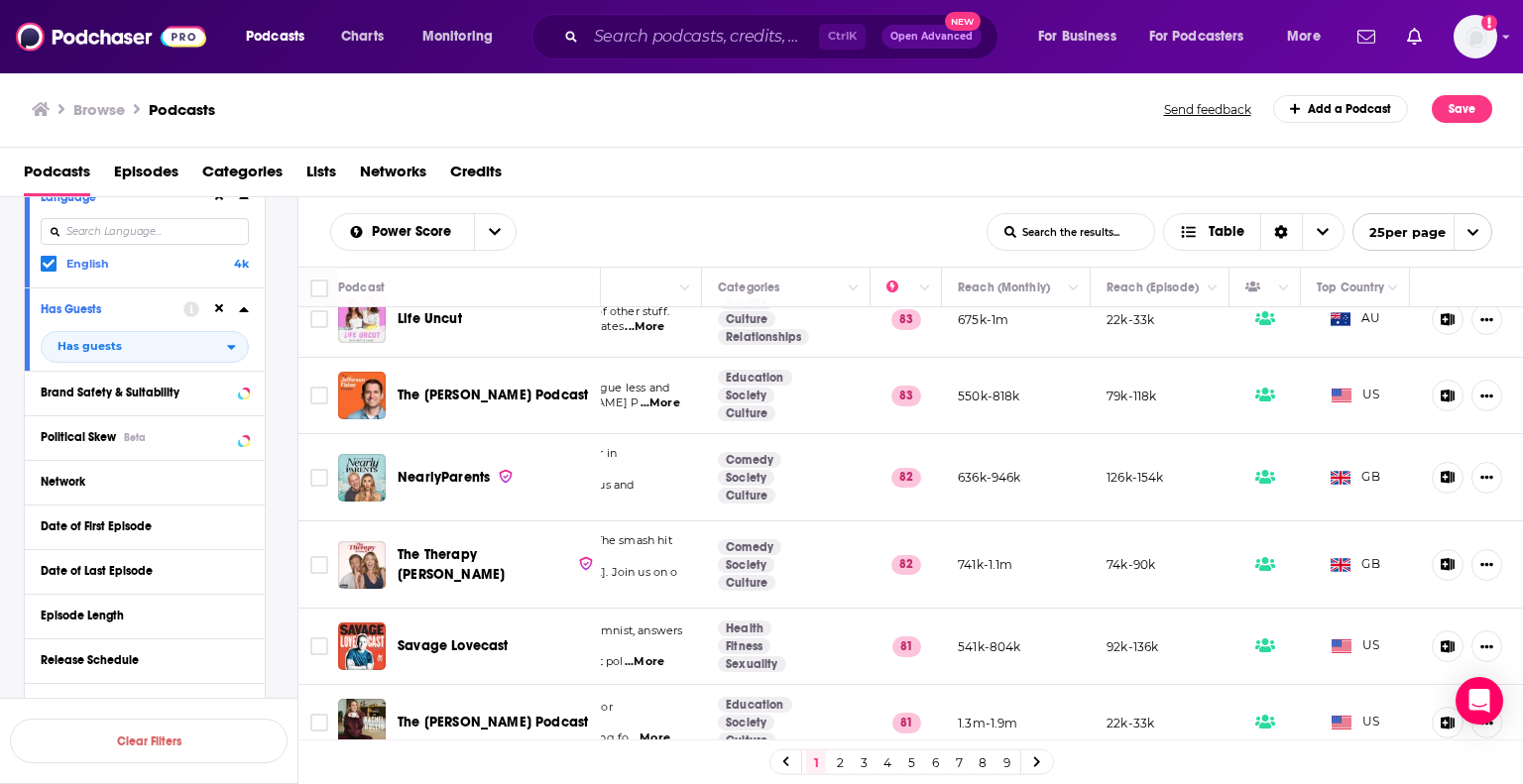 click on "The Therapy [PERSON_NAME]" at bounding box center (451, 564) 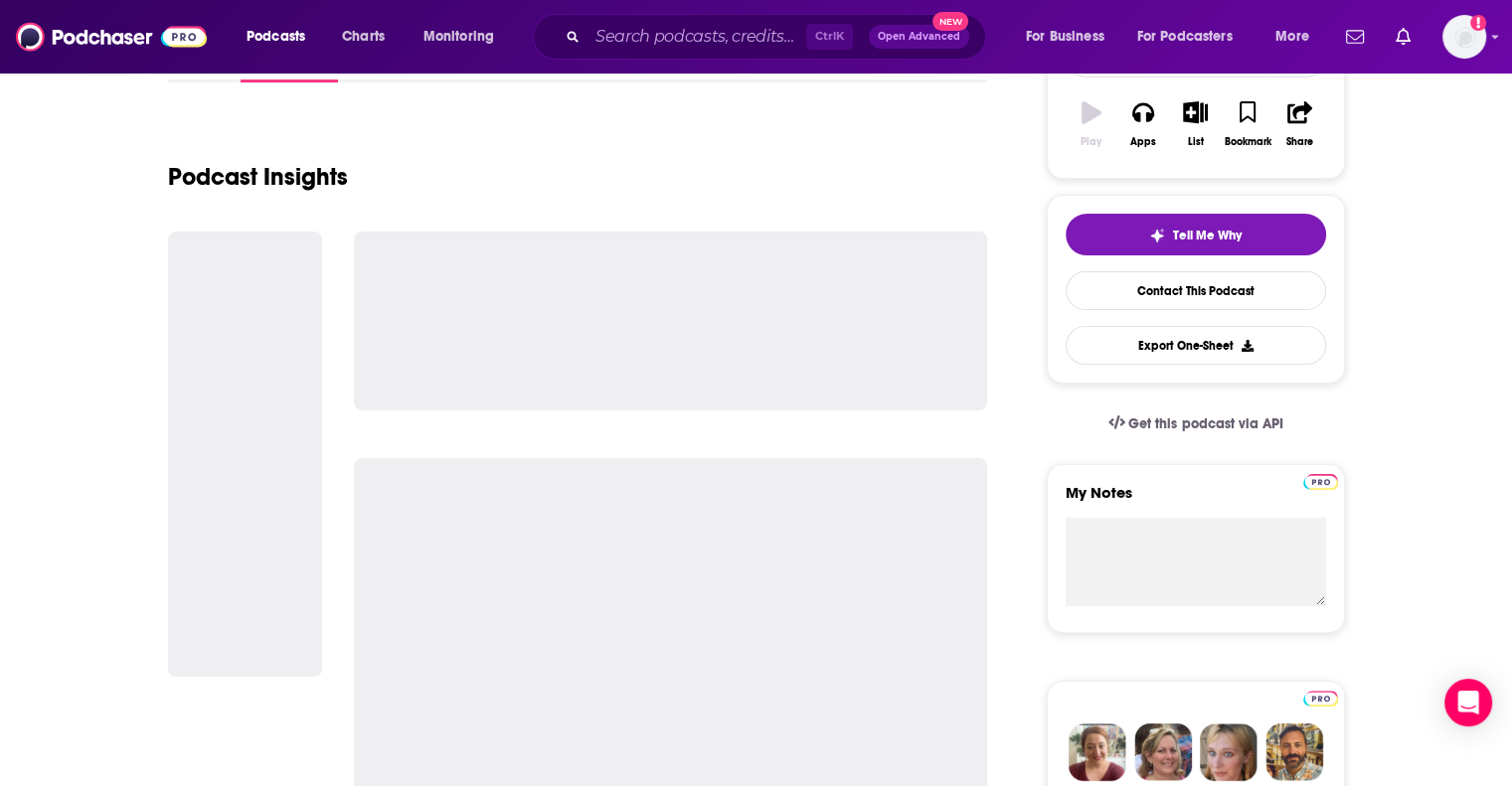 scroll, scrollTop: 596, scrollLeft: 0, axis: vertical 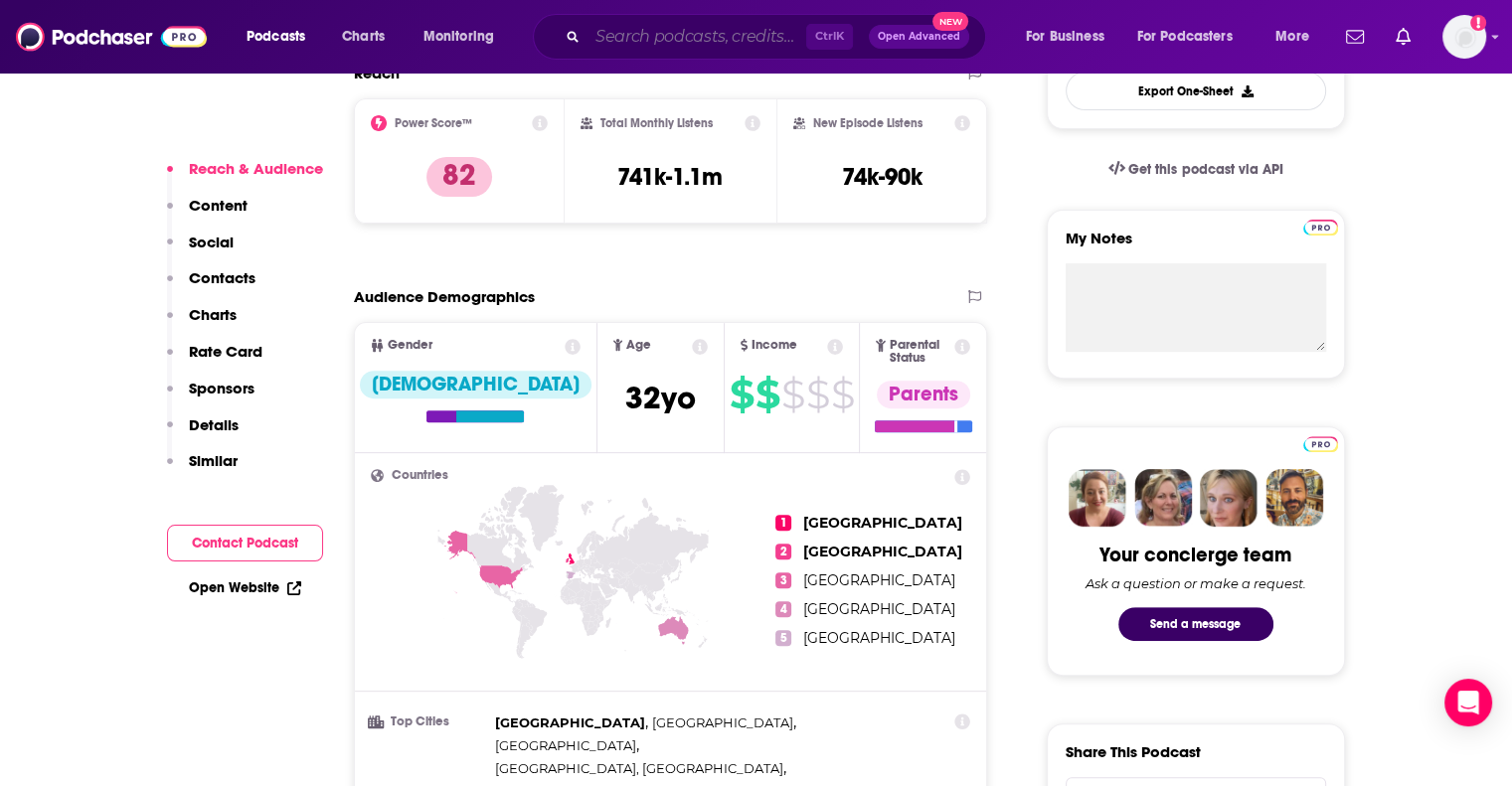 click at bounding box center (697, 37) 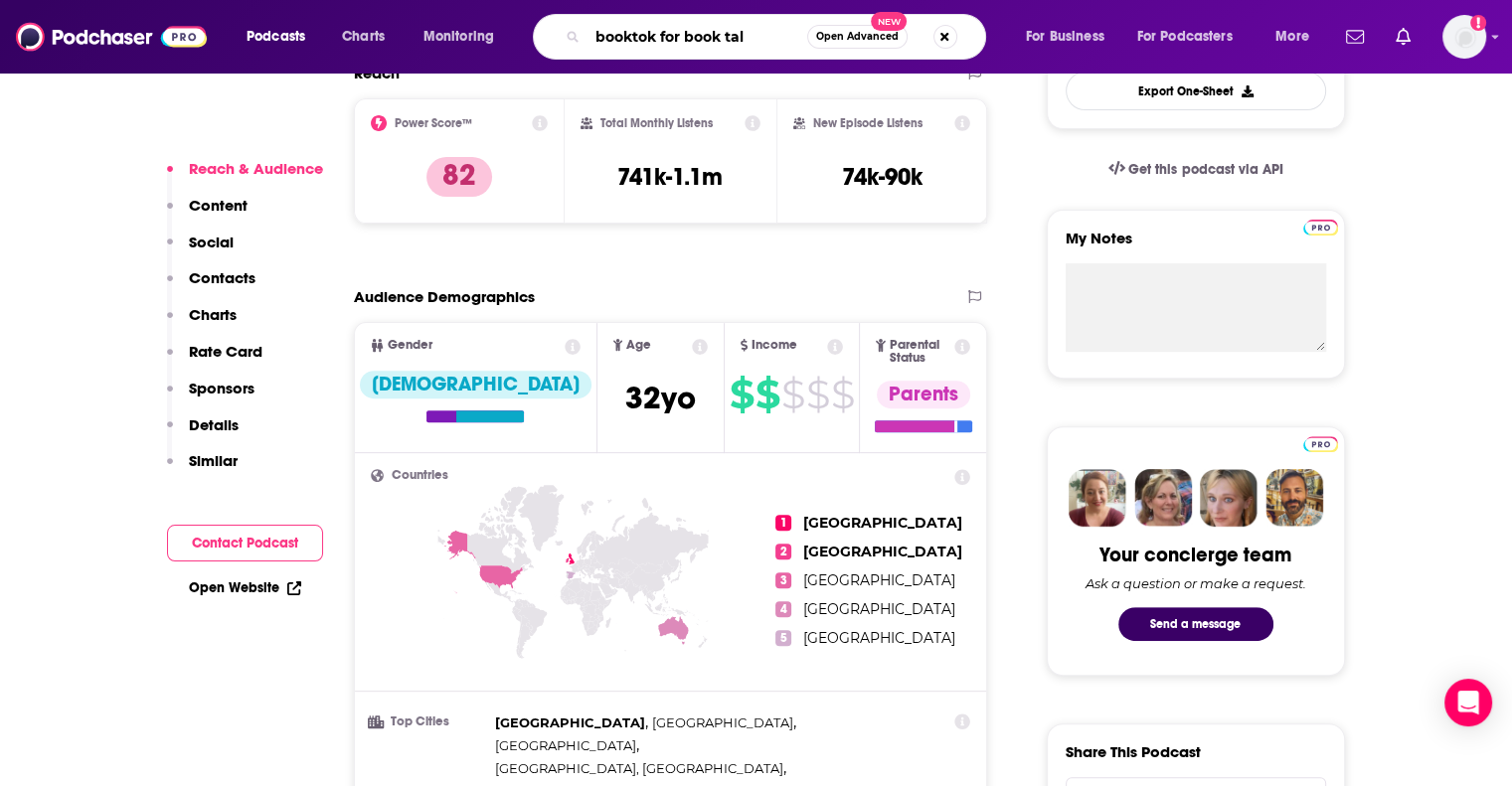 type on "booktok for book talk" 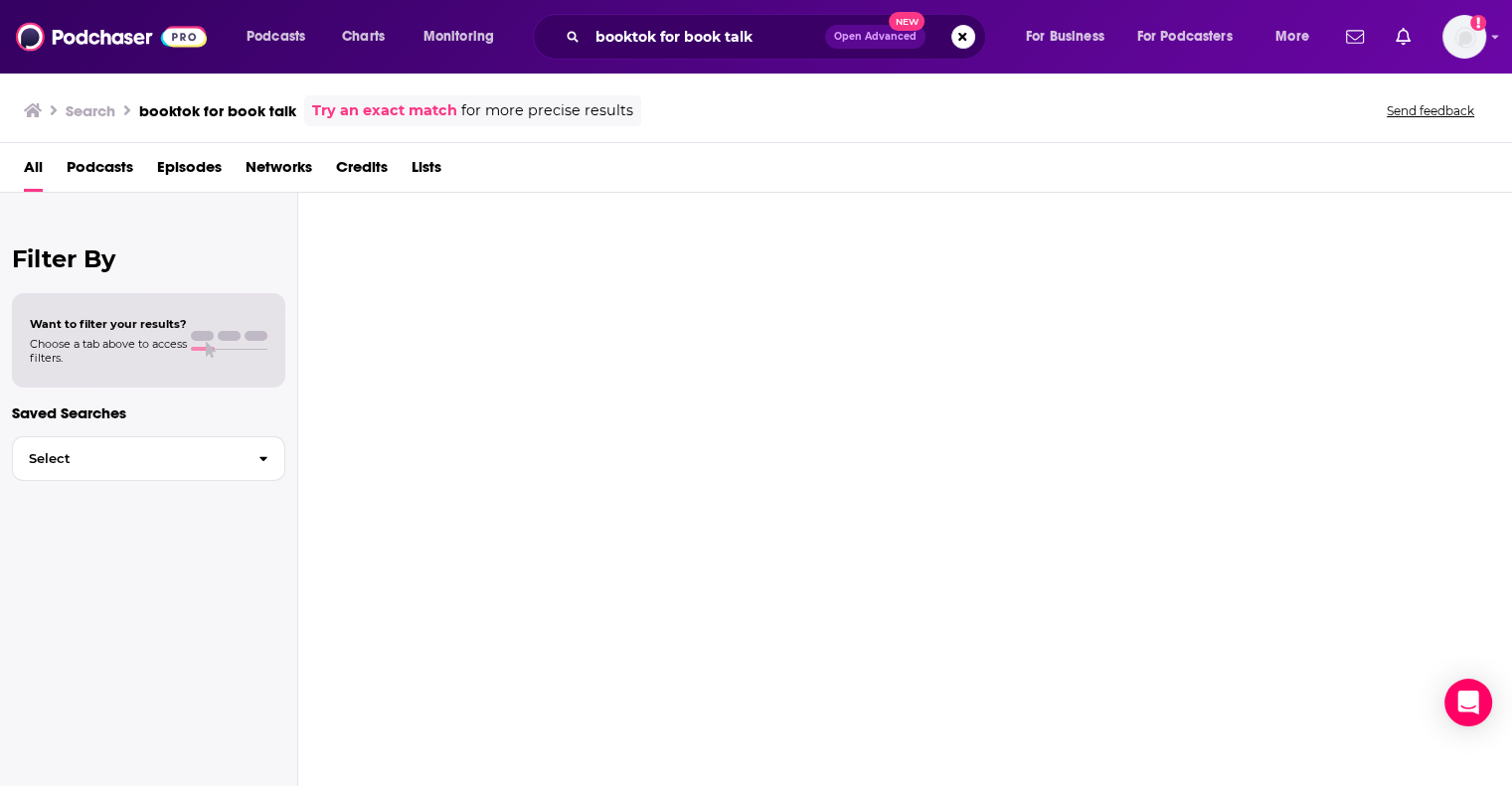 scroll, scrollTop: 0, scrollLeft: 0, axis: both 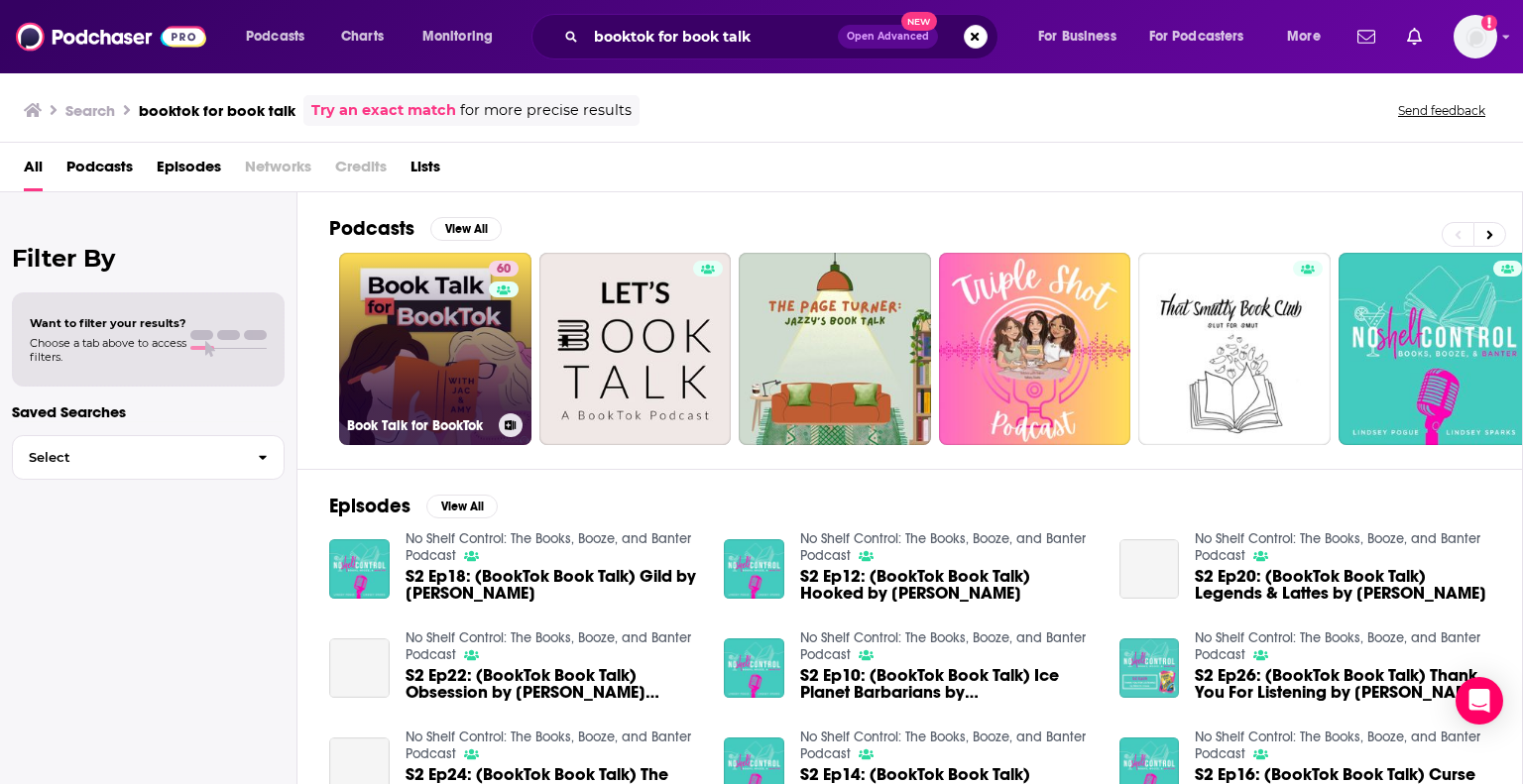 click on "60 Book Talk for BookTok" at bounding box center (435, 349) 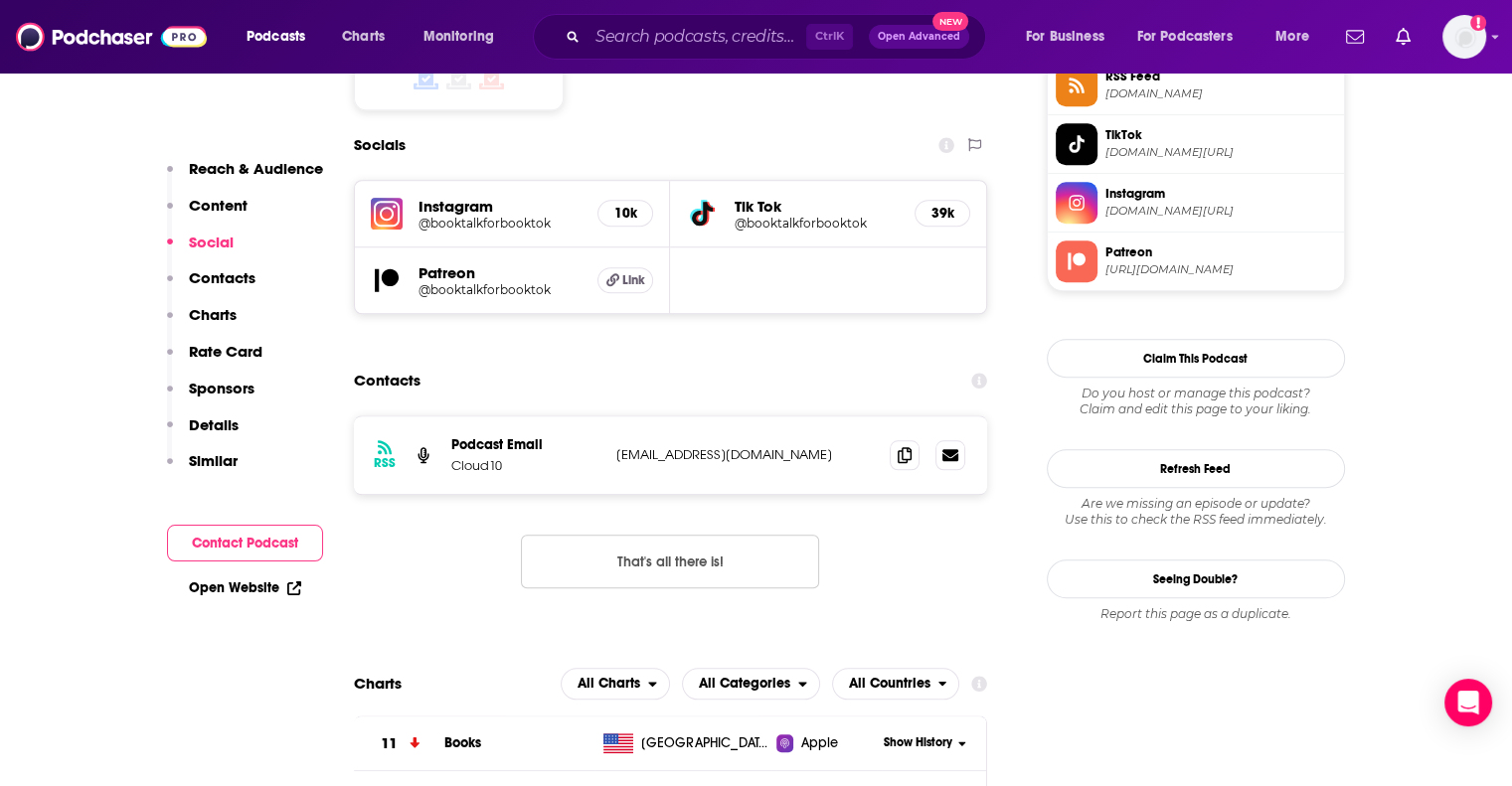 scroll, scrollTop: 1391, scrollLeft: 0, axis: vertical 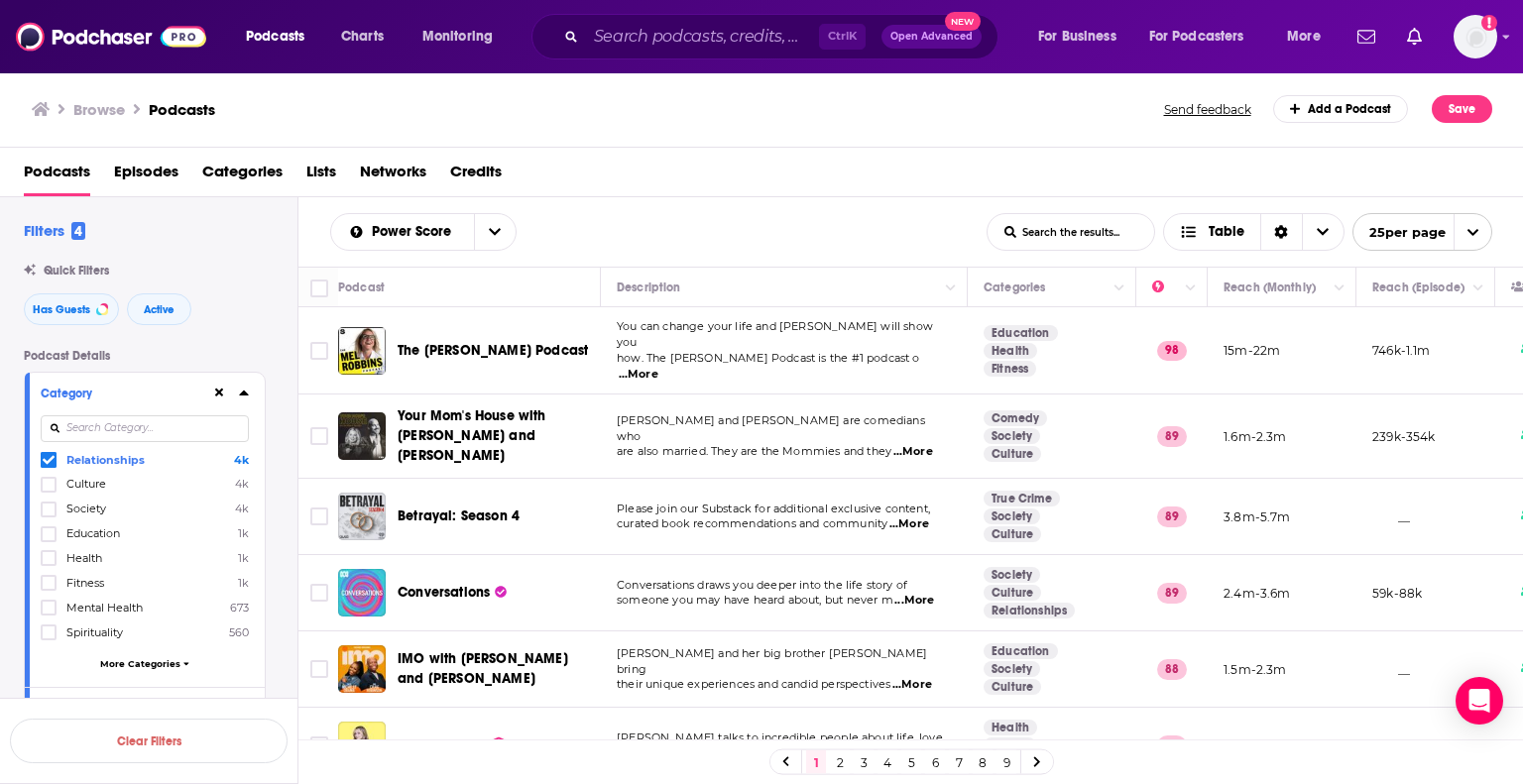 click at bounding box center (145, 428) 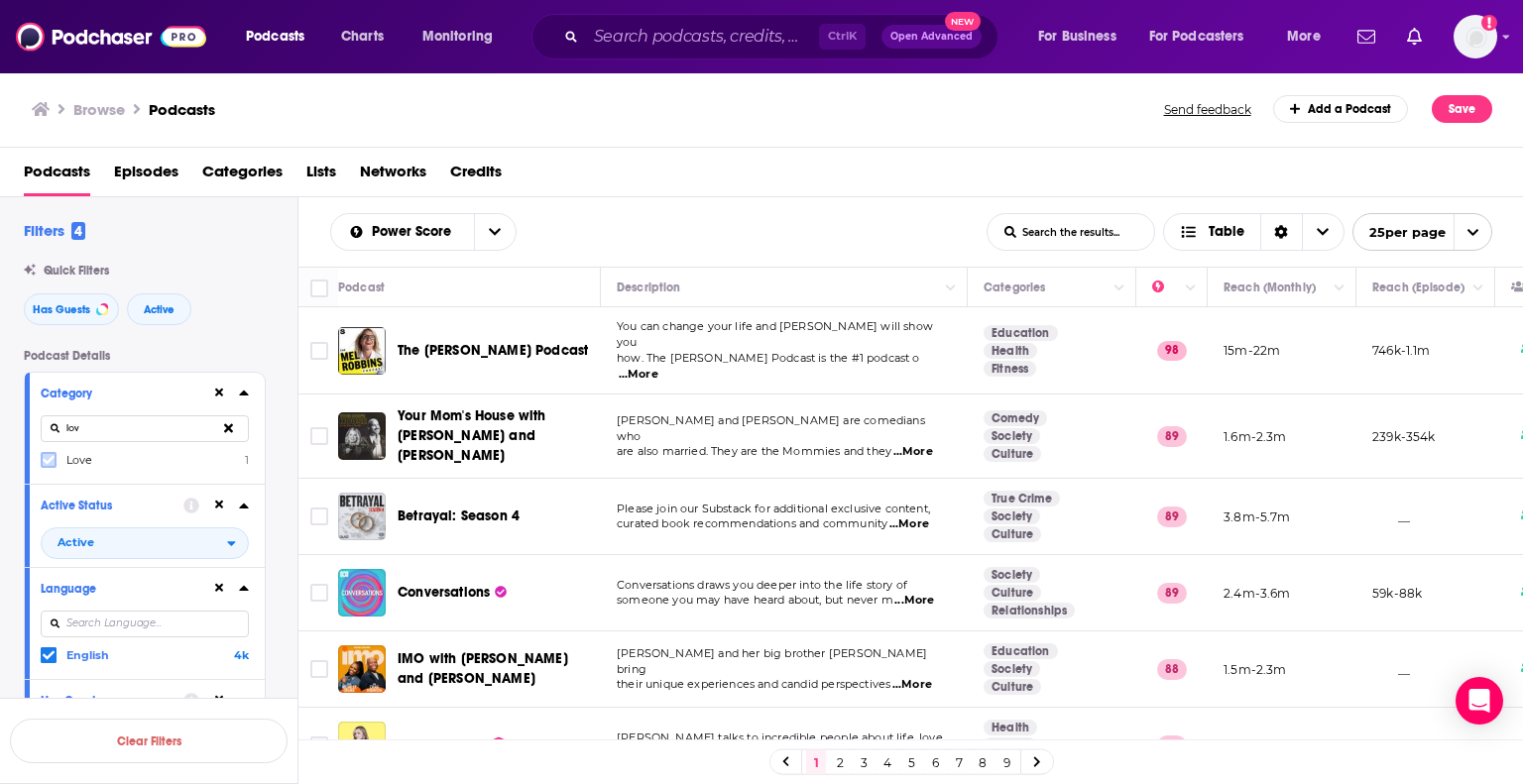 type on "lov" 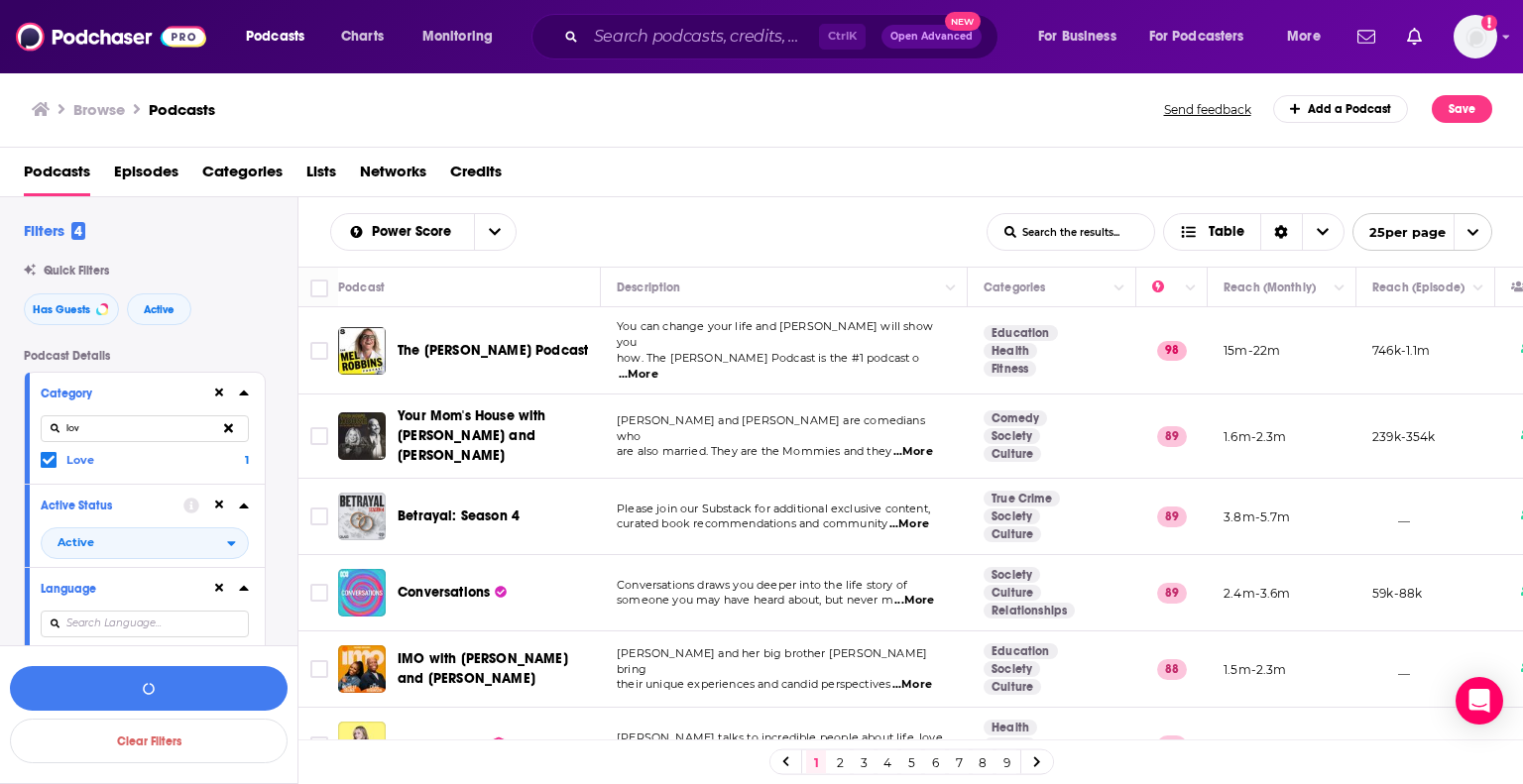click 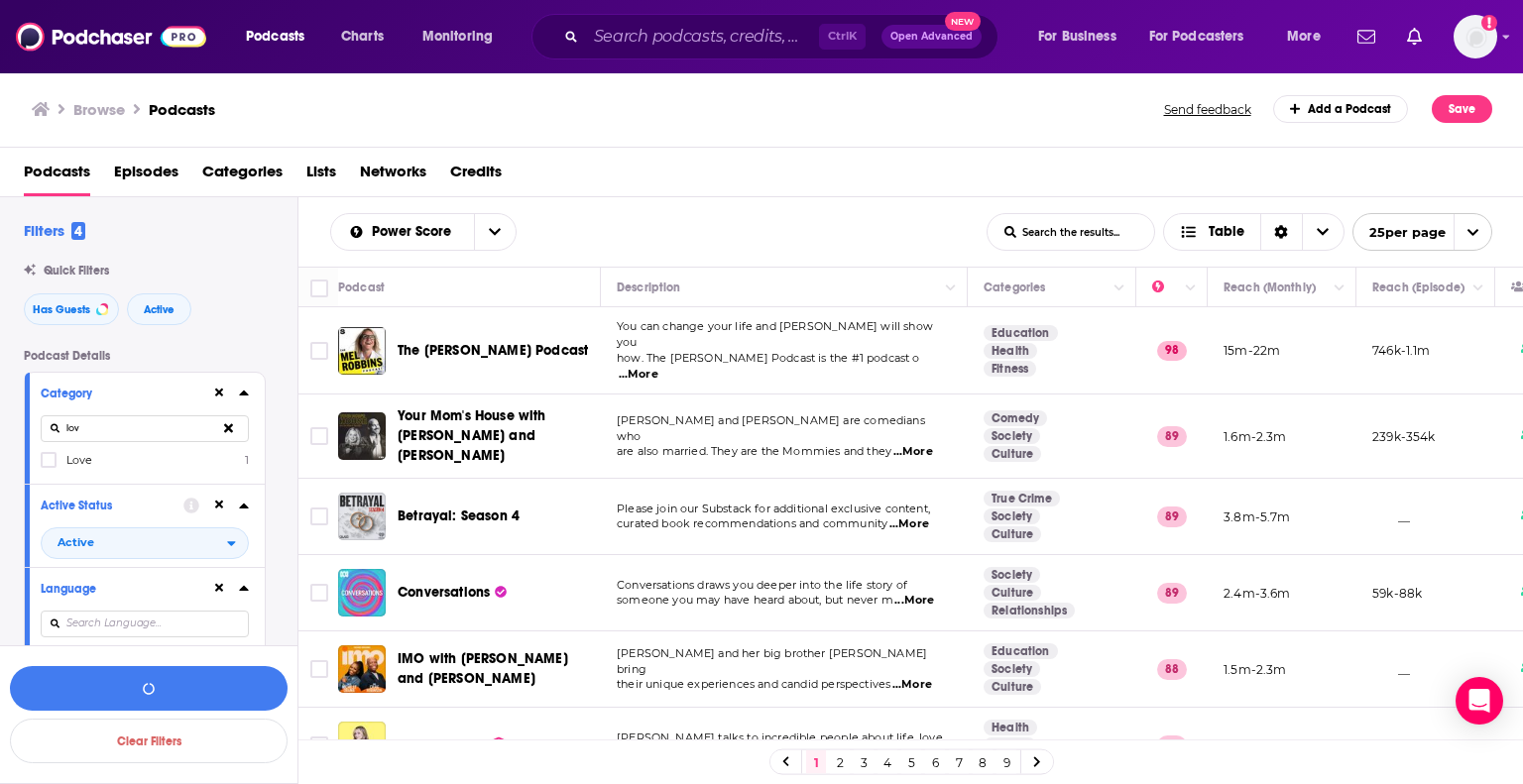 click 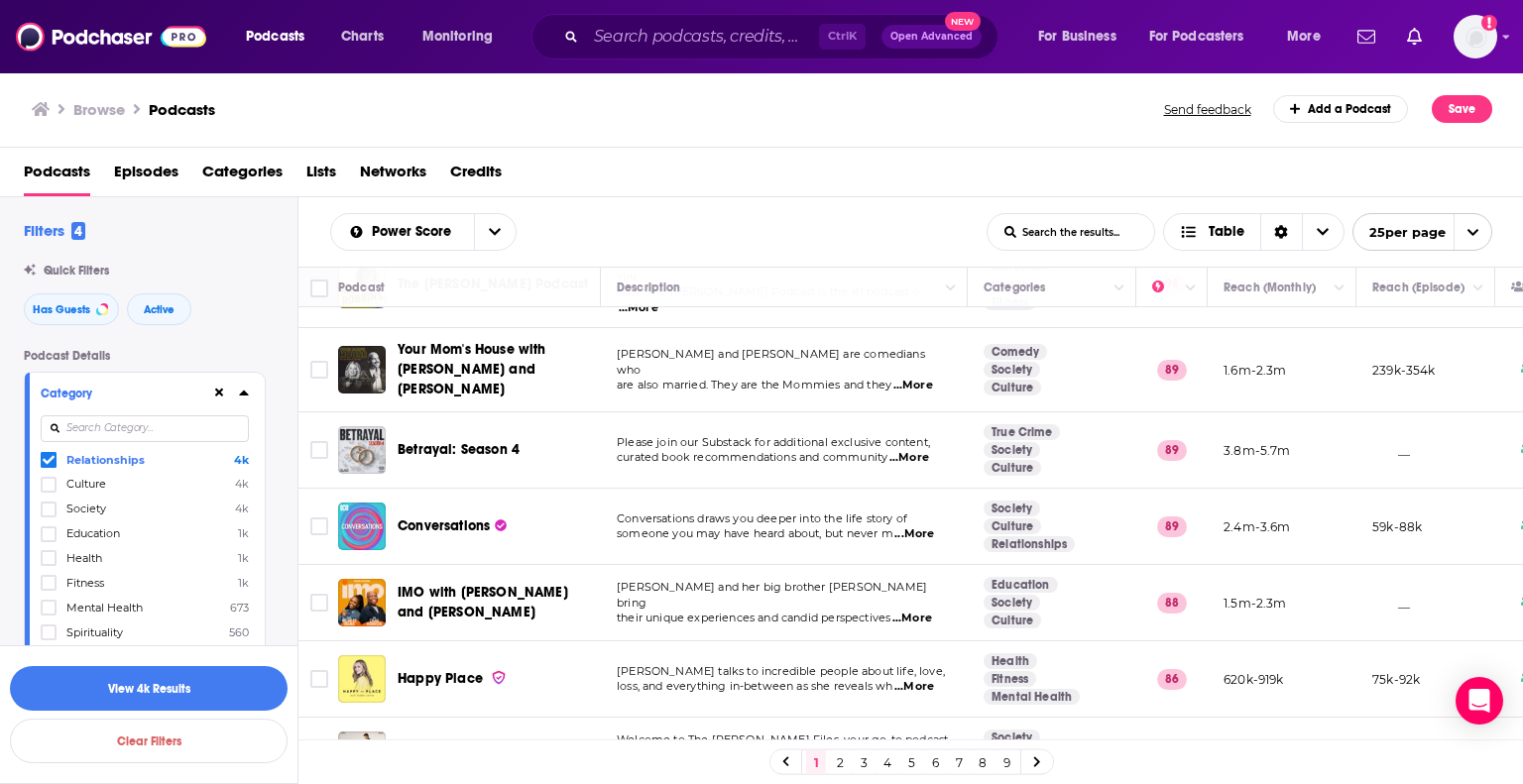 scroll, scrollTop: 99, scrollLeft: 0, axis: vertical 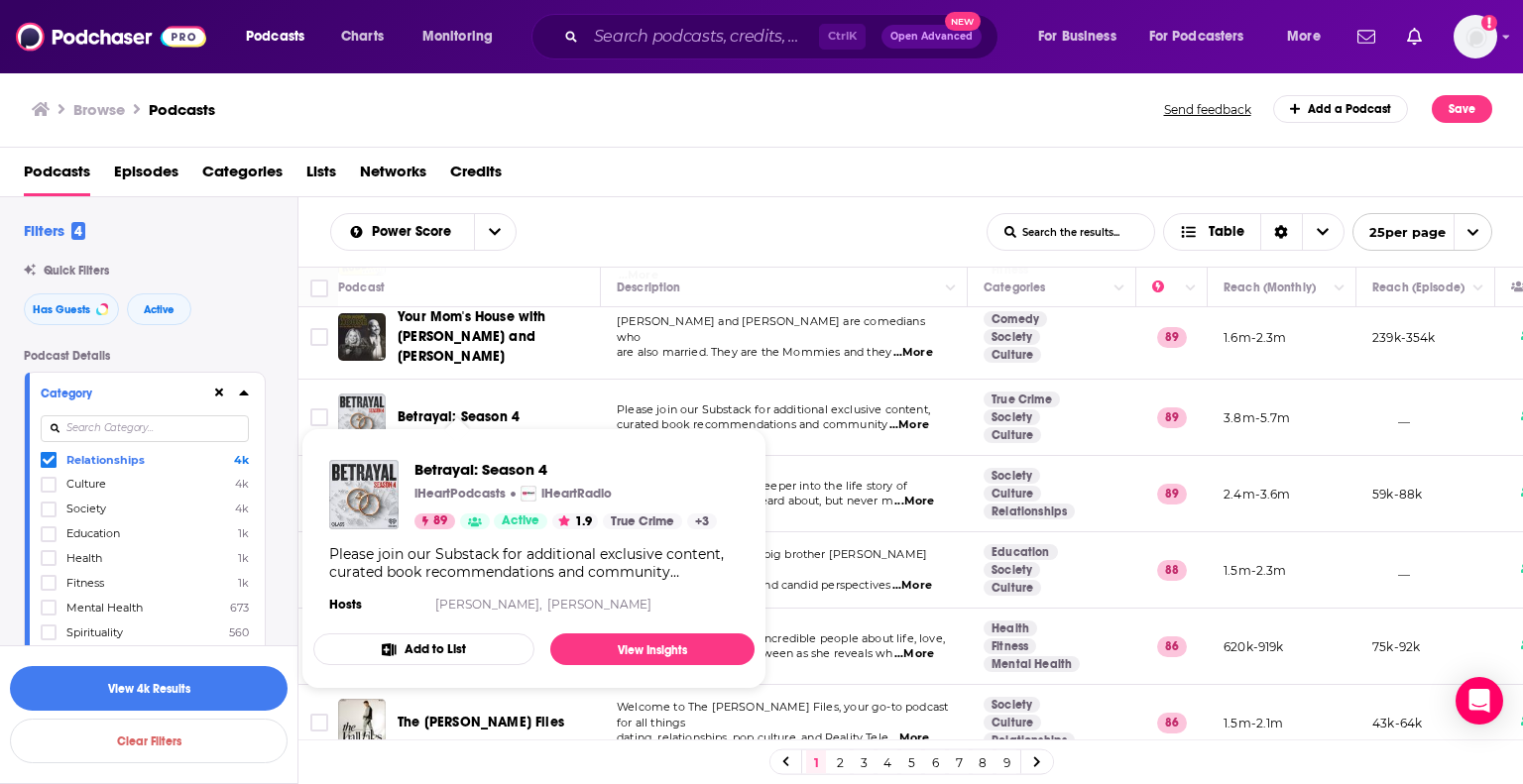 click on "Add to List" at bounding box center (423, 649) 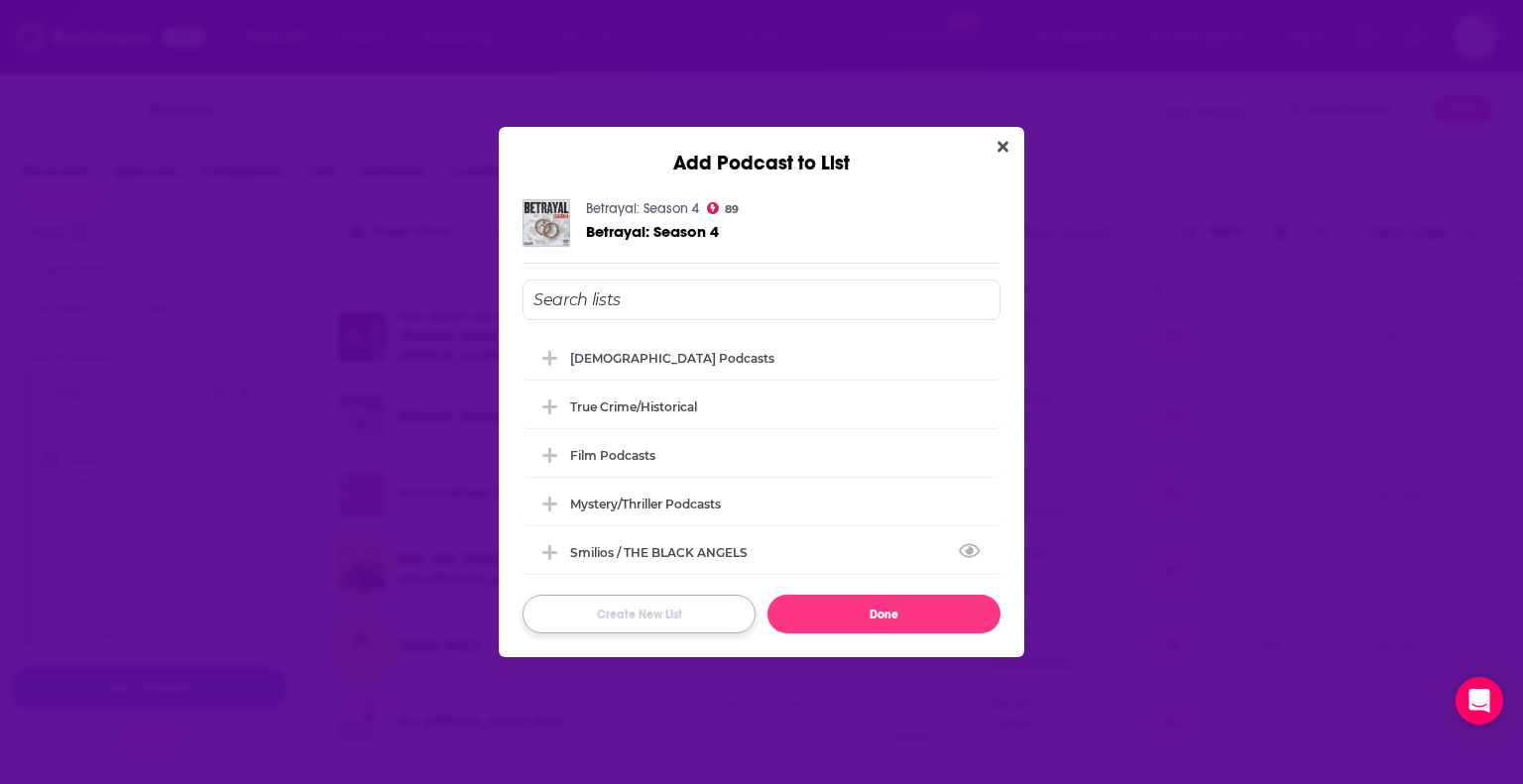 click on "Create New List" at bounding box center [639, 614] 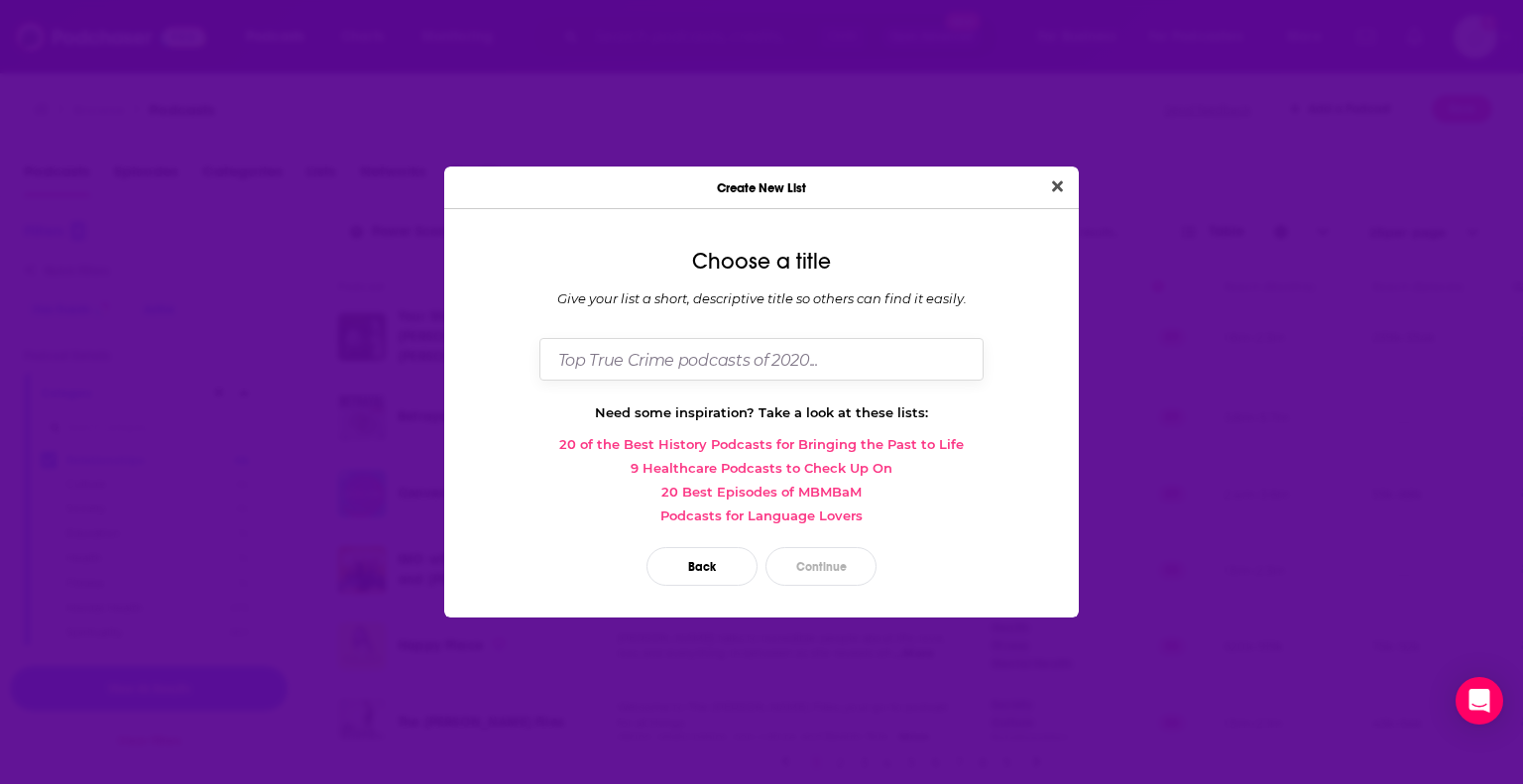 click at bounding box center (762, 359) 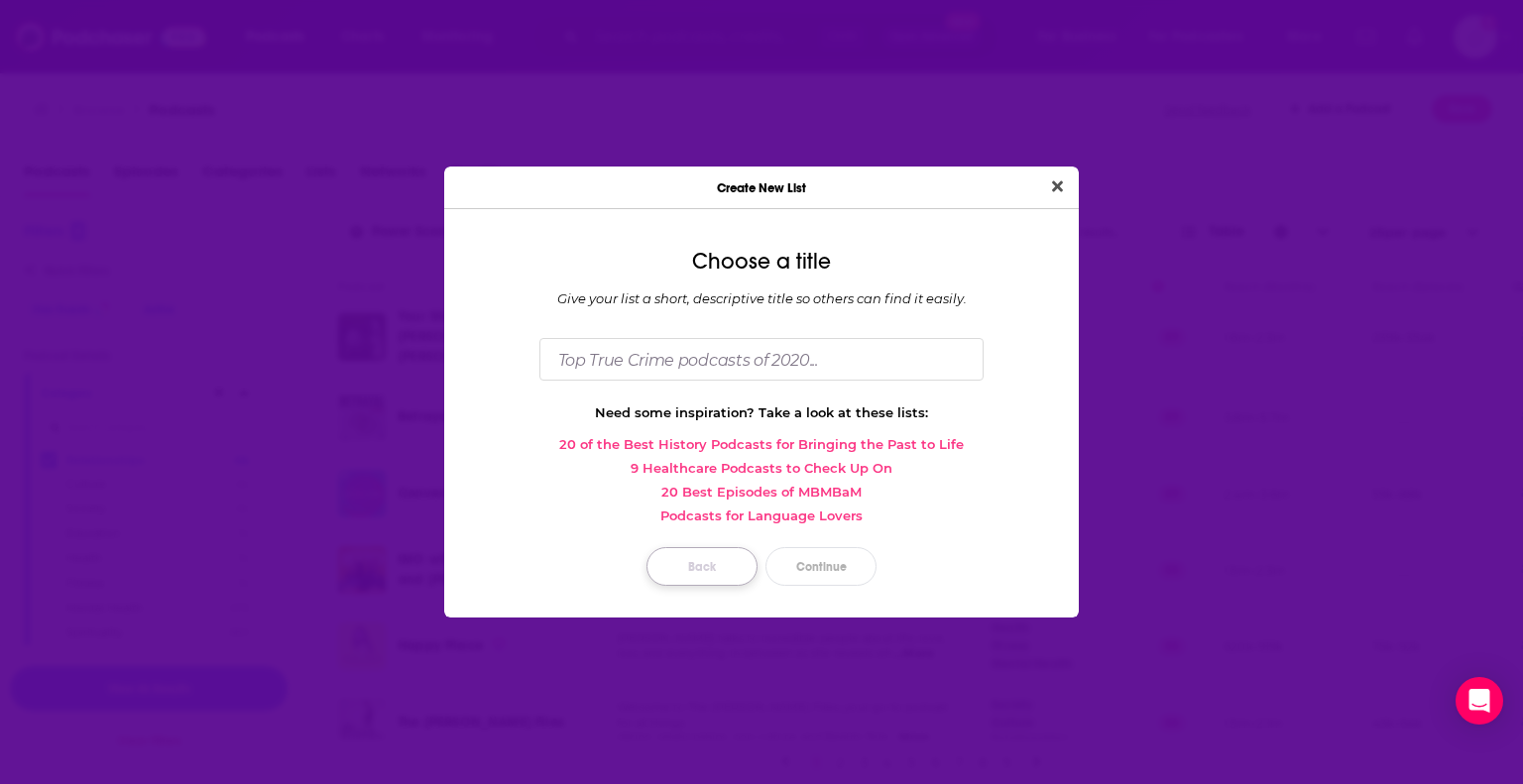click on "Back" at bounding box center [702, 566] 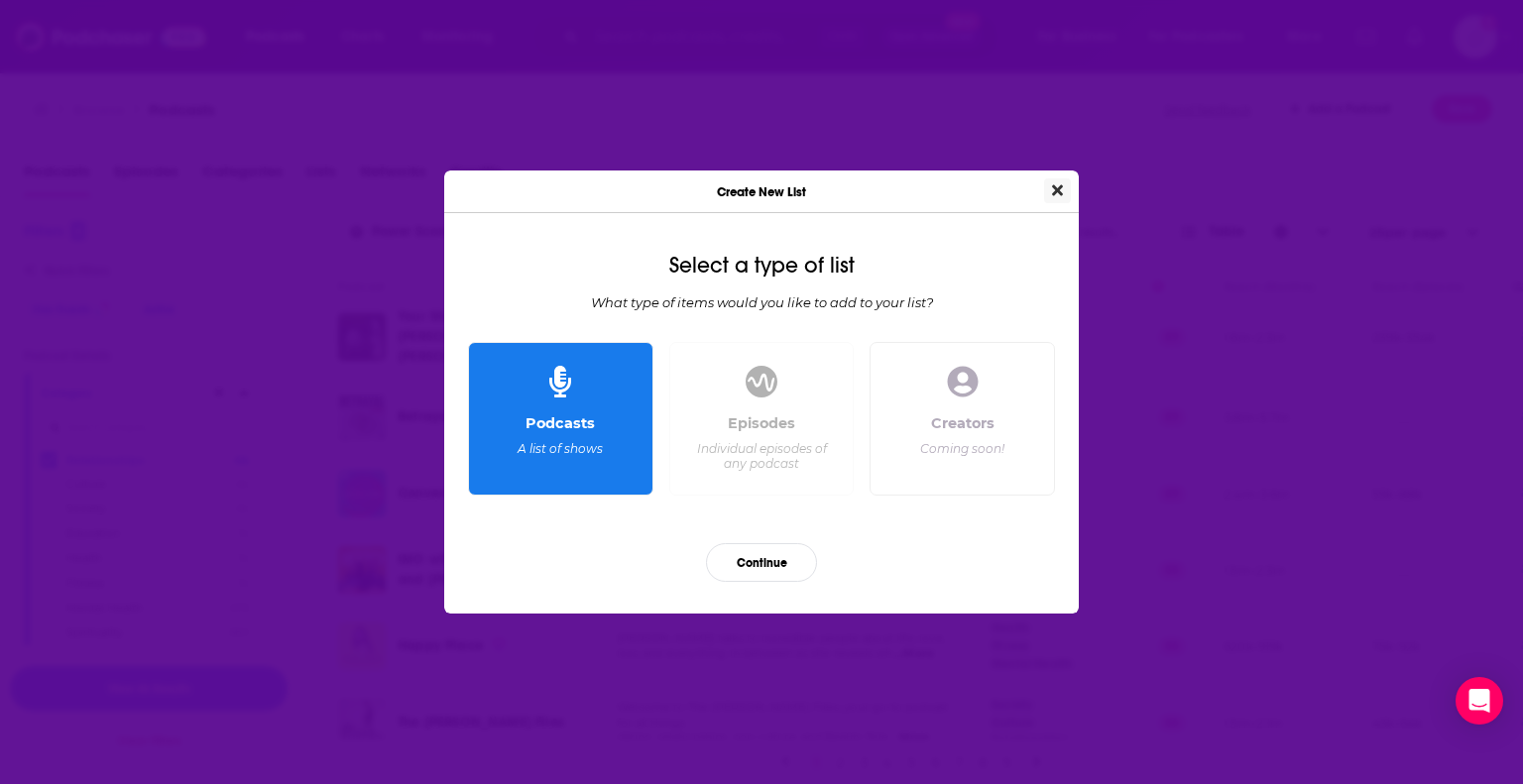 click at bounding box center [1057, 190] 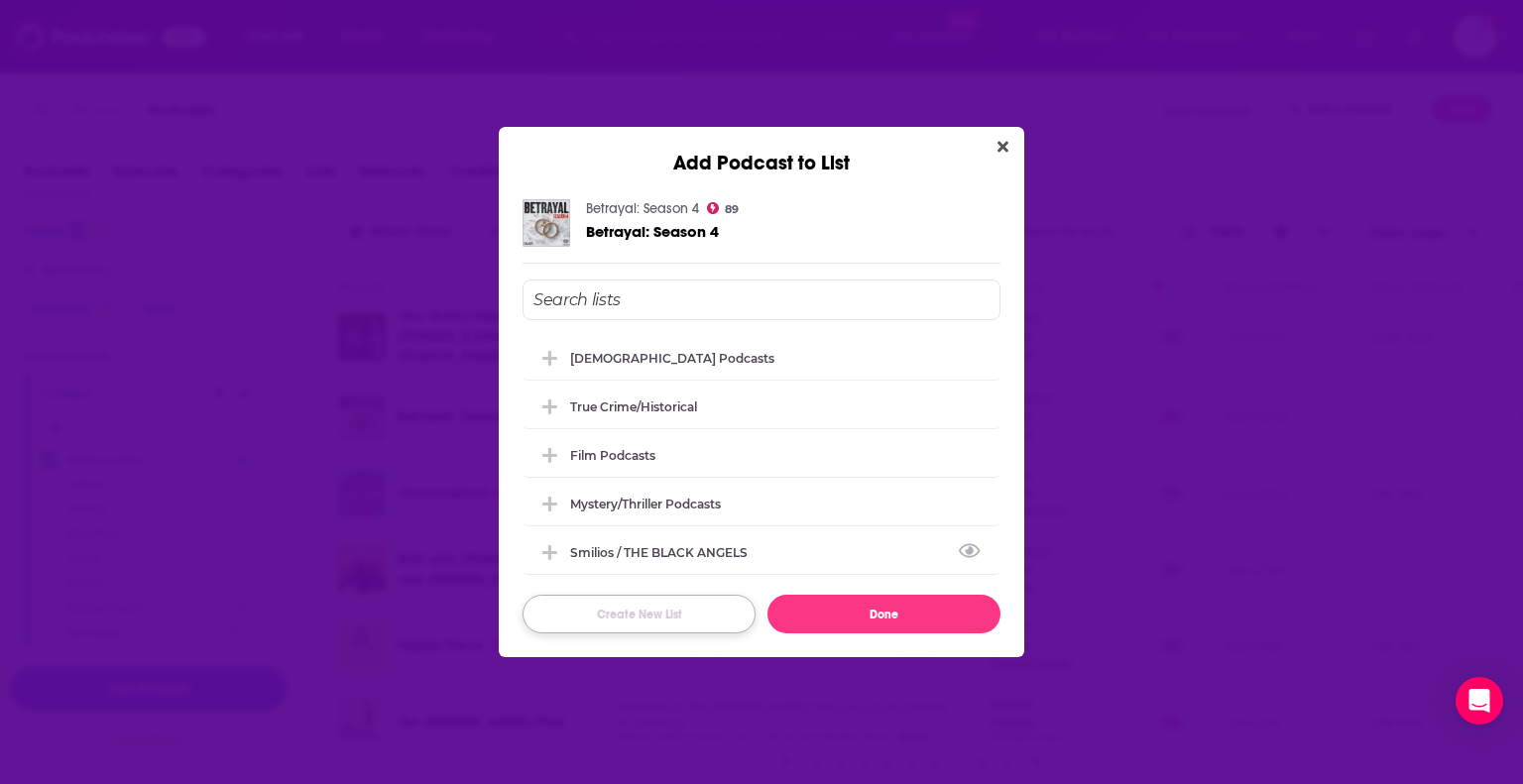click on "Create New List" at bounding box center [639, 614] 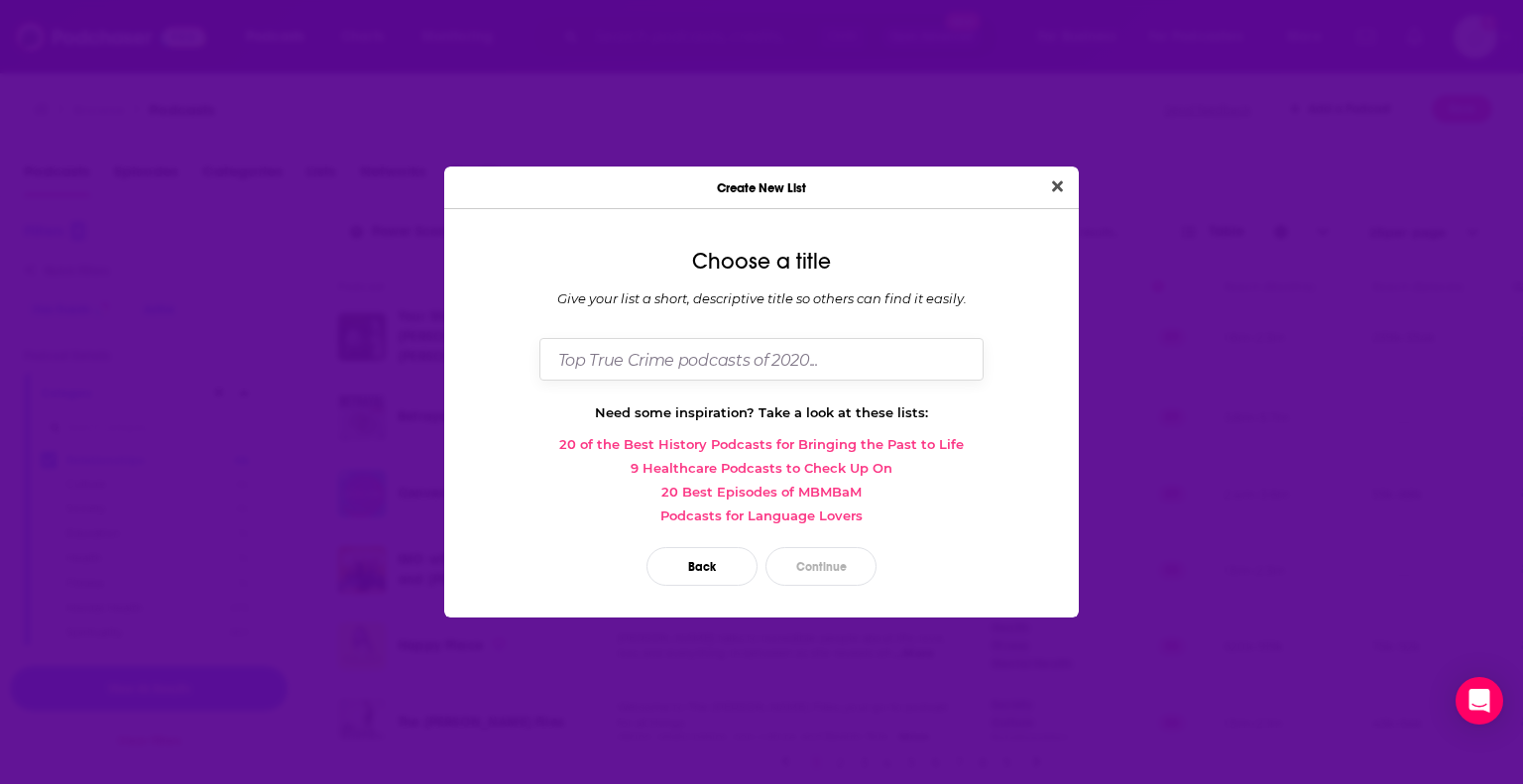 click at bounding box center [762, 359] 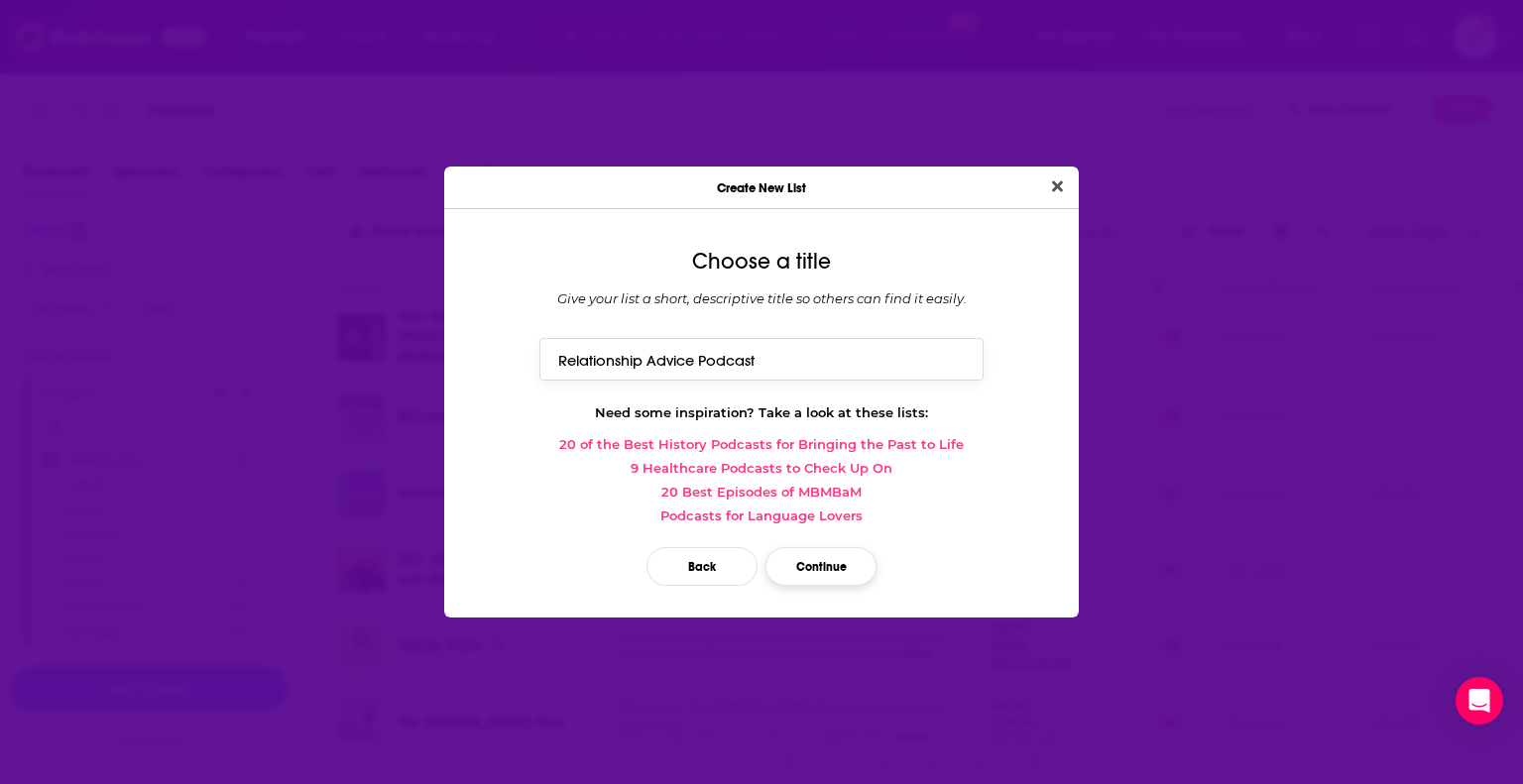type on "Relationship Advice Podcast" 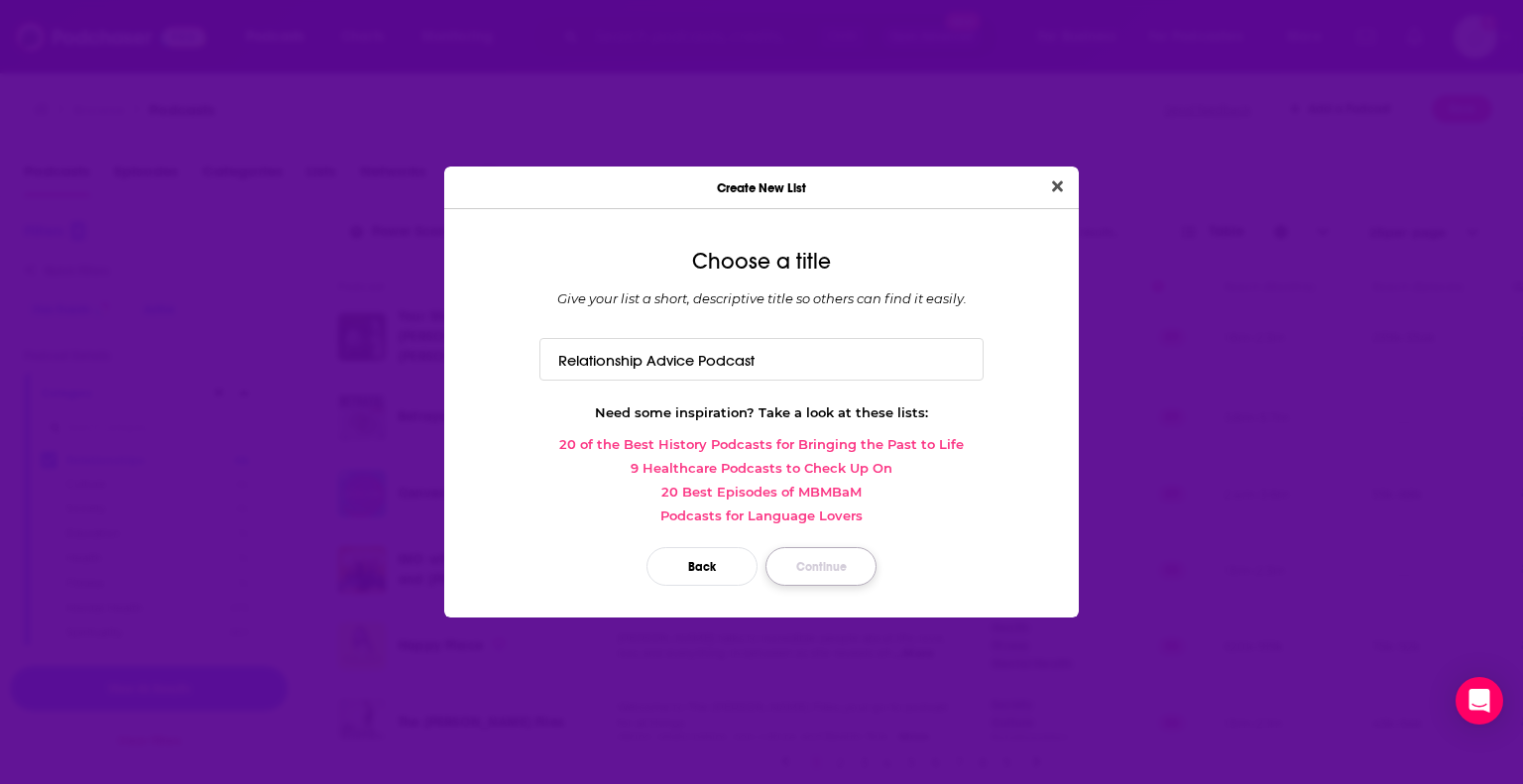 click on "Continue" at bounding box center [821, 566] 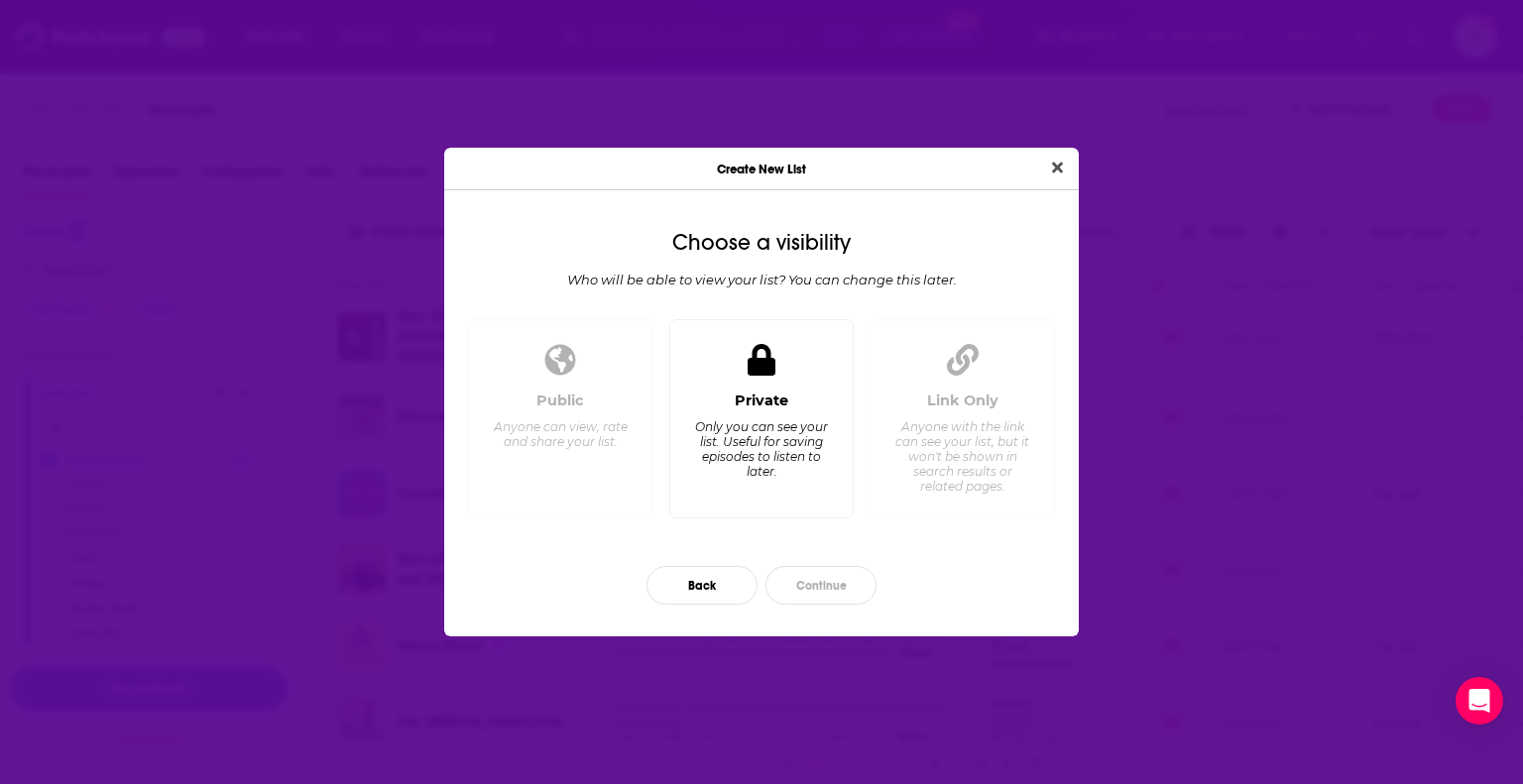 click on "Only you can see your list. Useful for saving episodes to listen to later." at bounding box center [761, 449] 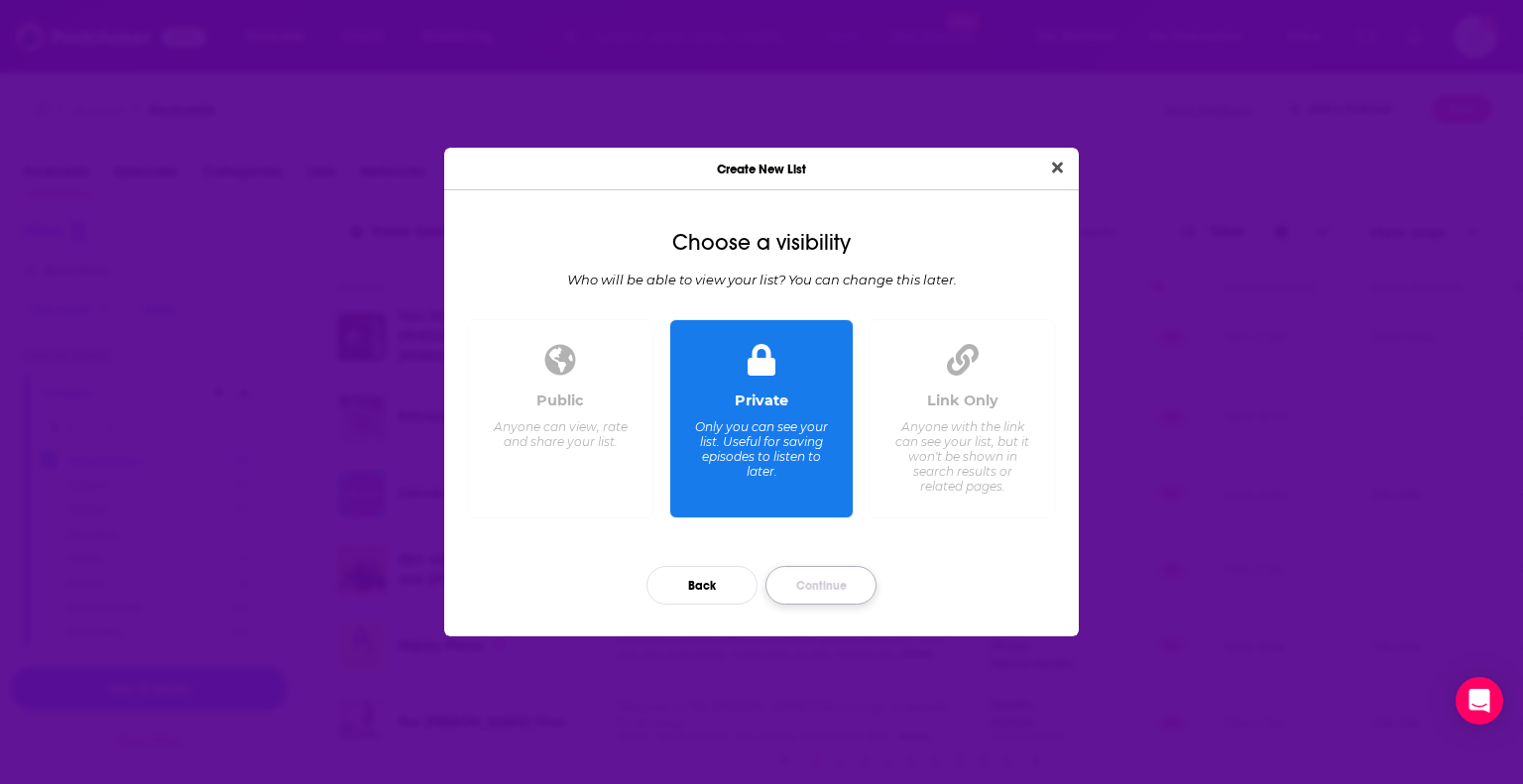 click on "Continue" at bounding box center [821, 585] 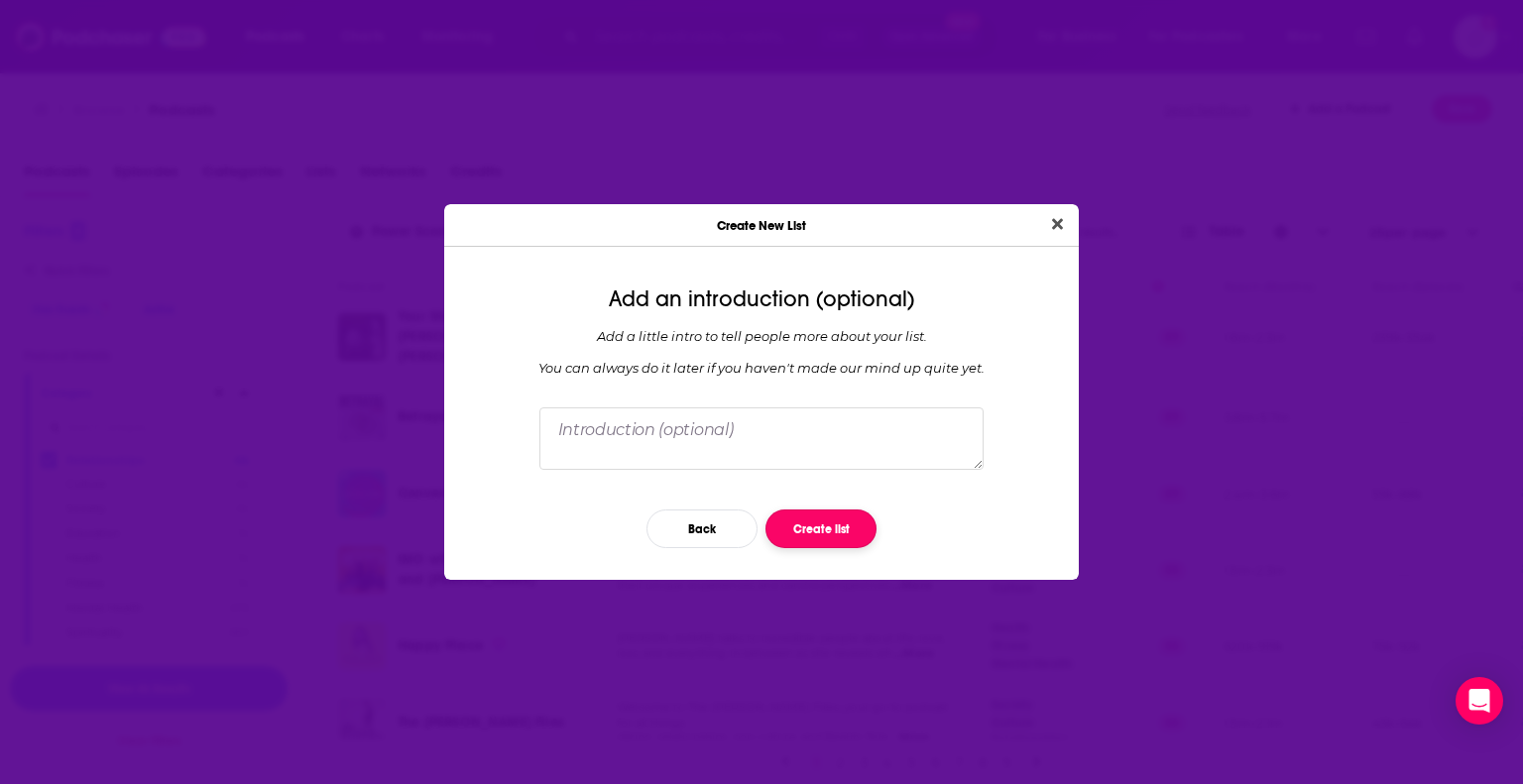 click on "Create list" at bounding box center (821, 528) 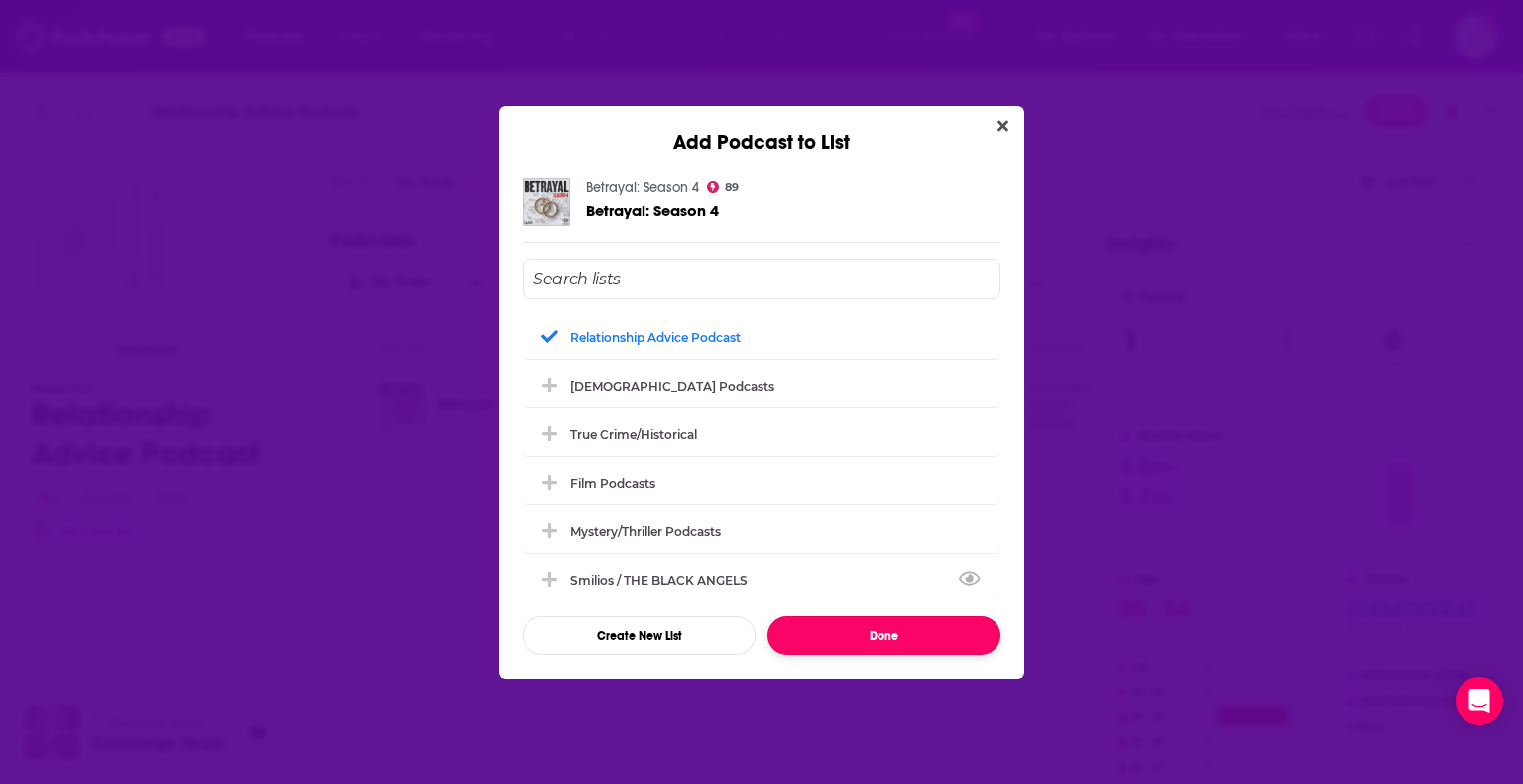 click on "Done" at bounding box center (883, 635) 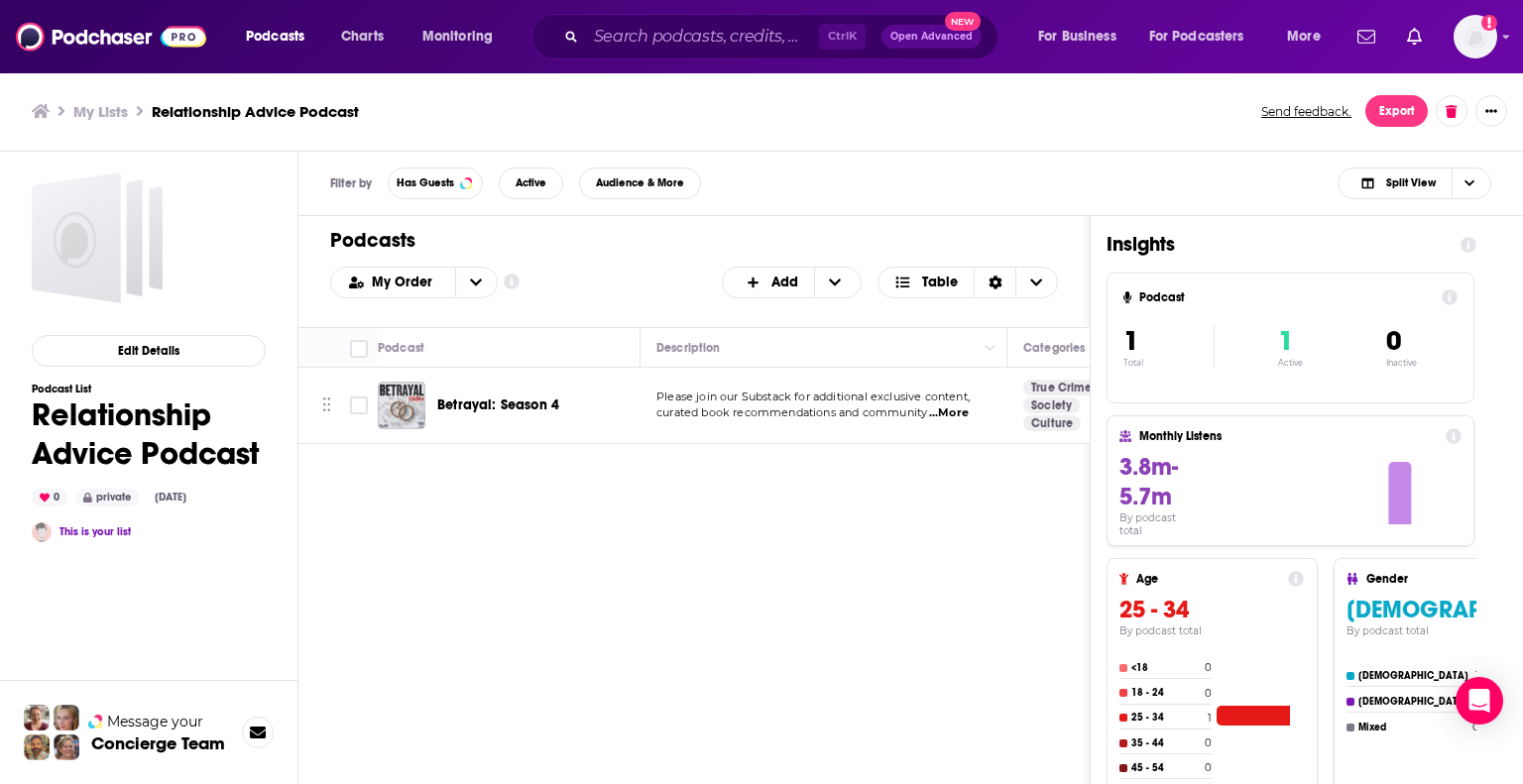 scroll, scrollTop: 0, scrollLeft: 0, axis: both 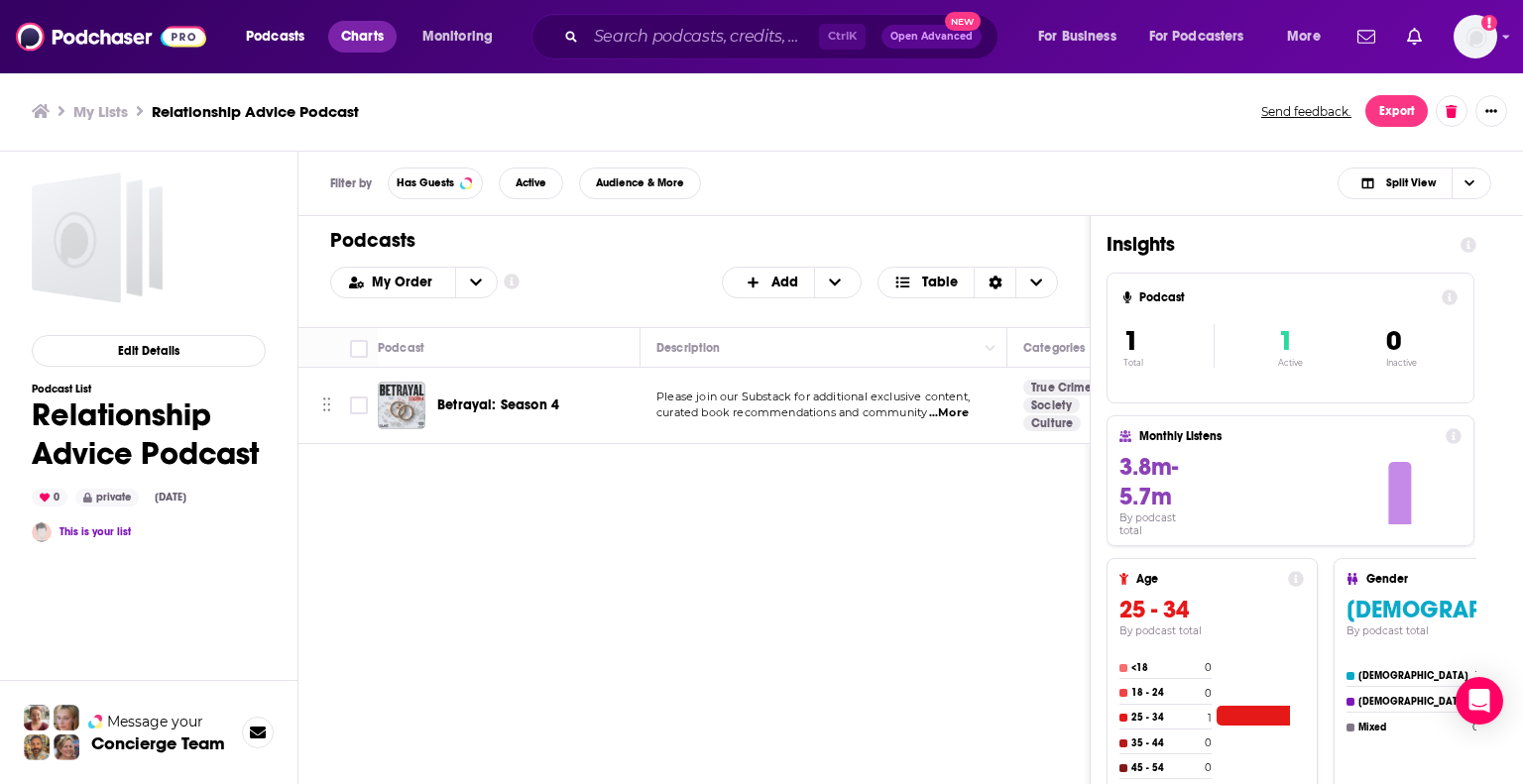 click on "Charts" at bounding box center [362, 37] 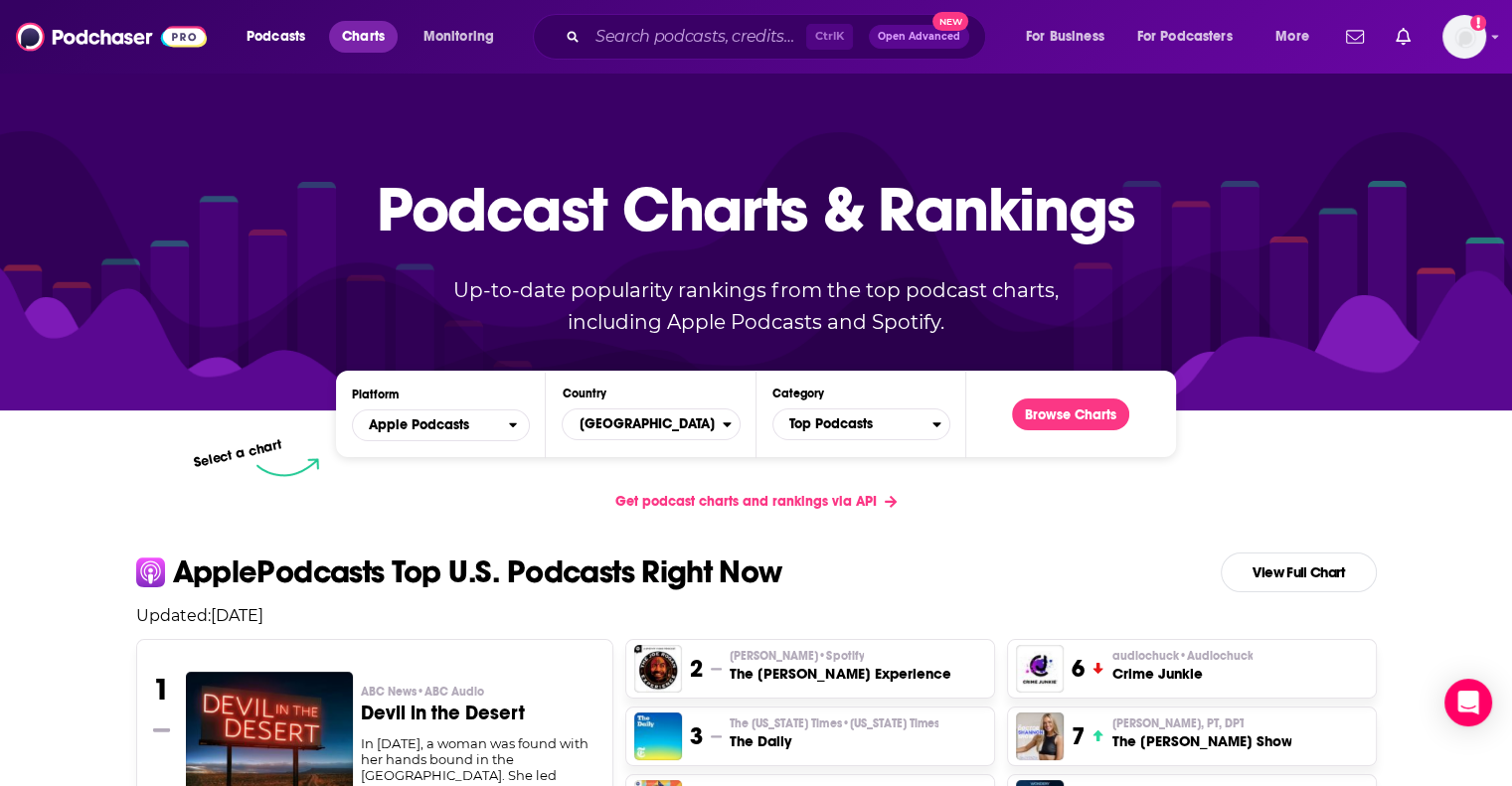 click on "Charts" at bounding box center [363, 37] 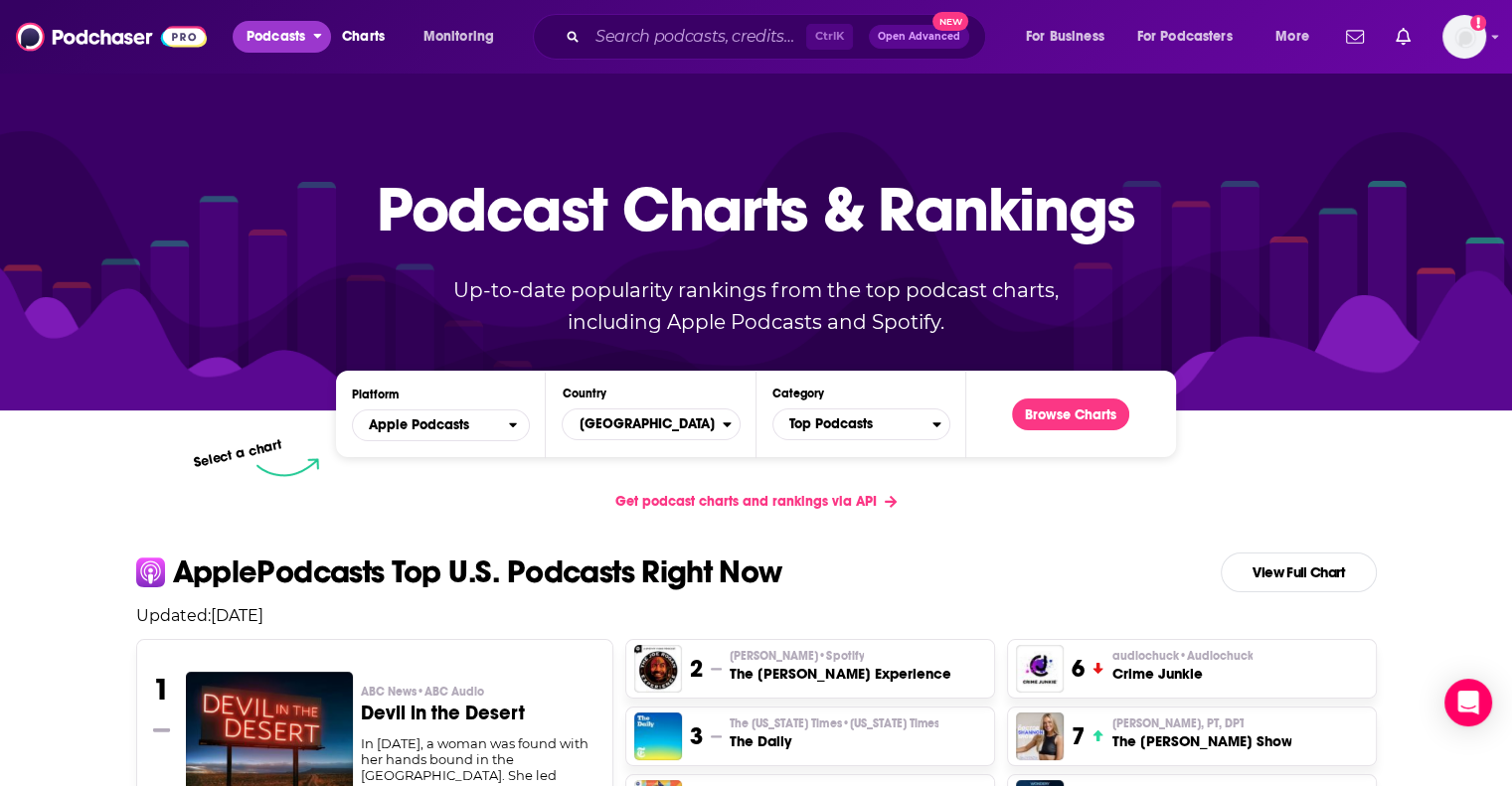 click on "Podcasts" at bounding box center (275, 37) 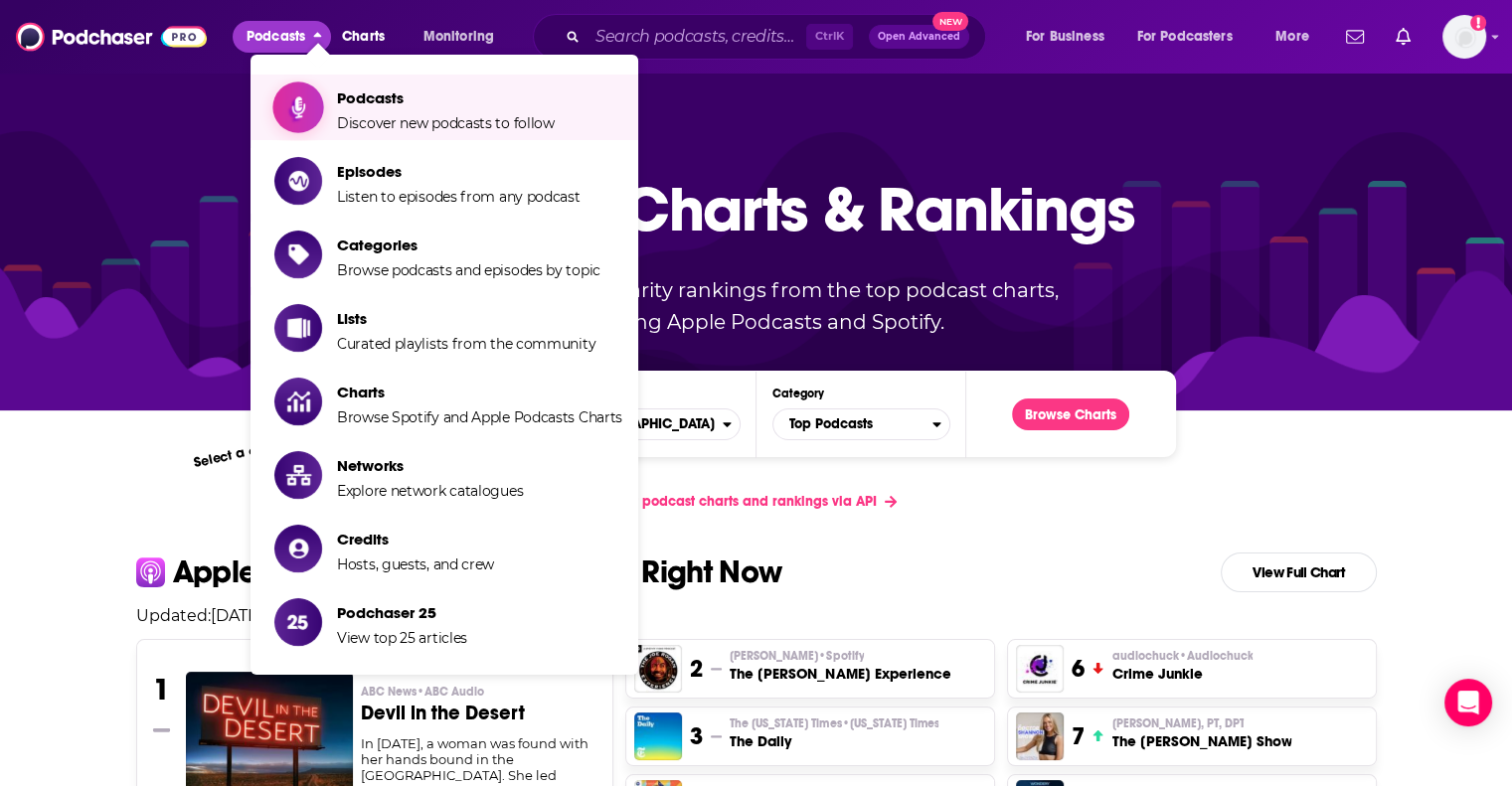 click 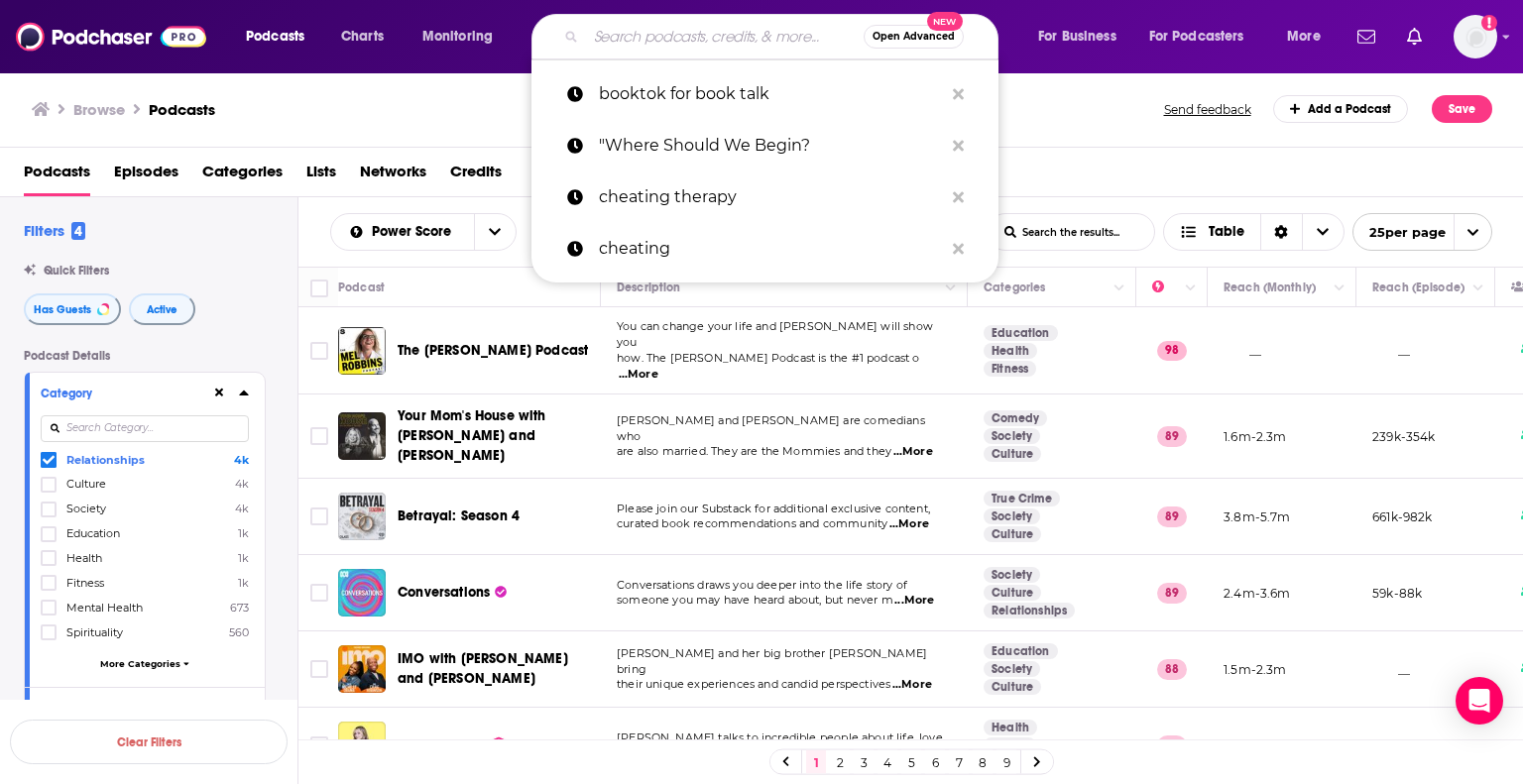 click at bounding box center [725, 37] 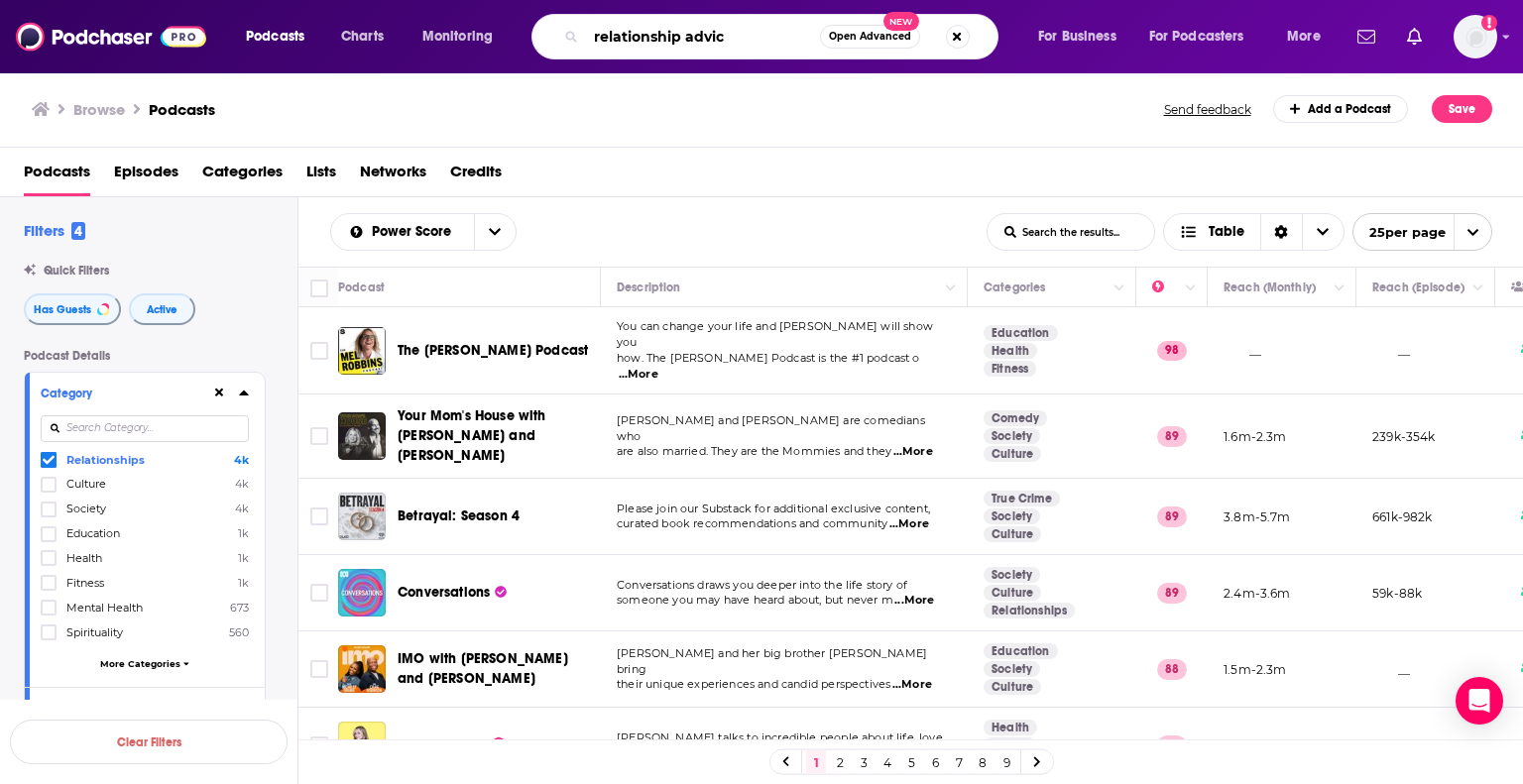 type on "relationship advice" 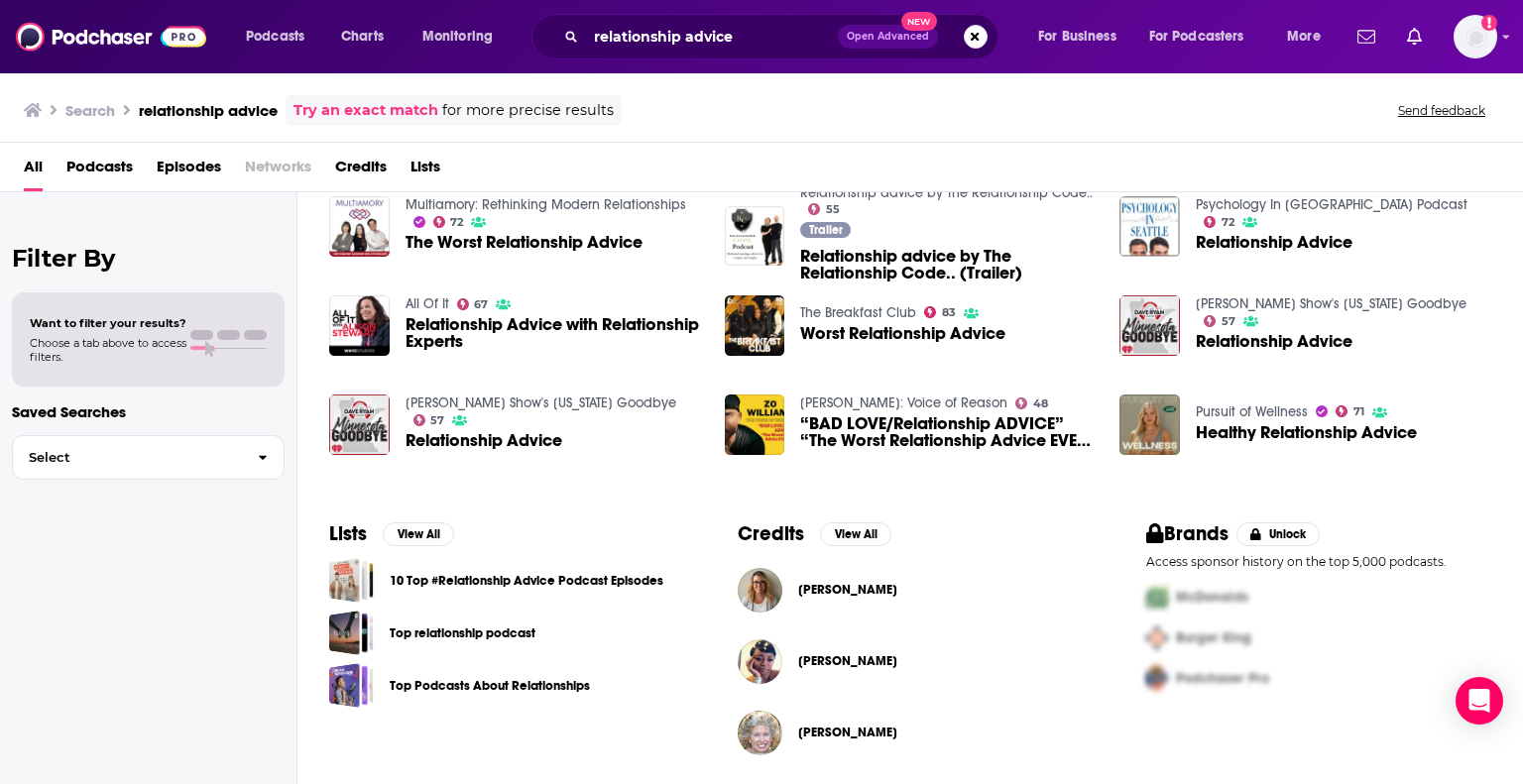 scroll, scrollTop: 0, scrollLeft: 0, axis: both 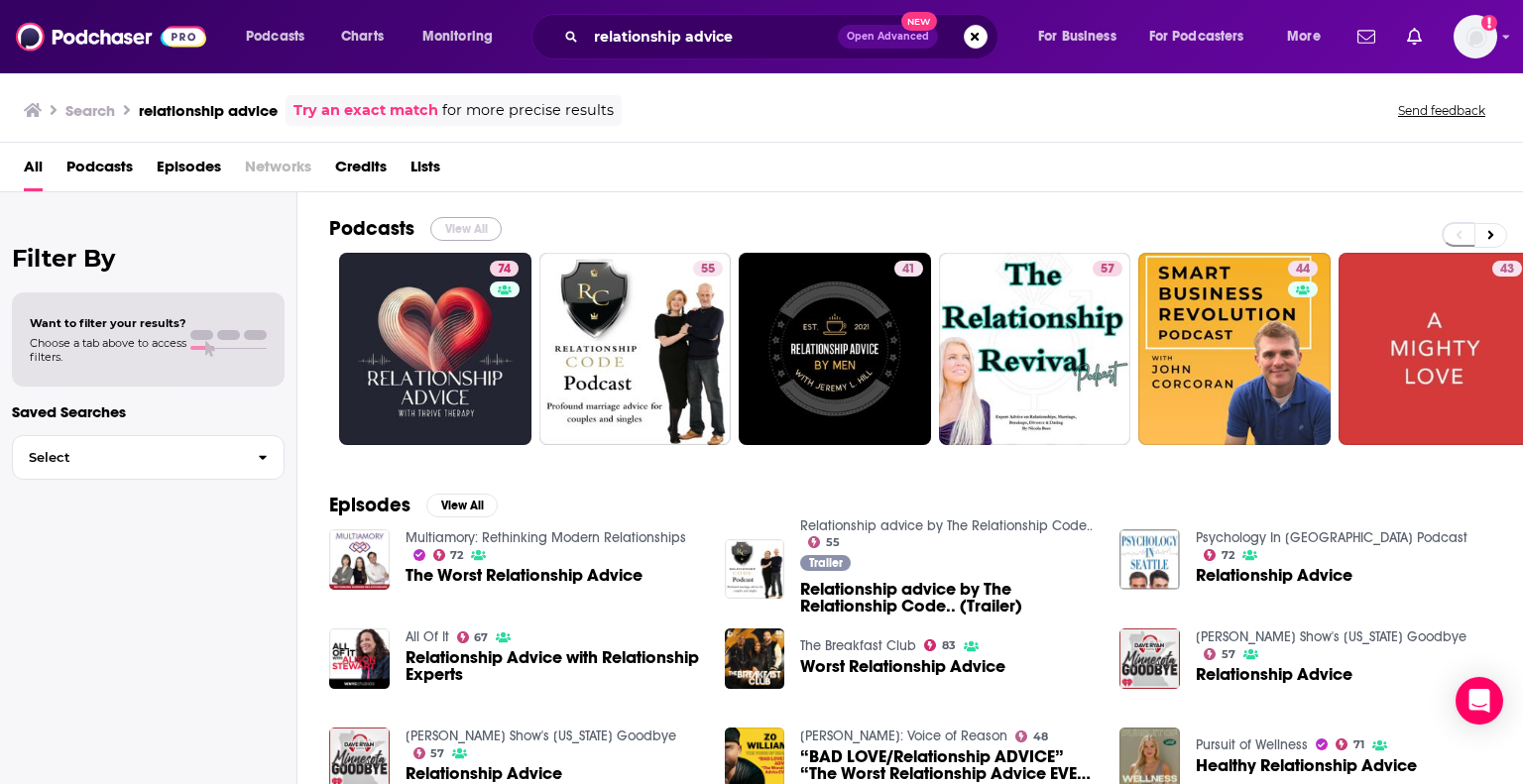 click on "View All" at bounding box center [466, 229] 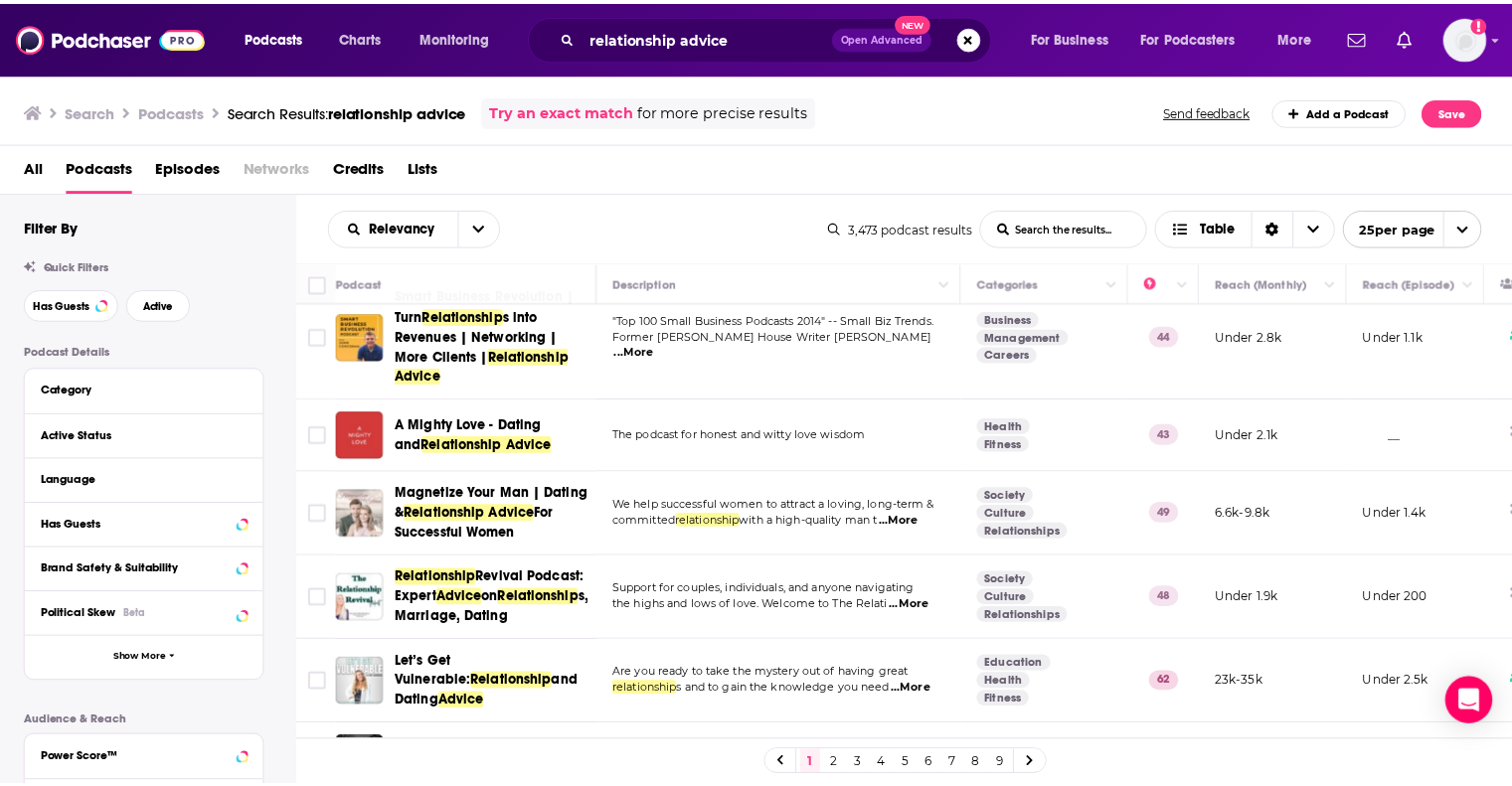 scroll, scrollTop: 298, scrollLeft: 0, axis: vertical 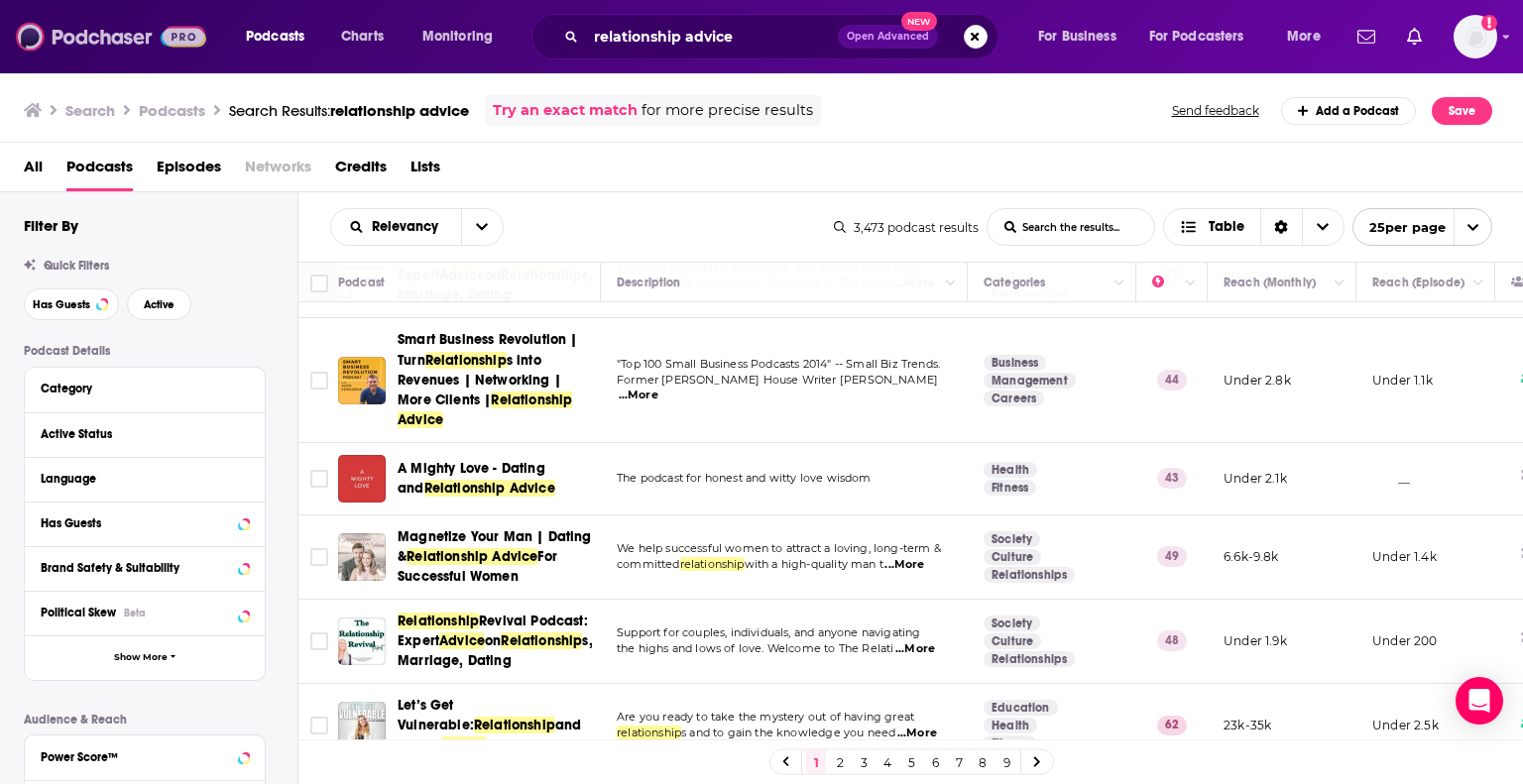 click at bounding box center (111, 37) 